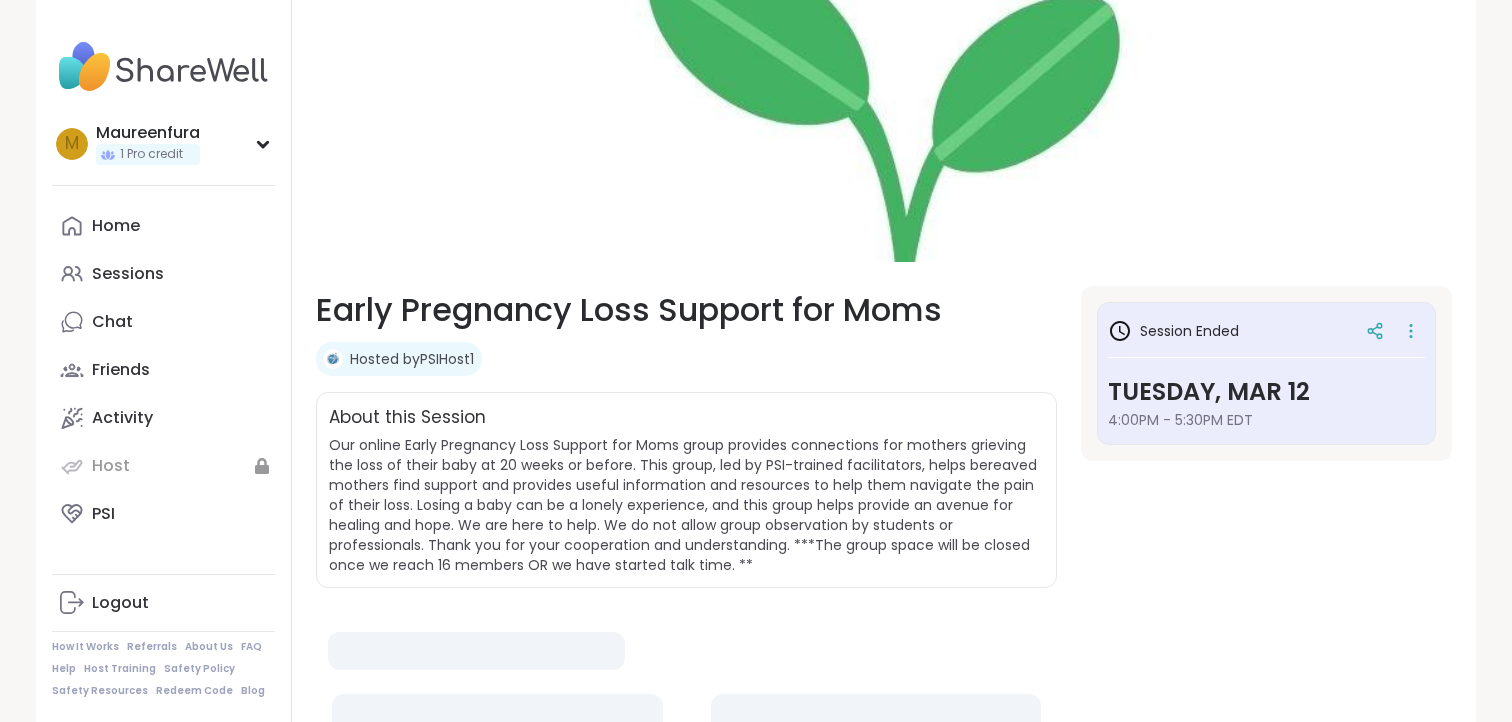 scroll, scrollTop: 0, scrollLeft: 0, axis: both 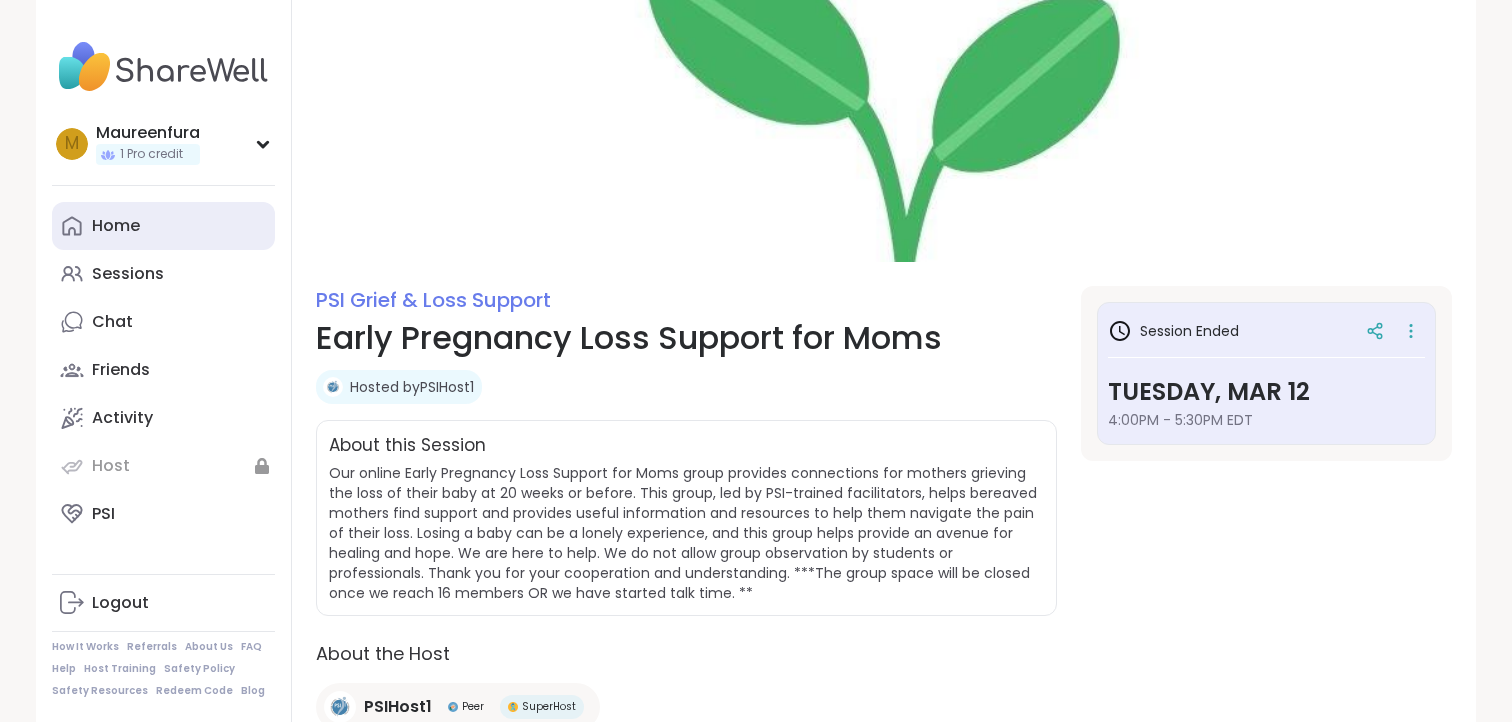 click on "Home" at bounding box center [116, 226] 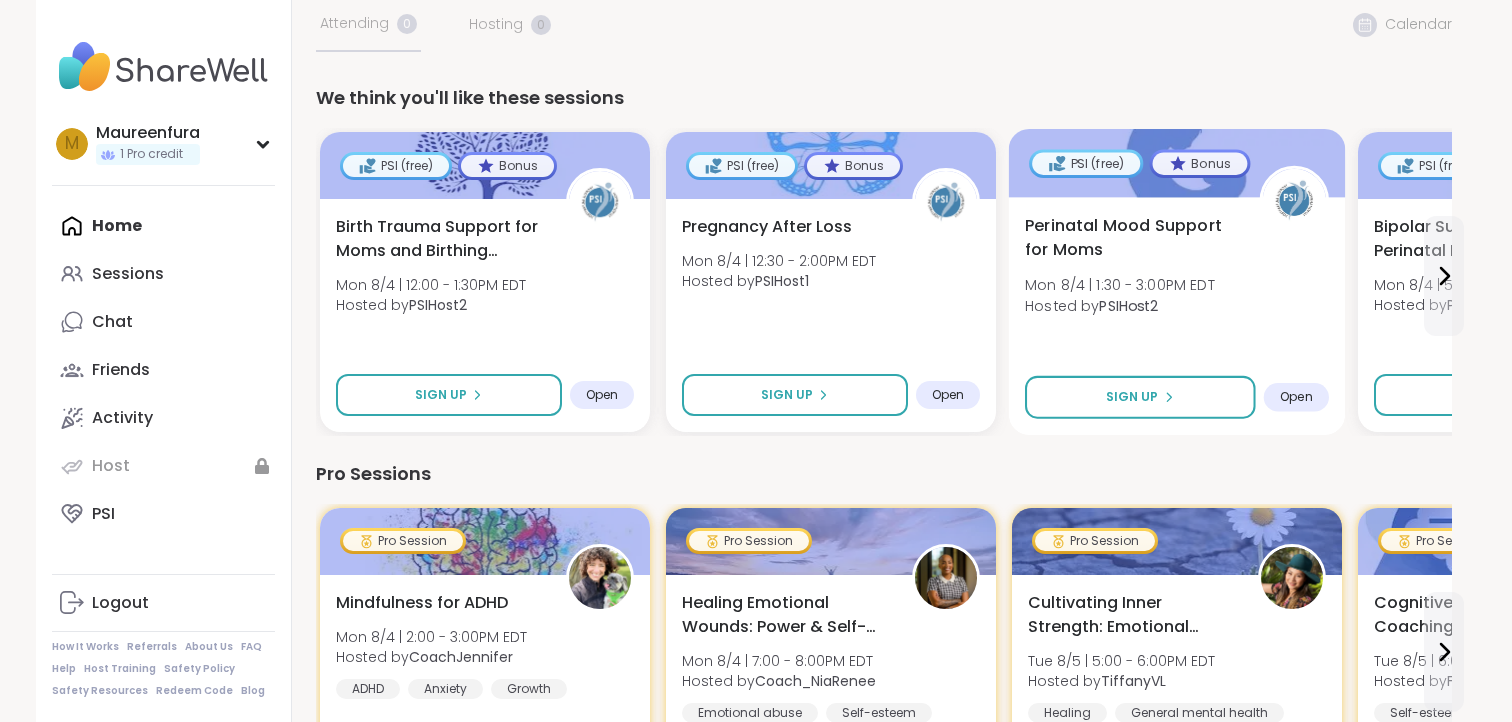 scroll, scrollTop: 413, scrollLeft: 0, axis: vertical 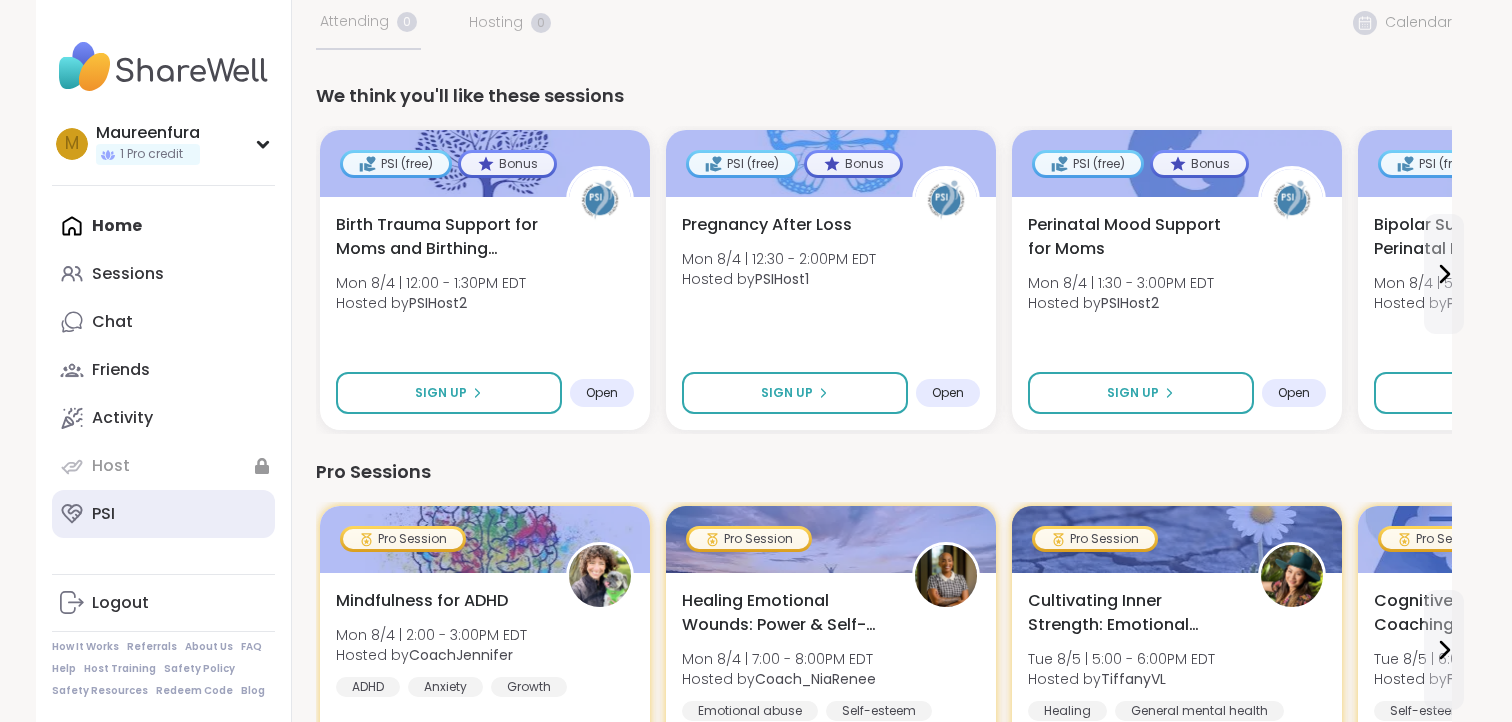 click on "PSI" at bounding box center [103, 514] 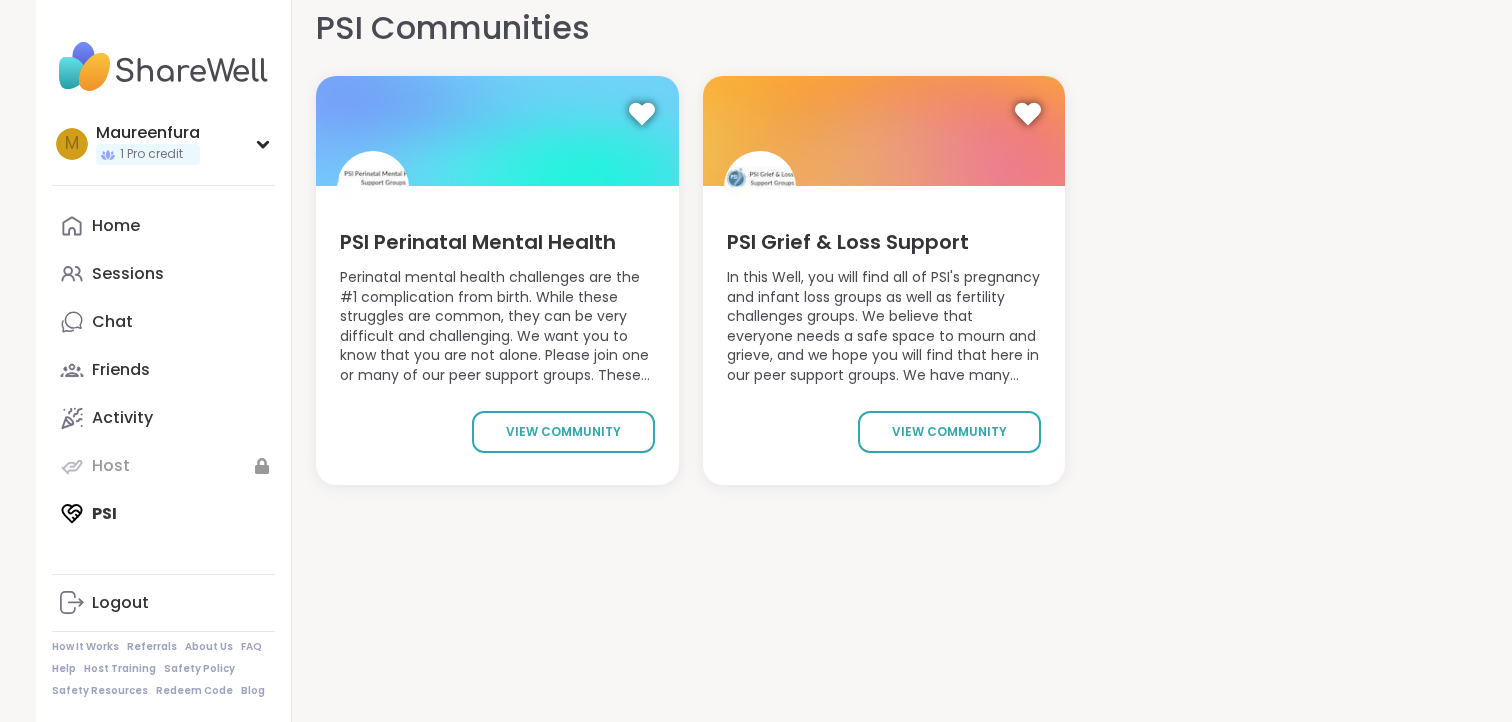 scroll, scrollTop: 0, scrollLeft: 0, axis: both 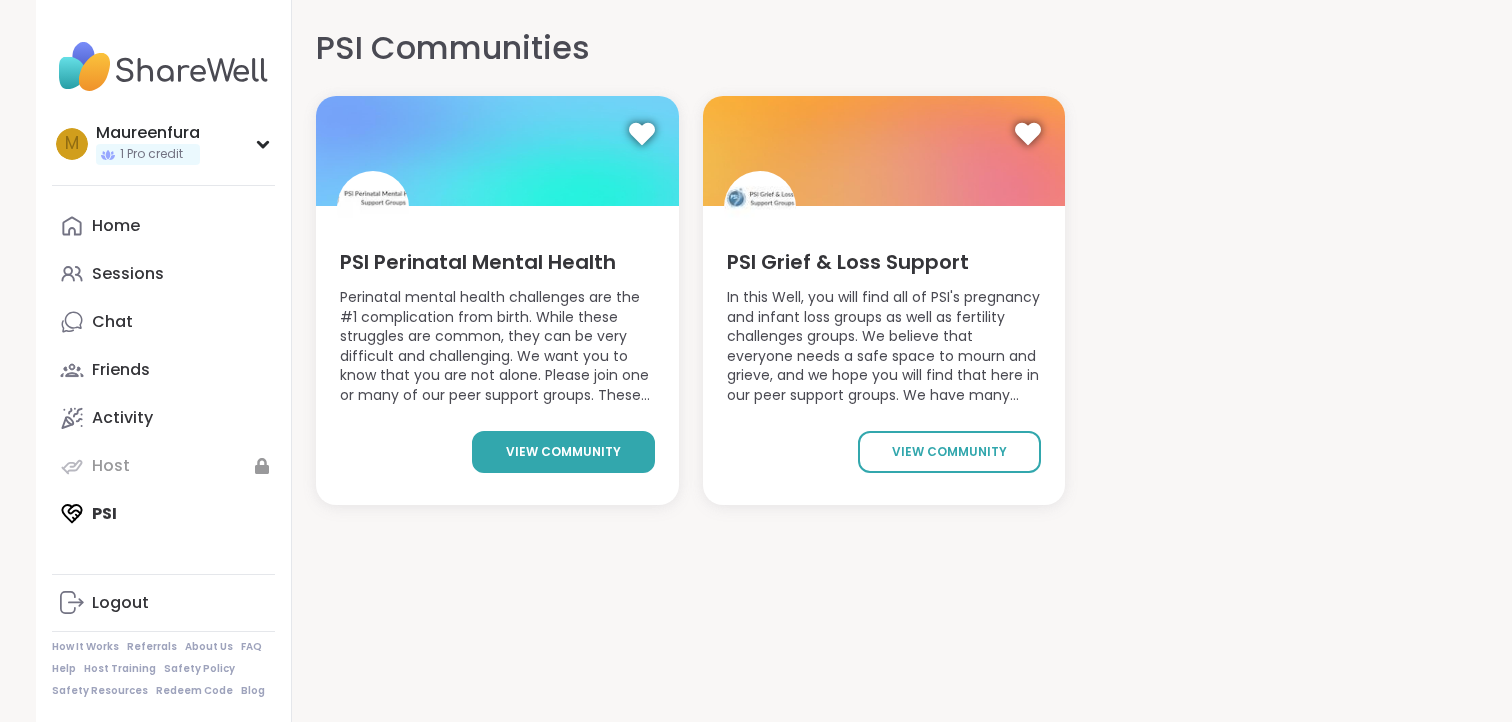 click on "view community" at bounding box center (563, 452) 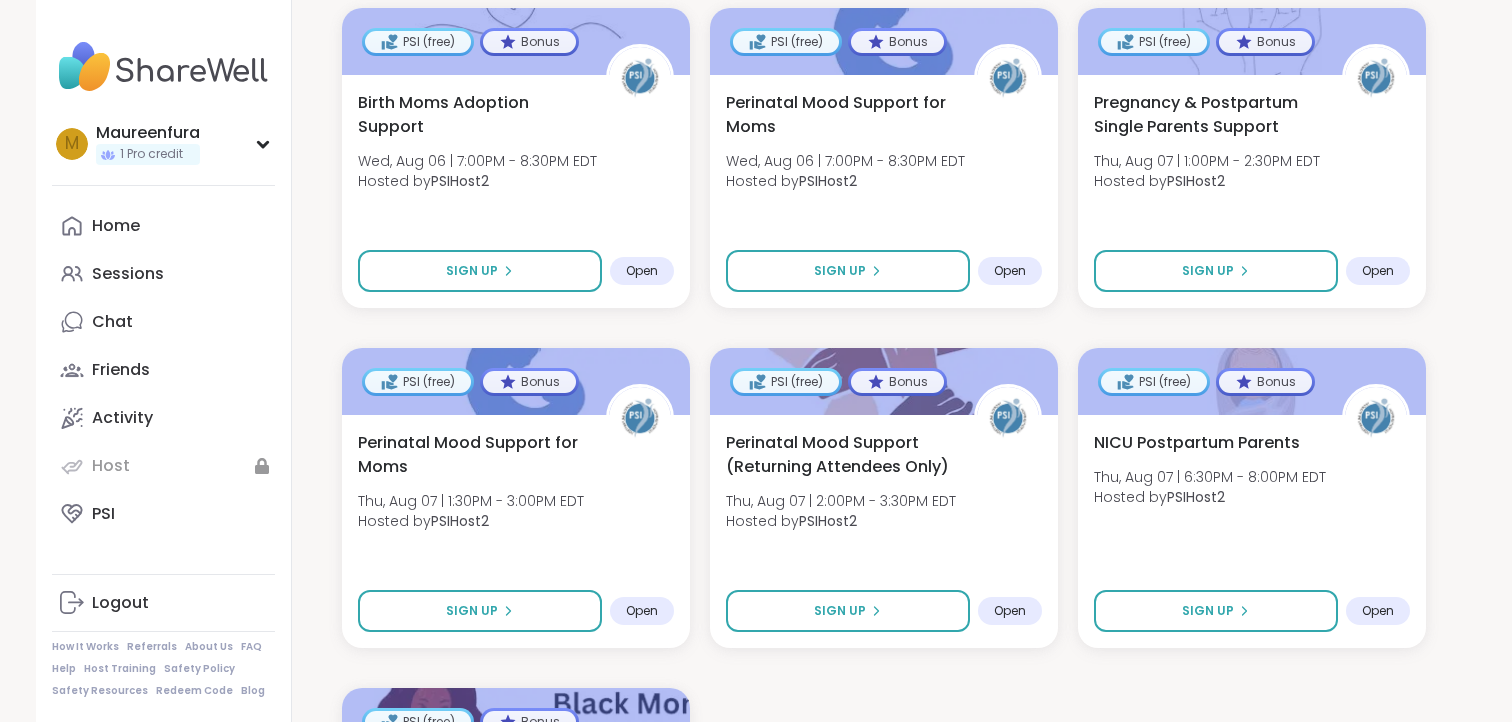 scroll, scrollTop: 2534, scrollLeft: 0, axis: vertical 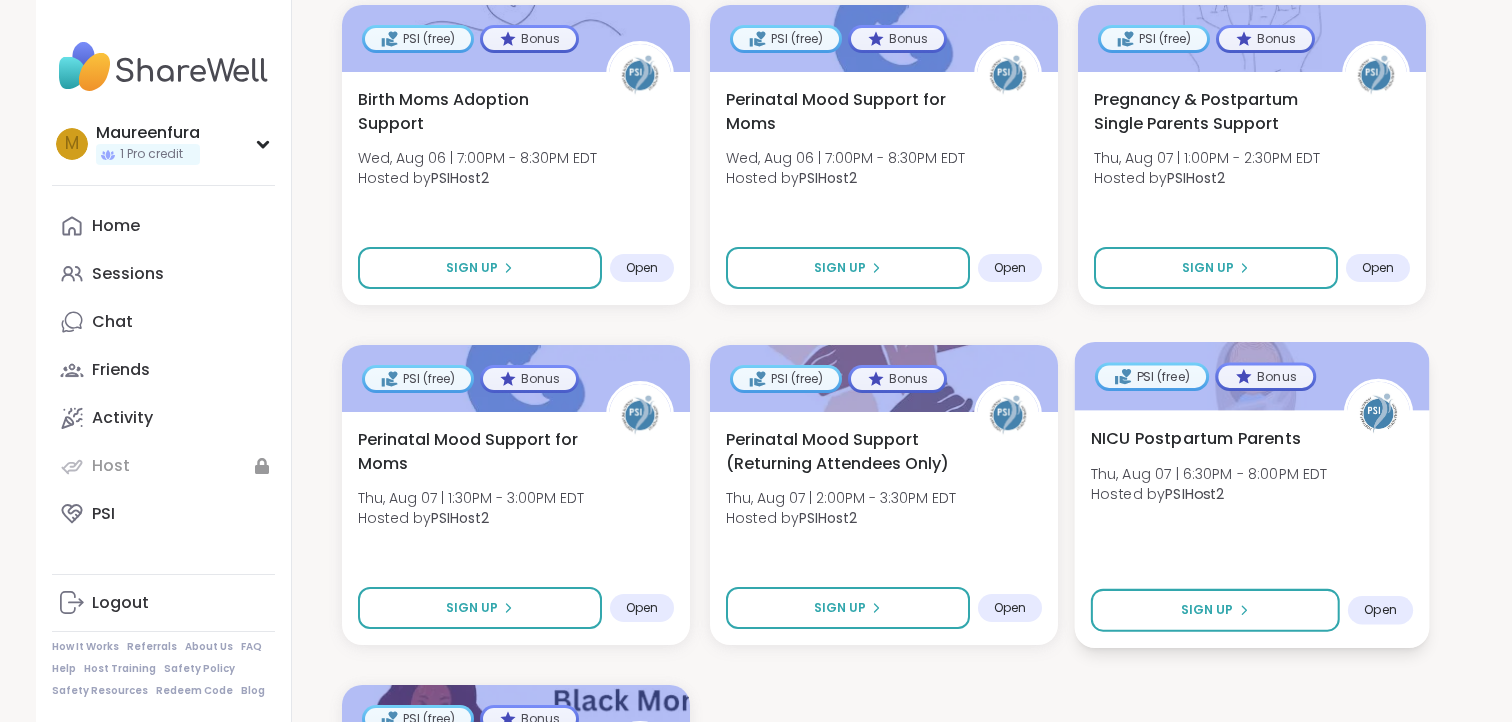 click on "NICU Postpartum Parents Thu, Aug 07 | 6:30PM - 8:00PM EDT Hosted by  PSIHost2" at bounding box center (1252, 471) 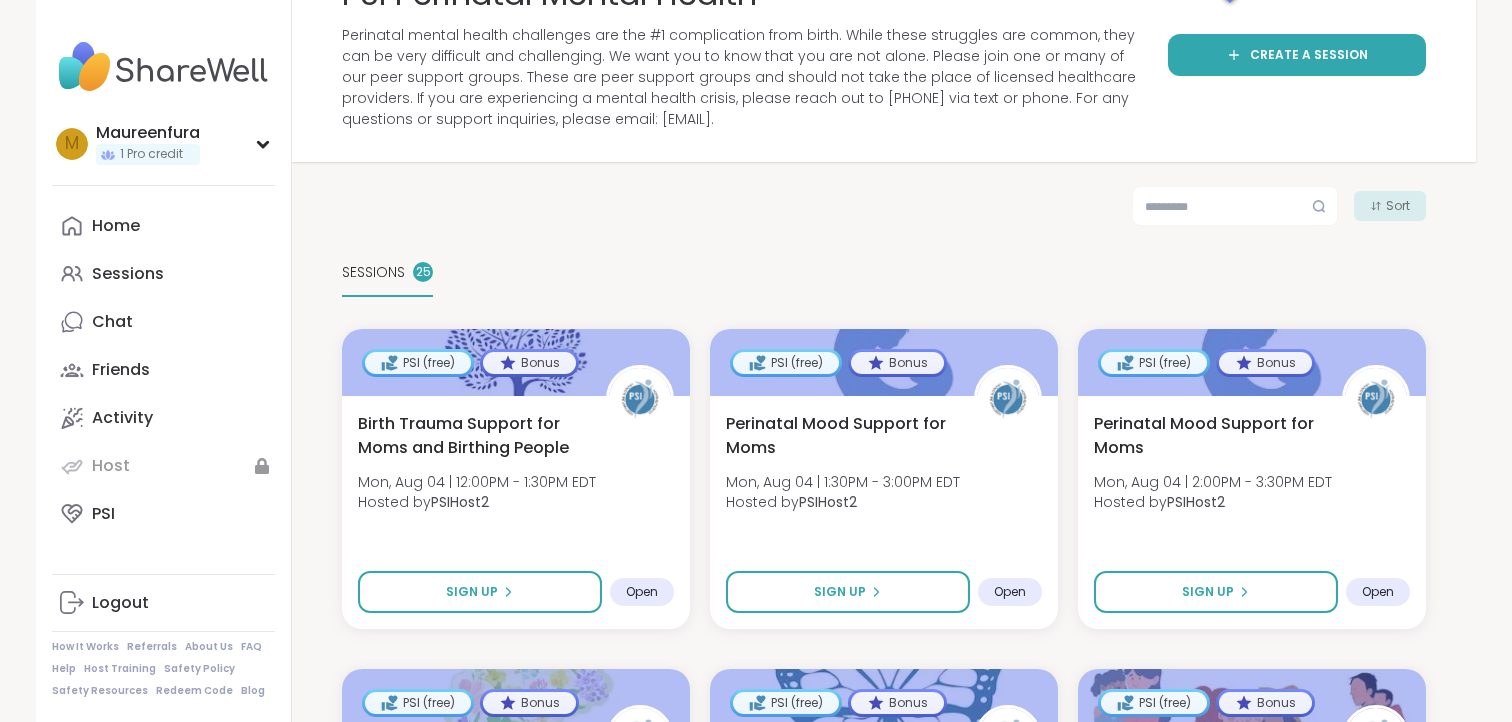scroll, scrollTop: 201, scrollLeft: 0, axis: vertical 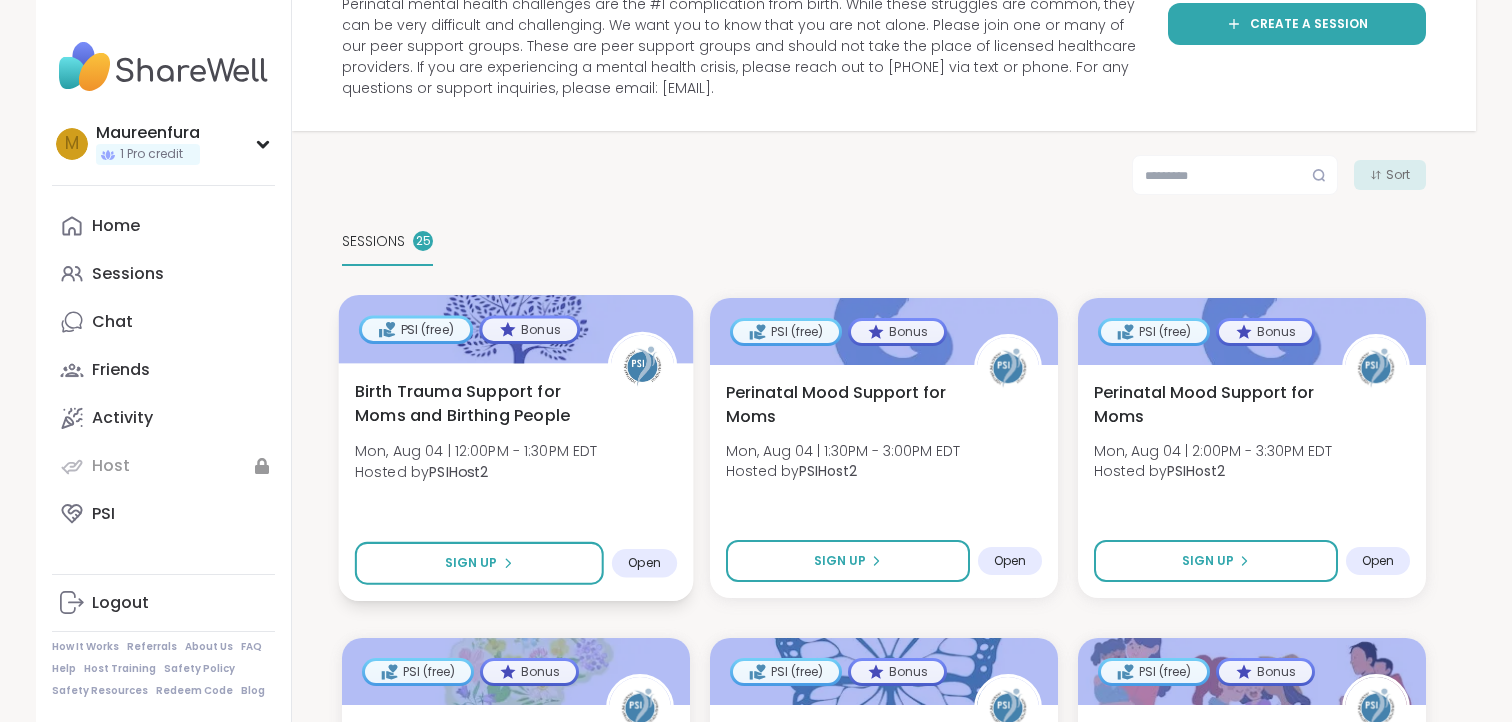 click on "Birth Trauma Support for Moms and Birthing People" at bounding box center [470, 403] 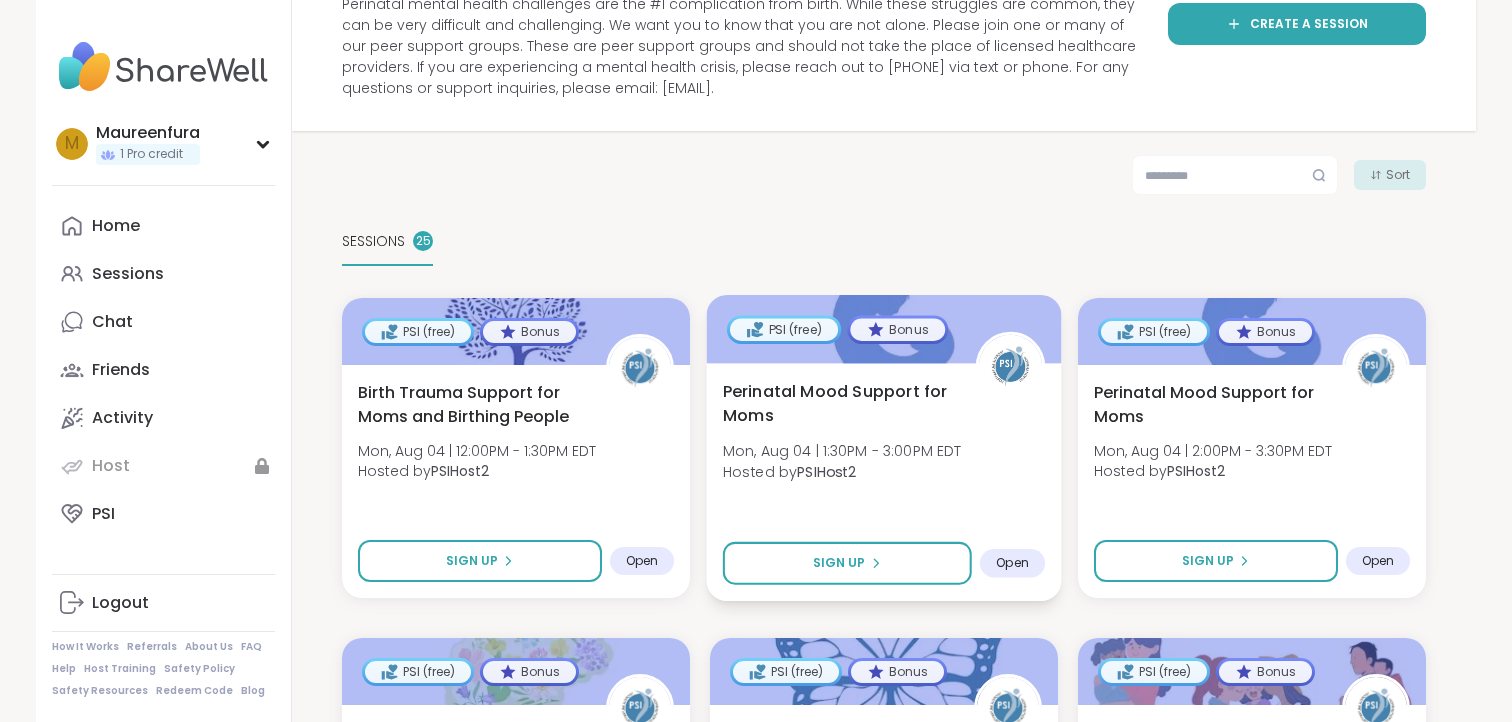 click on "Hosted by  PSIHost2" at bounding box center (842, 471) 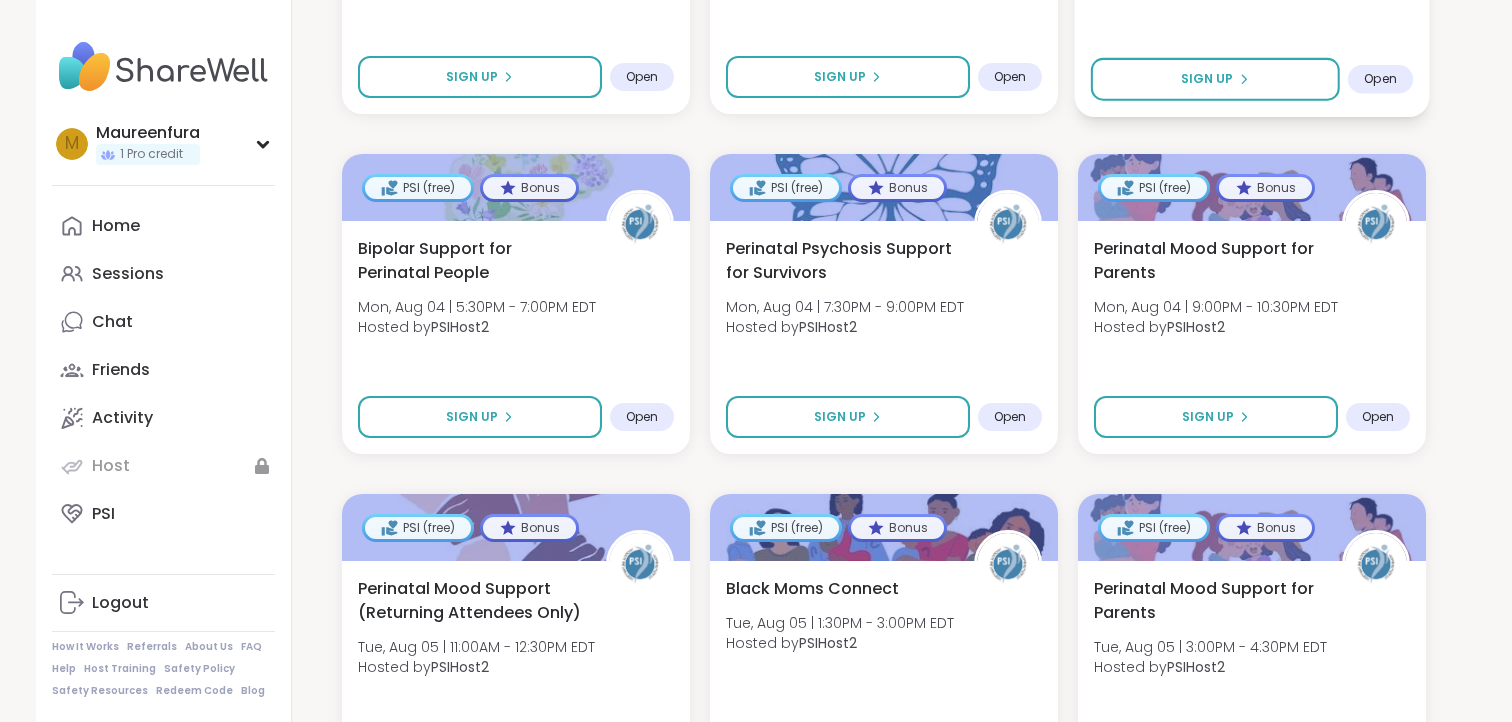 scroll, scrollTop: 687, scrollLeft: 0, axis: vertical 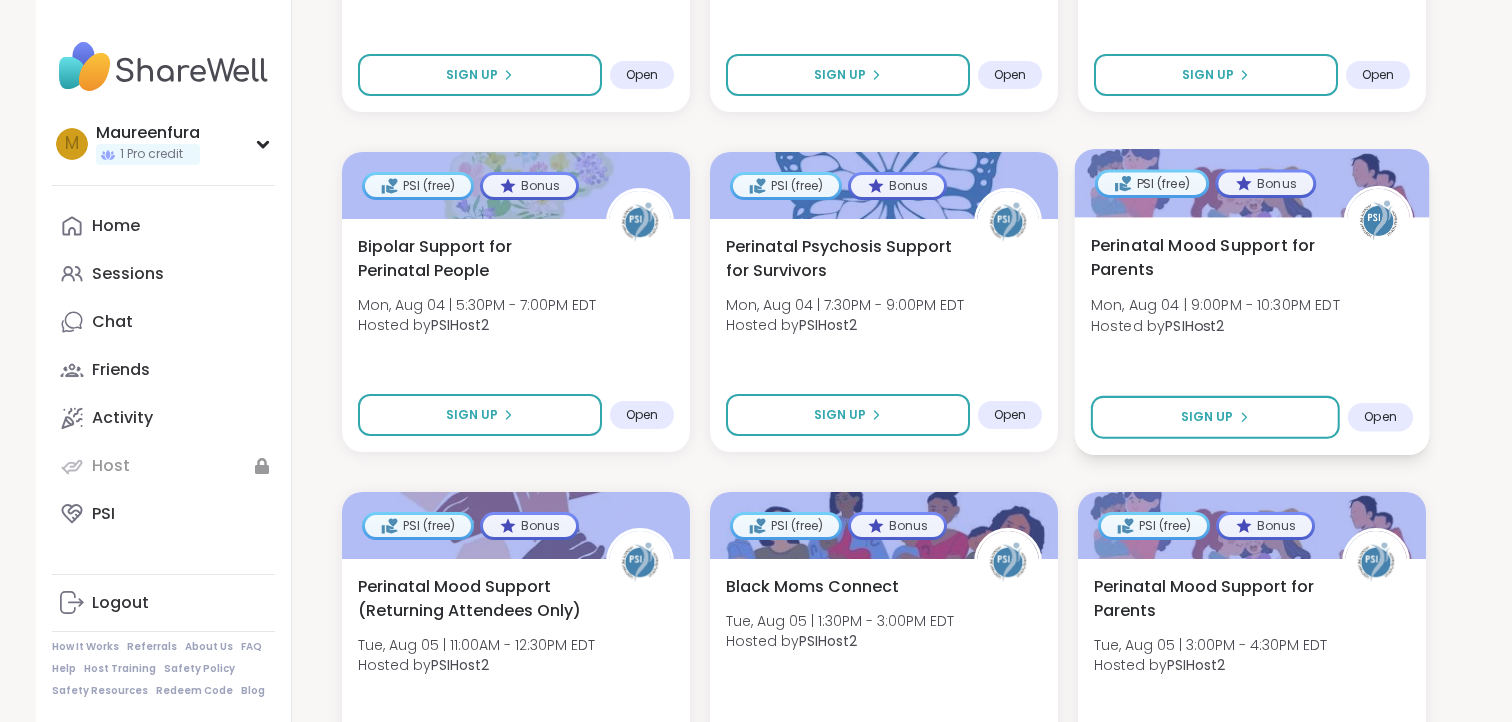 click on "Hosted by  PSIHost2" at bounding box center (1215, 325) 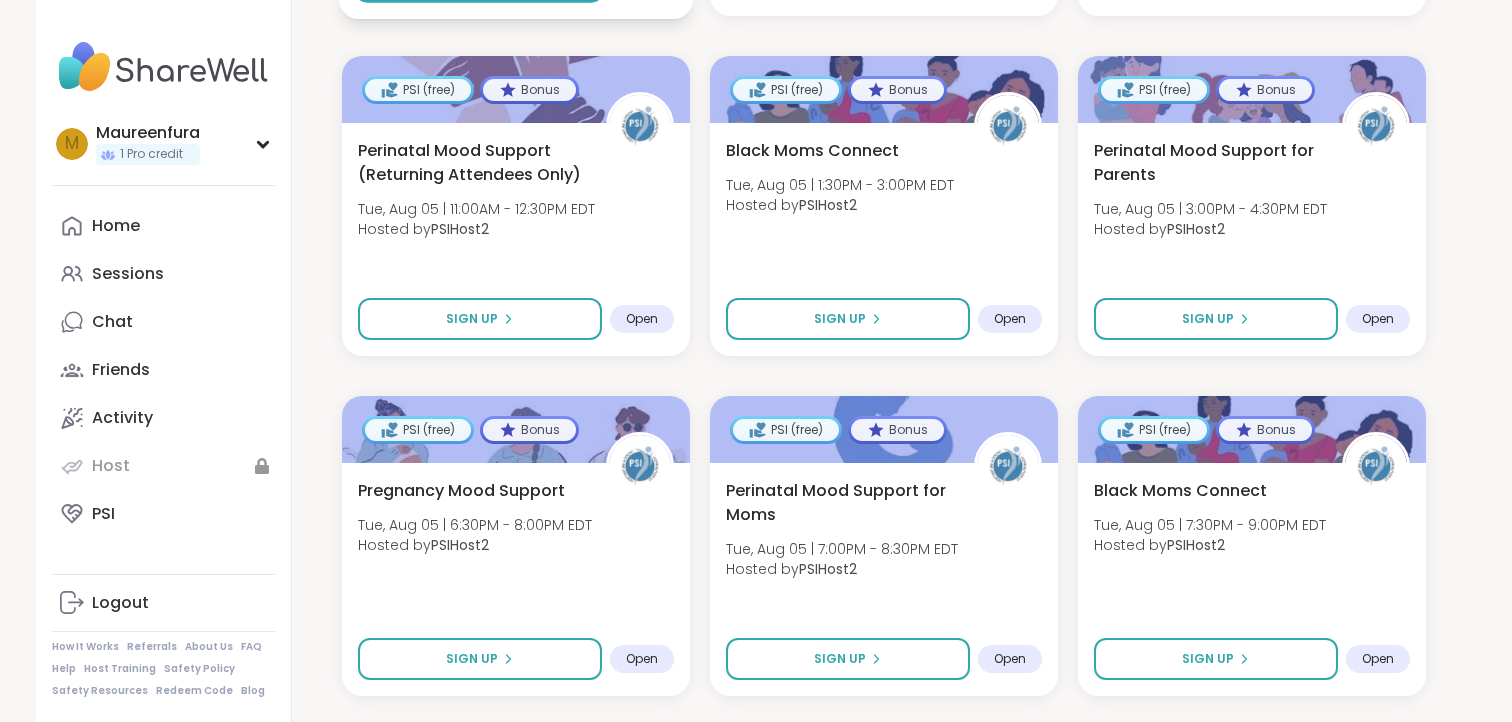 scroll, scrollTop: 1124, scrollLeft: 0, axis: vertical 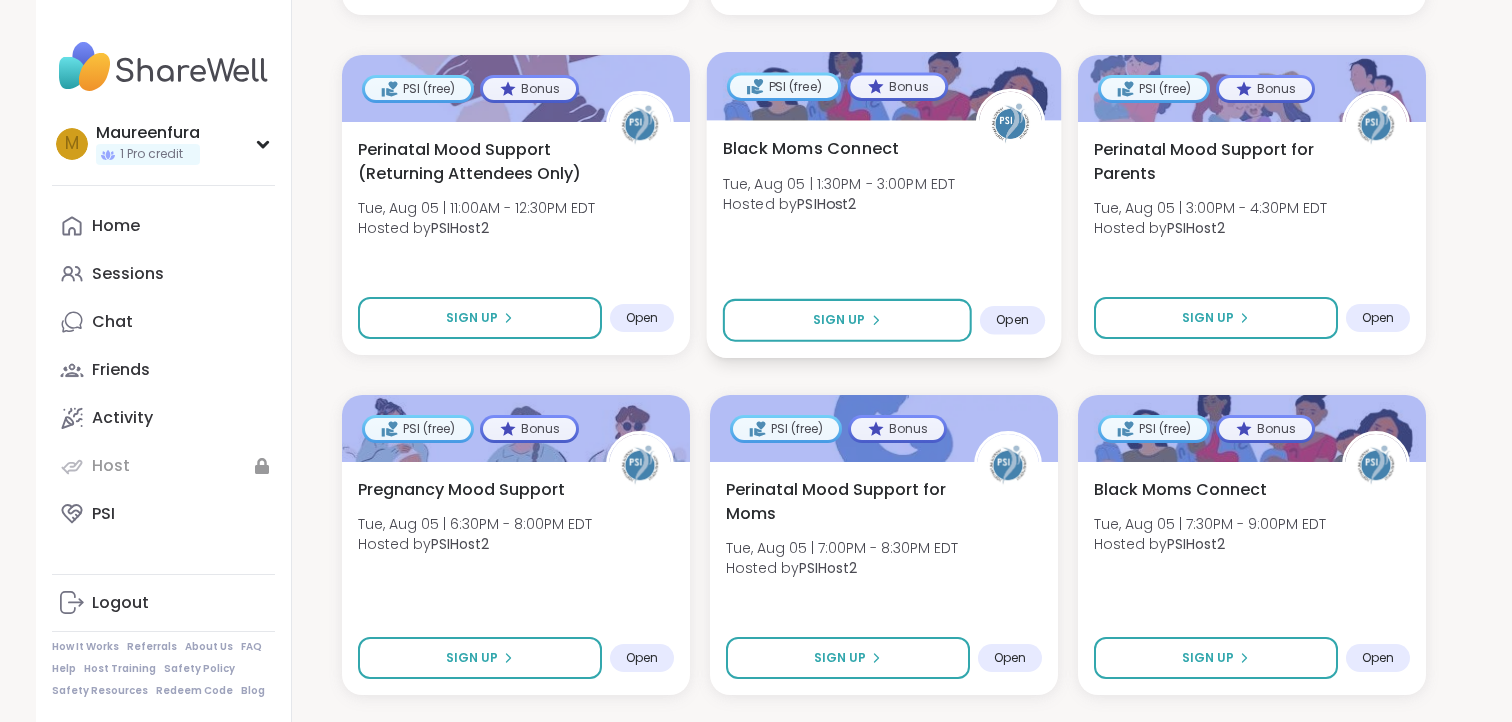 click on "Black Moms Connect Tue, Aug 05 | 1:30PM - 3:00PM EDT Hosted by  PSIHost2" at bounding box center (884, 181) 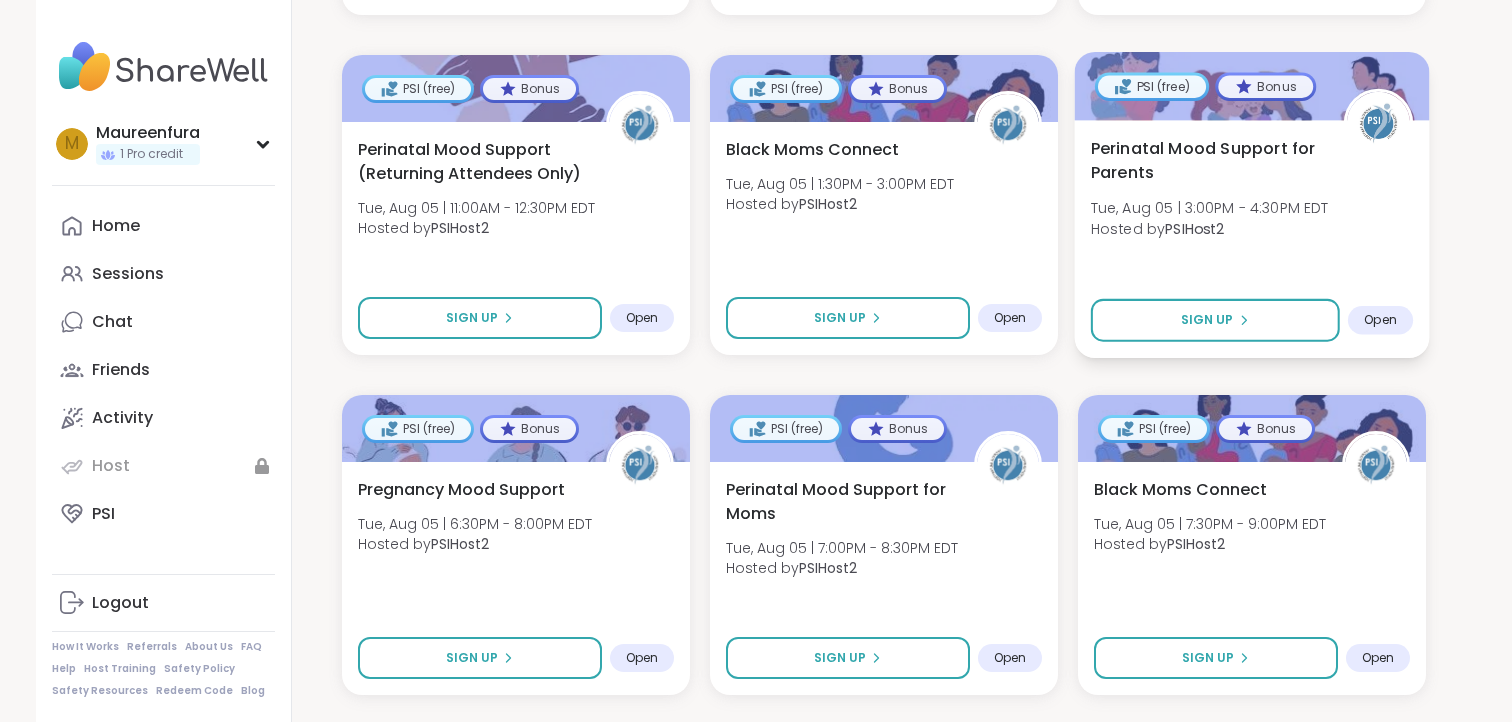 click on "Perinatal Mood Support for Parents Tue, Aug 05 | 3:00PM - 4:30PM EDT Hosted by  PSIHost2" at bounding box center [1252, 193] 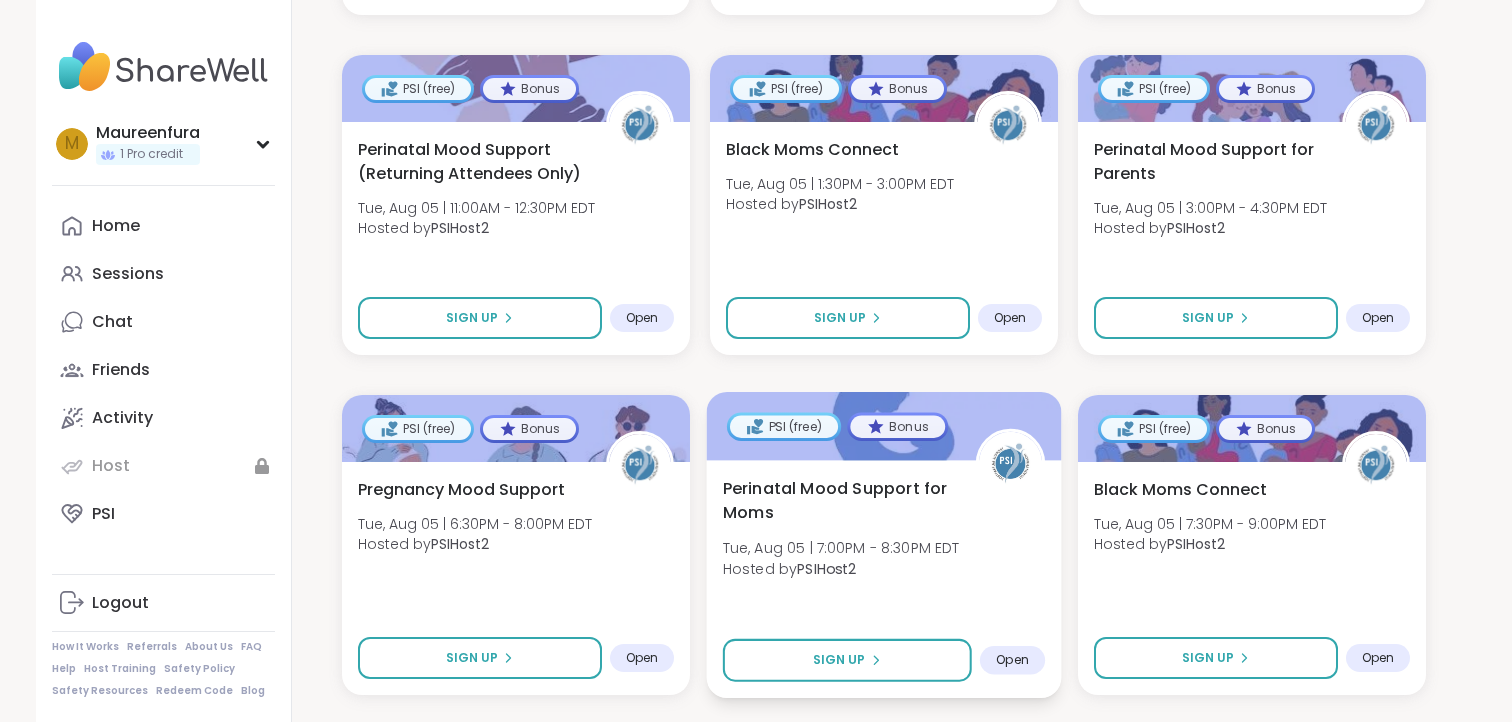 click on "Perinatal Mood Support for Moms" at bounding box center [838, 500] 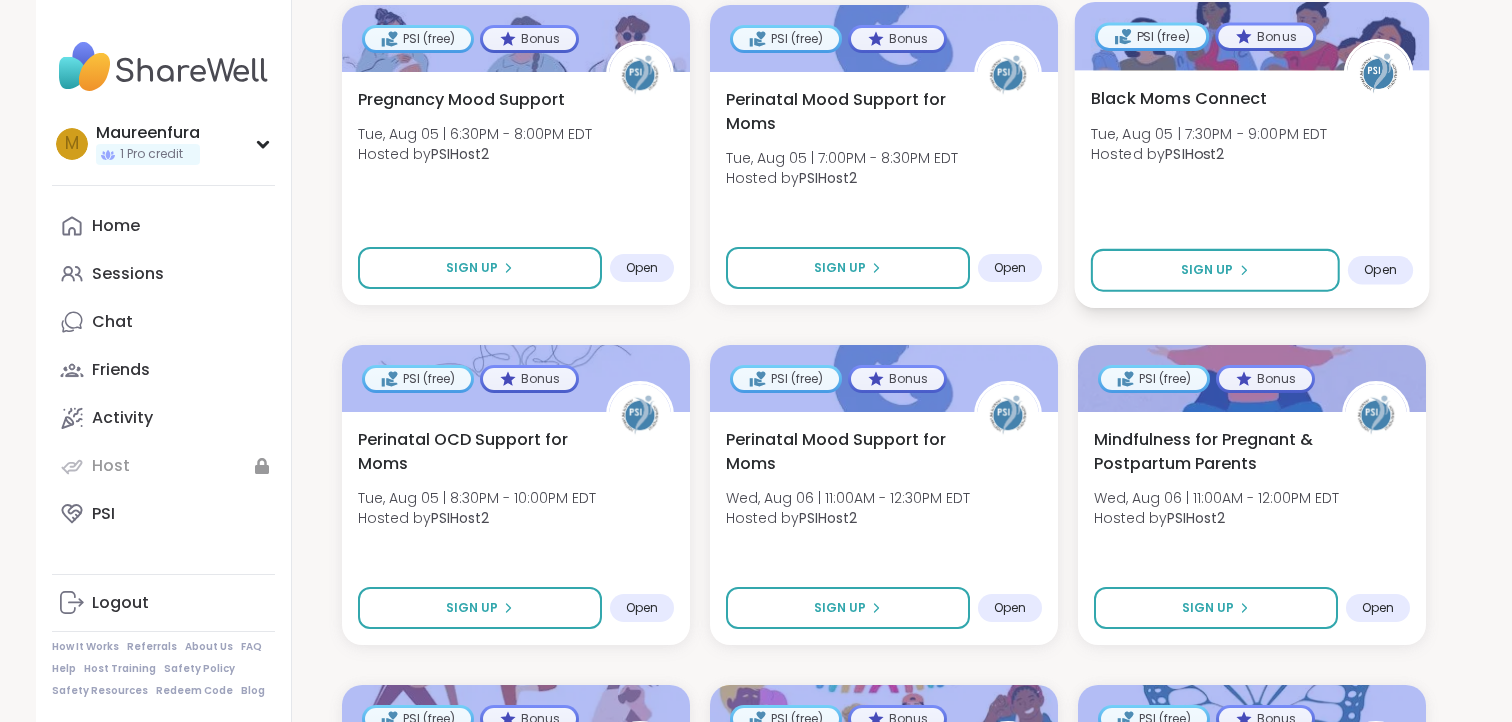 scroll, scrollTop: 1526, scrollLeft: 0, axis: vertical 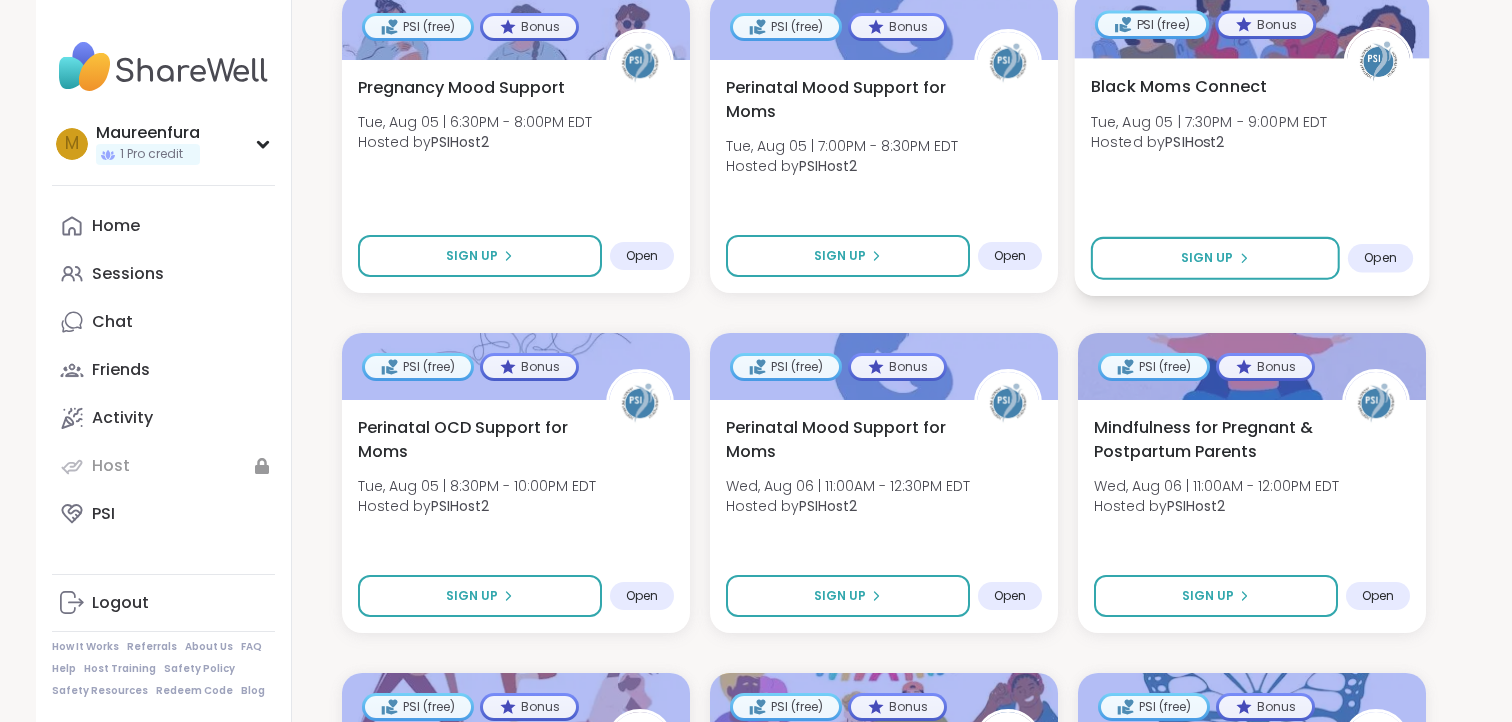 click on "Black Moms Connect Tue, Aug 05 | 7:30PM - 9:00PM EDT Hosted by  PSIHost2 Sign Up Open" at bounding box center (1252, 177) 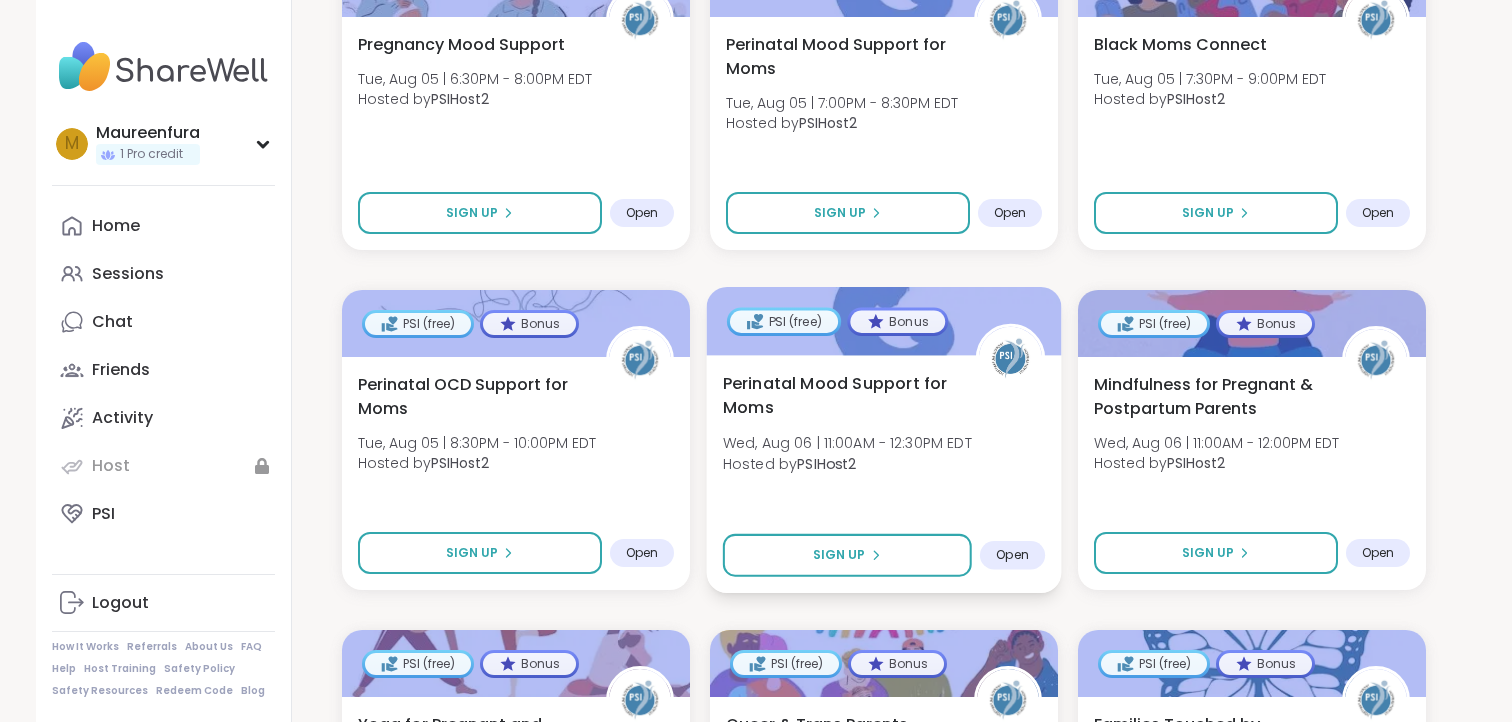 scroll, scrollTop: 1590, scrollLeft: 0, axis: vertical 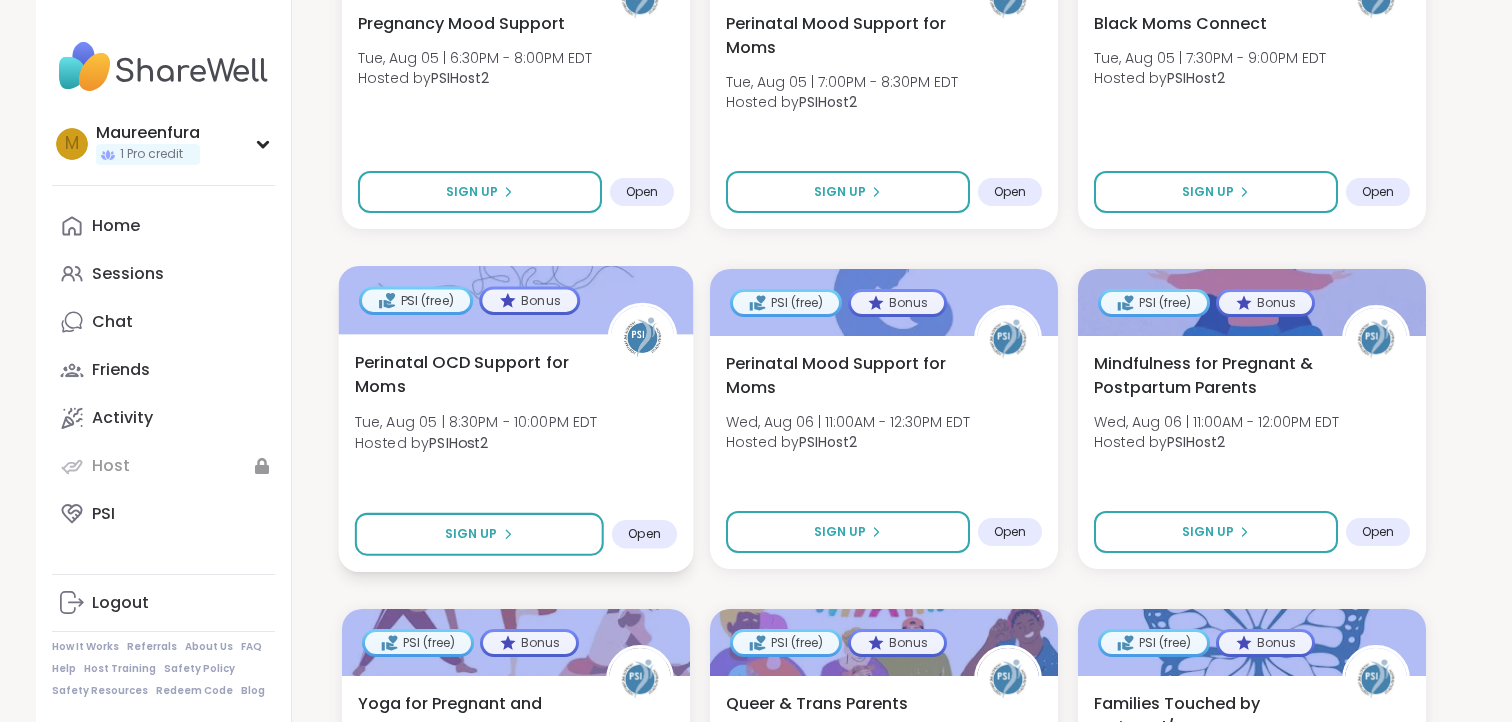 click on "Hosted by  PSIHost2" at bounding box center (476, 442) 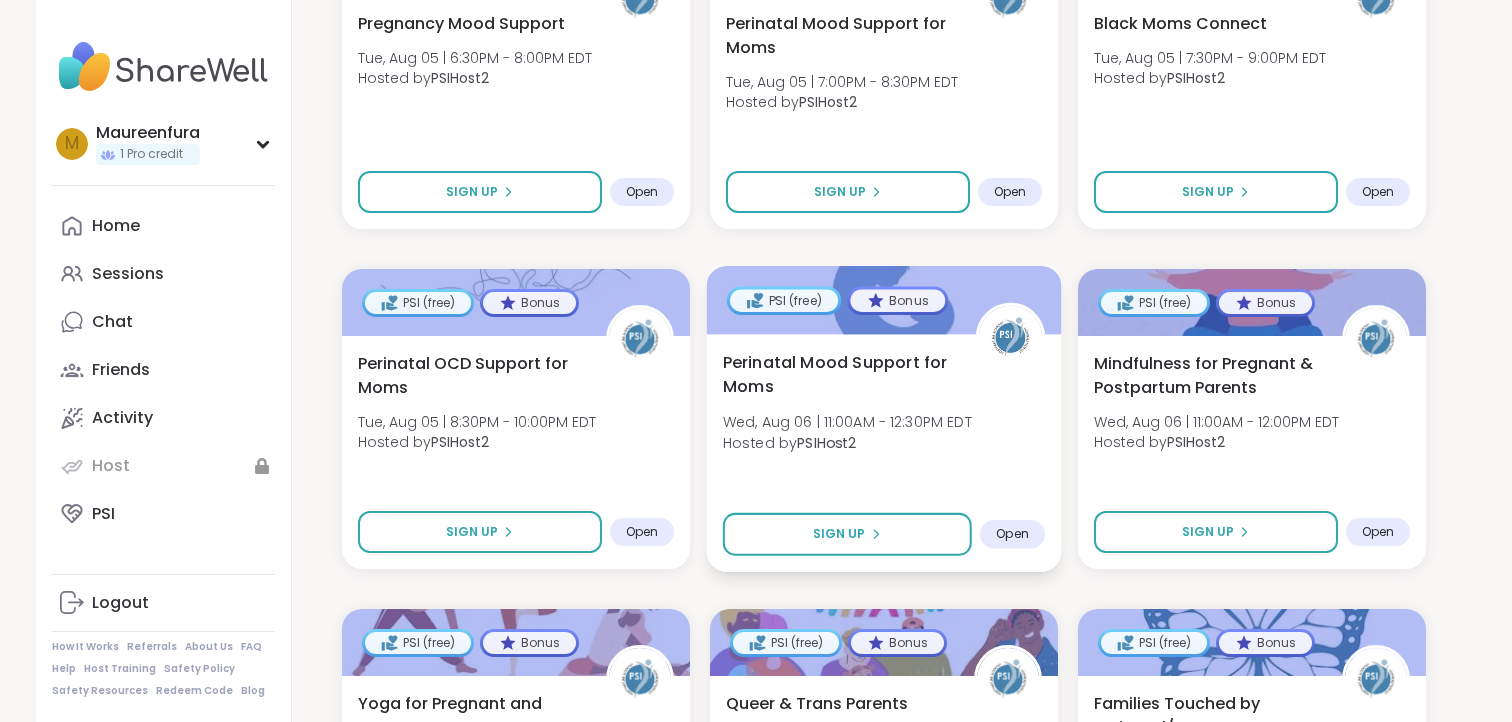 click on "Perinatal Mood Support for Moms Wed, Aug 06 | 11:00AM - 12:30PM EDT Hosted by  PSIHost2" at bounding box center [884, 407] 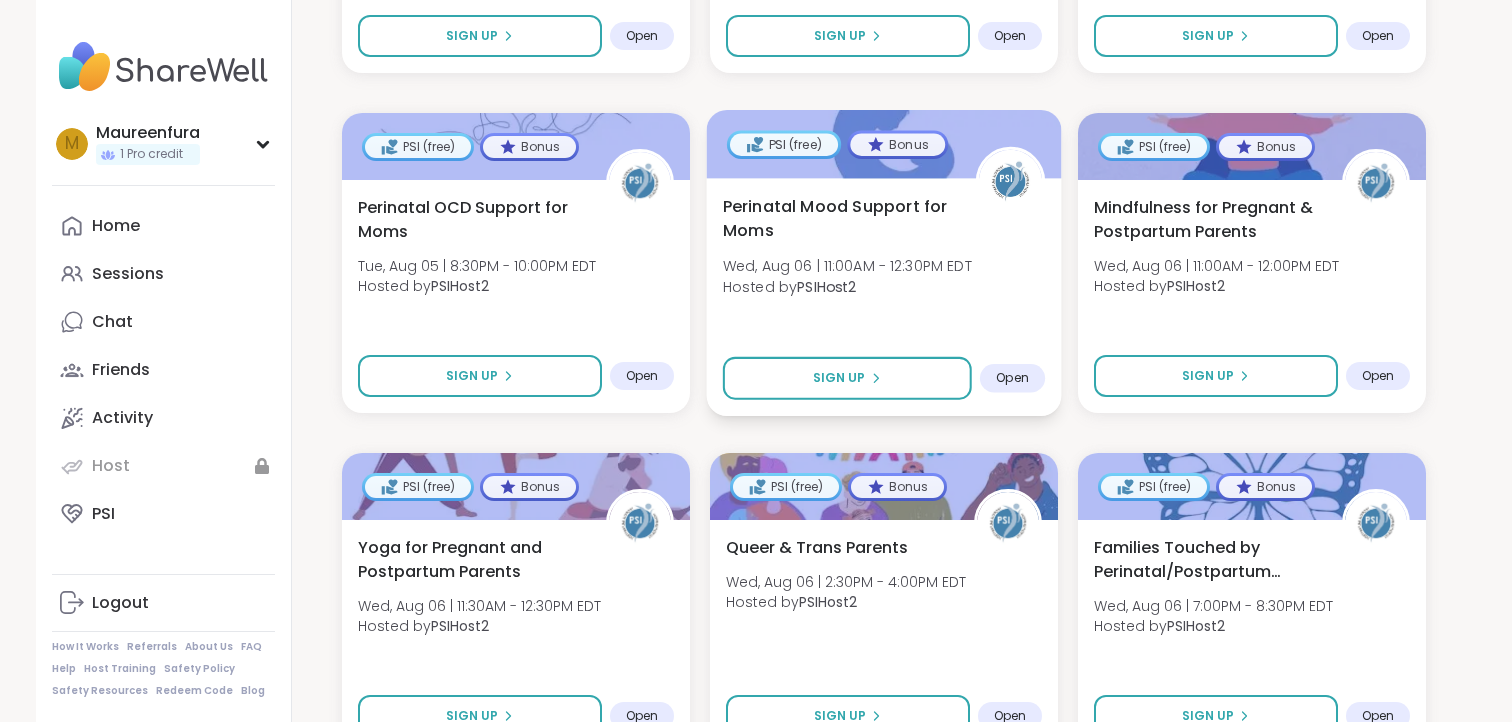 scroll, scrollTop: 1751, scrollLeft: 0, axis: vertical 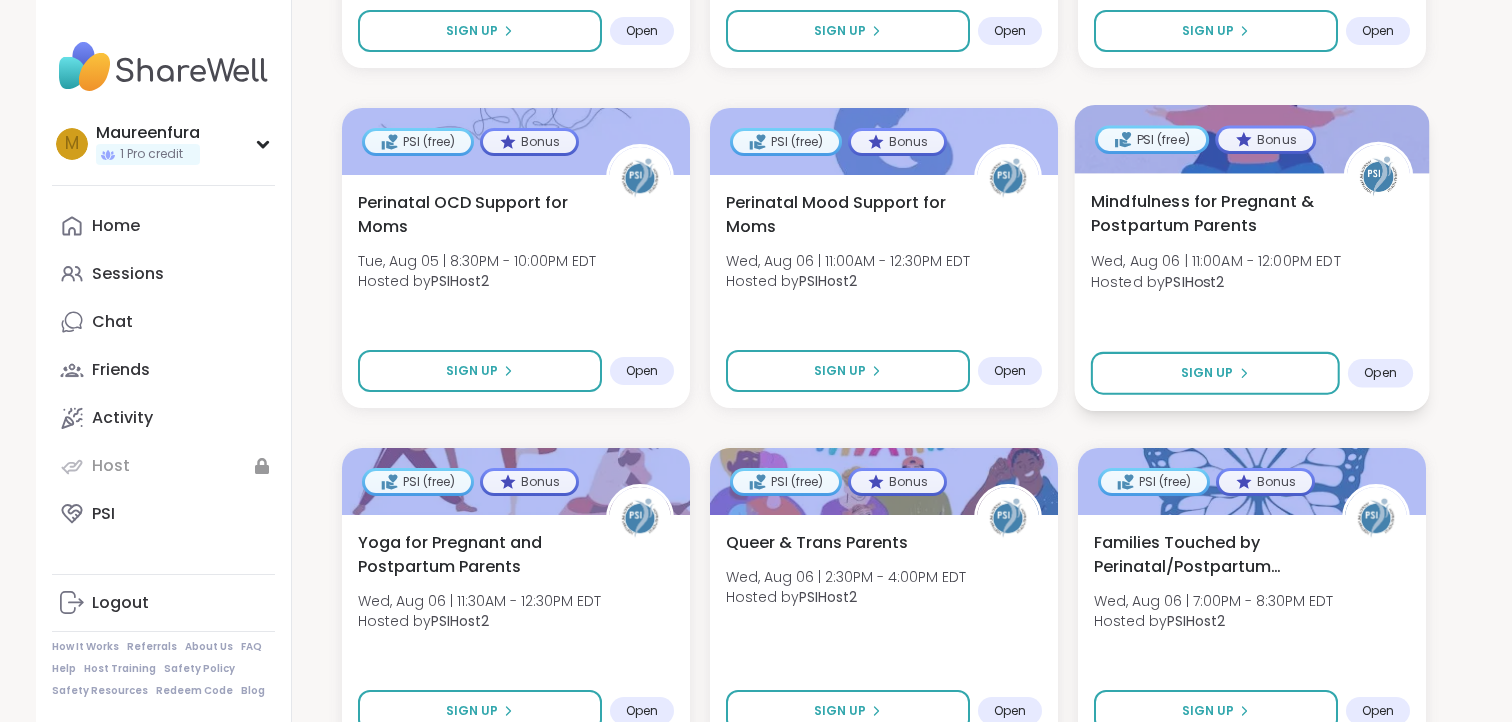click on "Hosted by  PSIHost2" at bounding box center (1216, 281) 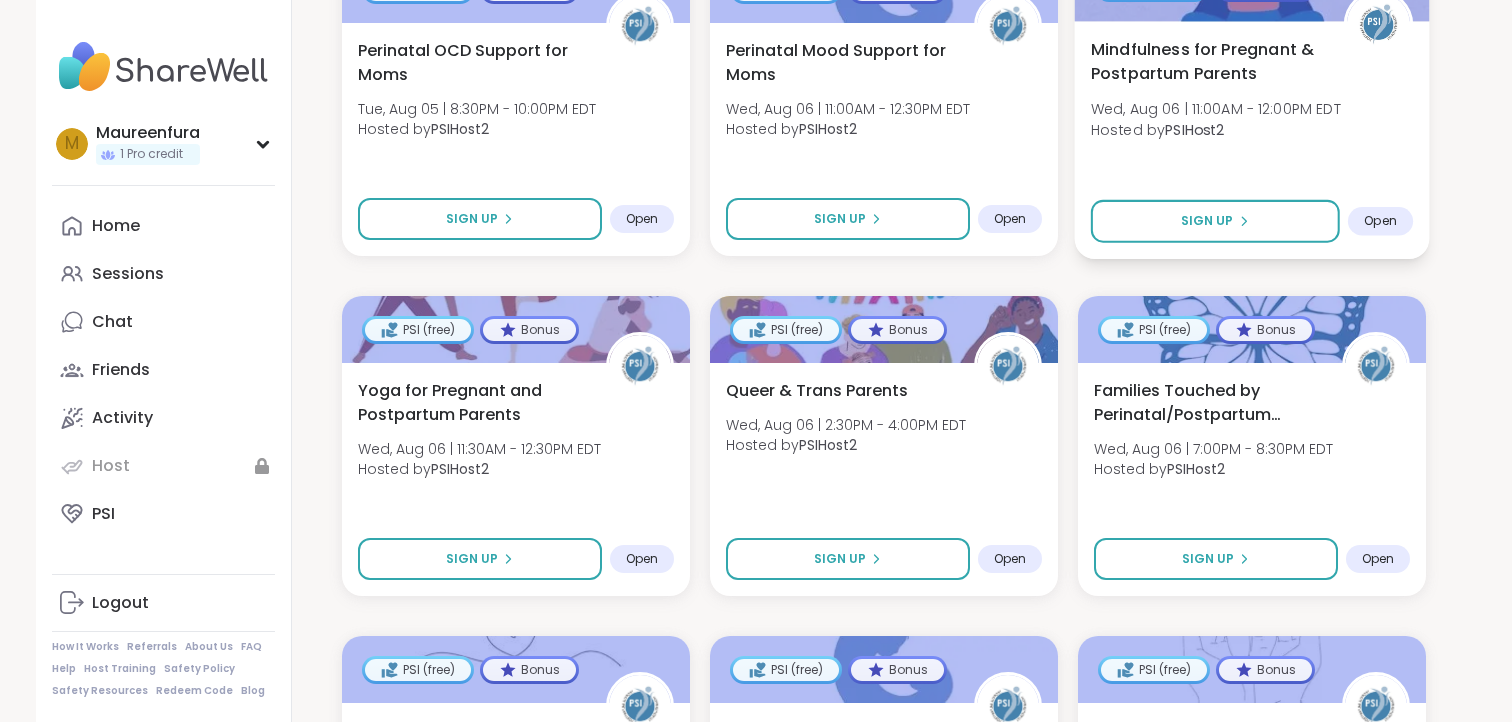 scroll, scrollTop: 1906, scrollLeft: 0, axis: vertical 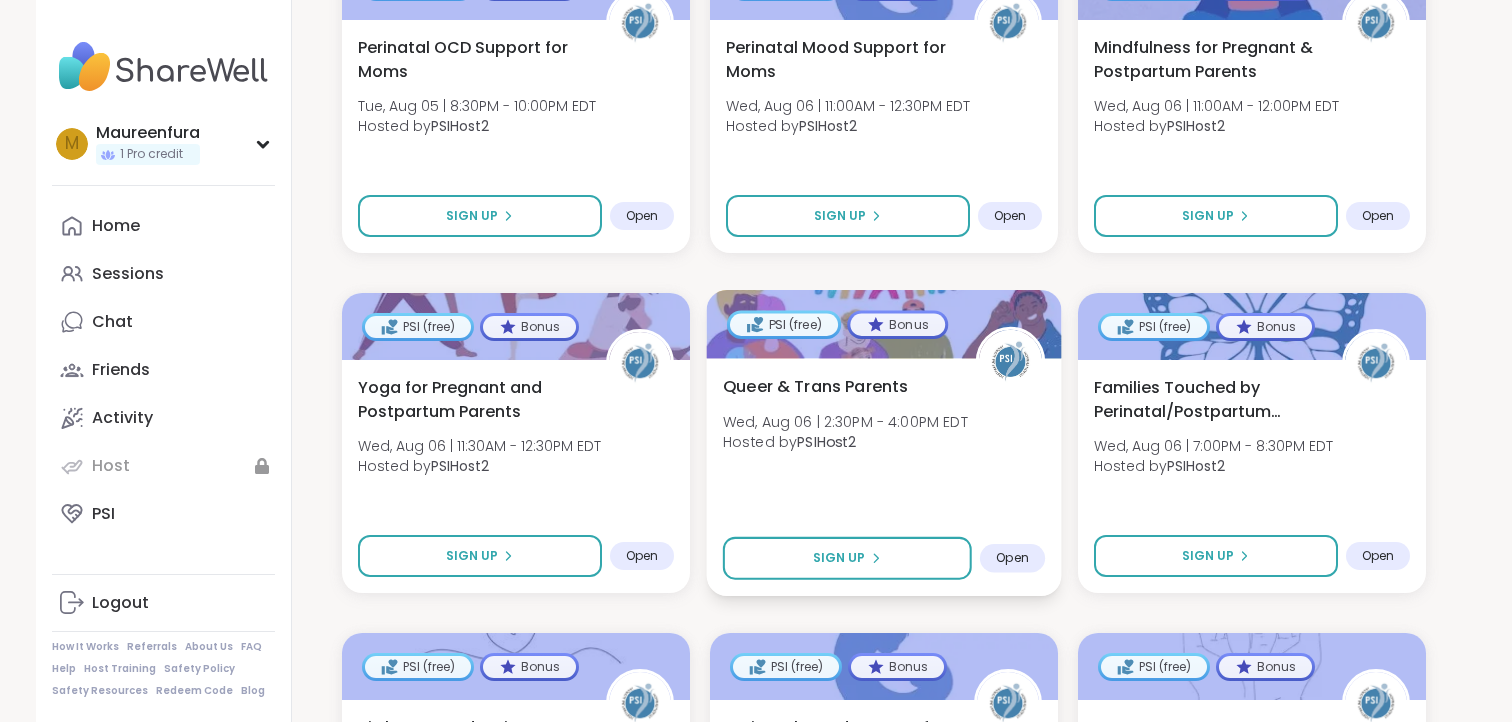 click on "Queer & Trans Parents Wed, Aug 06 | 2:30PM - 4:00PM EDT Hosted by  PSIHost2 Sign Up Open" at bounding box center (884, 477) 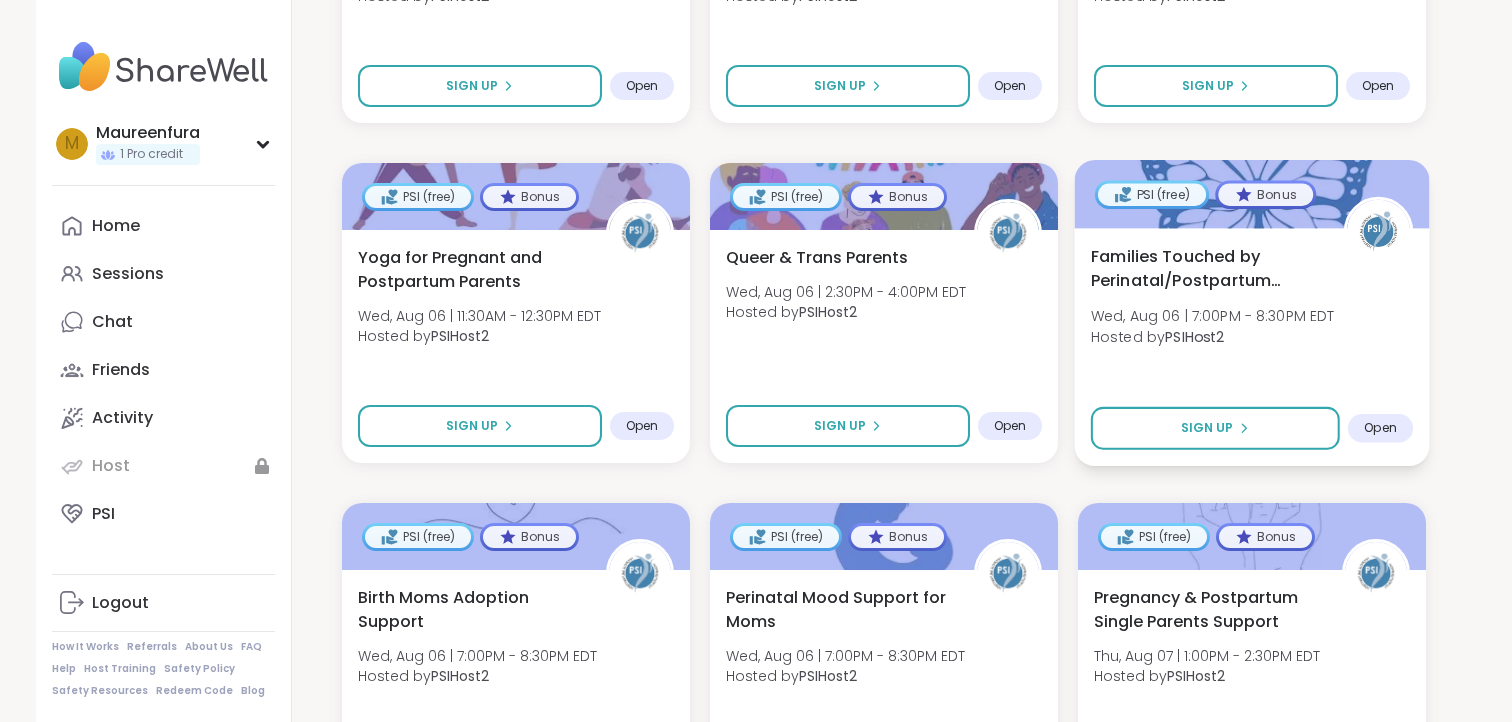 scroll, scrollTop: 2041, scrollLeft: 0, axis: vertical 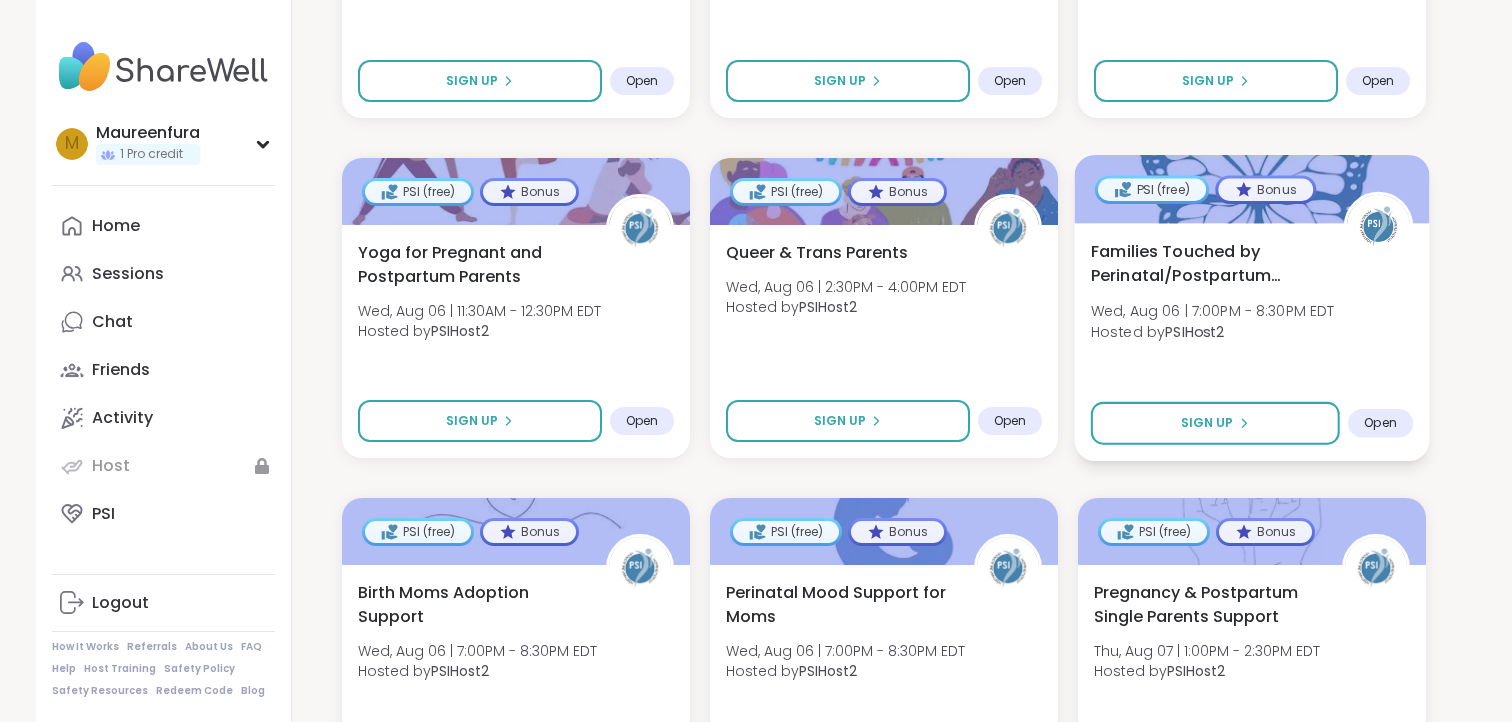 click on "Families Touched by Perinatal/Postpartum Psychosis" at bounding box center (1206, 263) 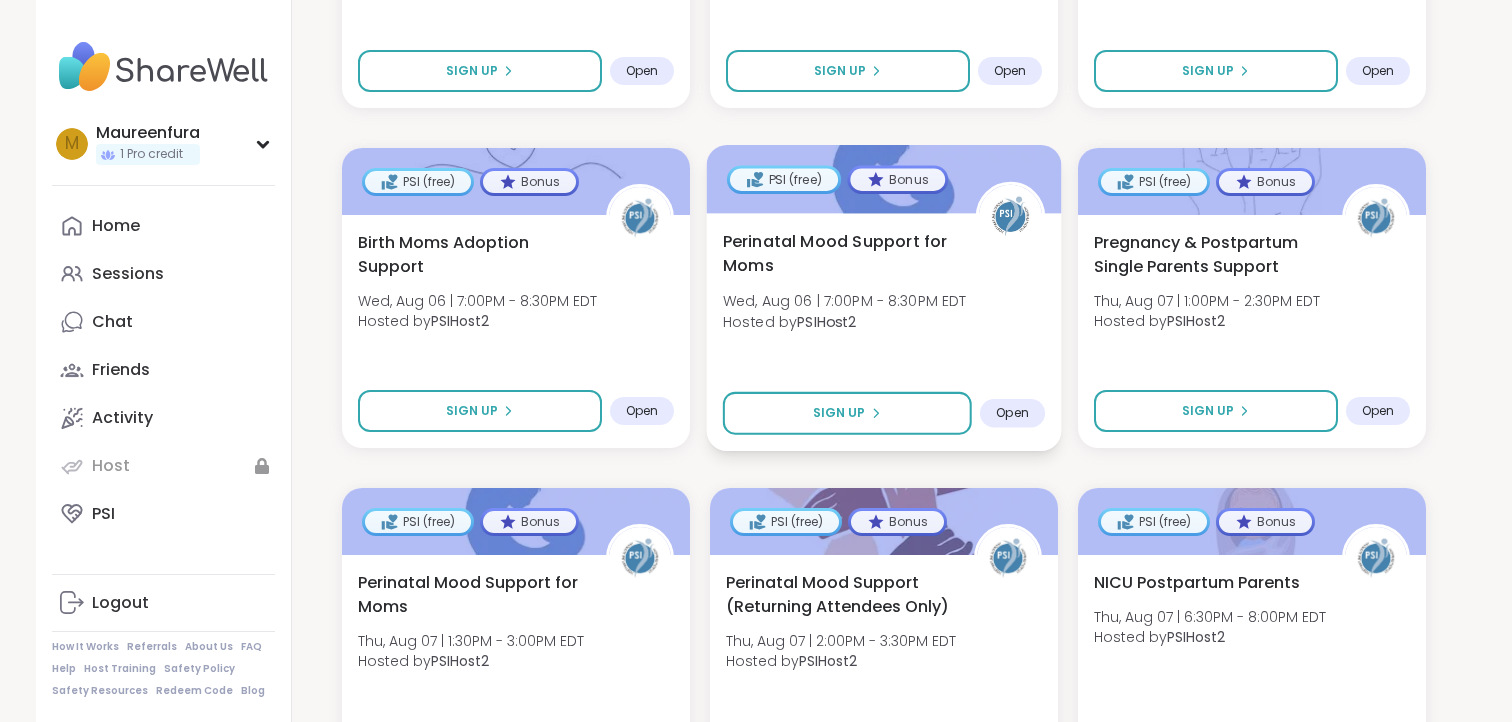 scroll, scrollTop: 2396, scrollLeft: 0, axis: vertical 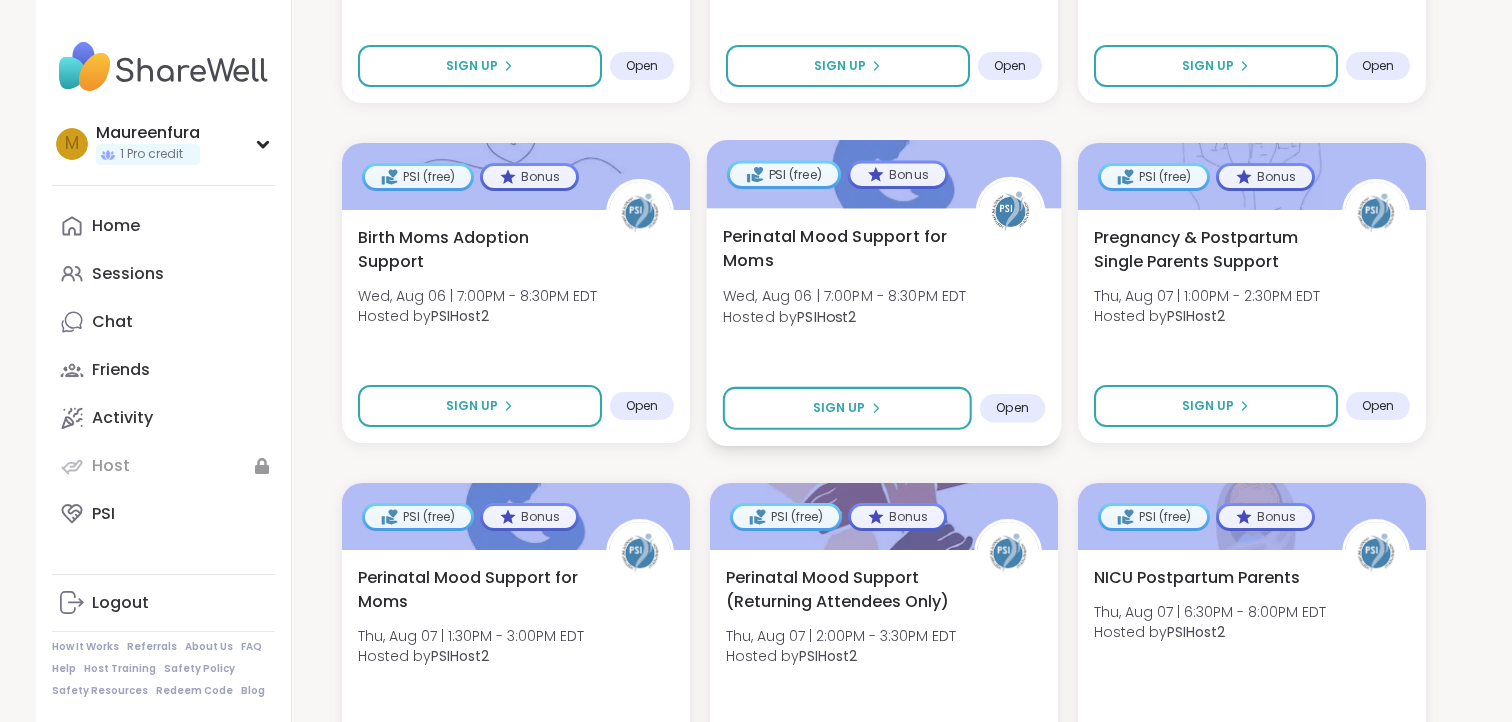 click on "Perinatal Mood Support for Moms" at bounding box center (838, 248) 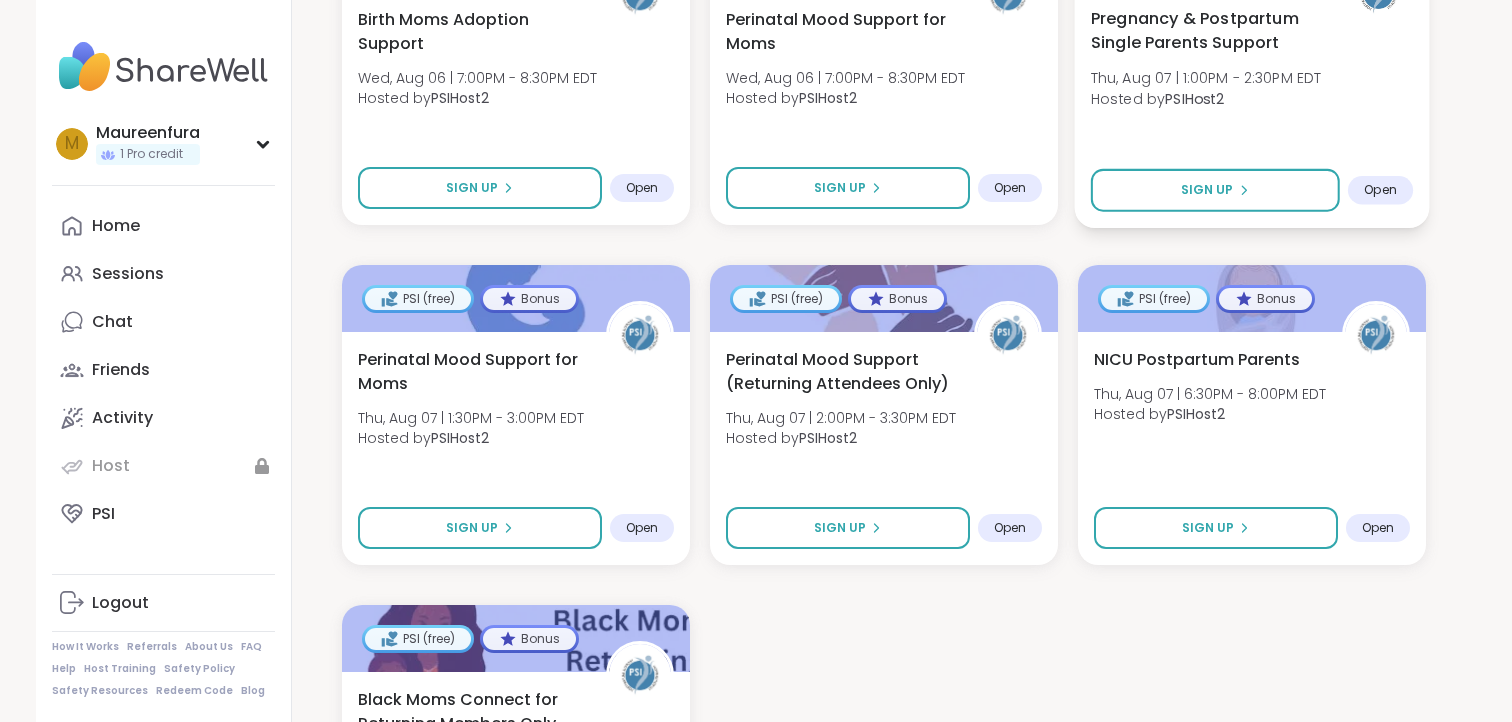 scroll, scrollTop: 2616, scrollLeft: 0, axis: vertical 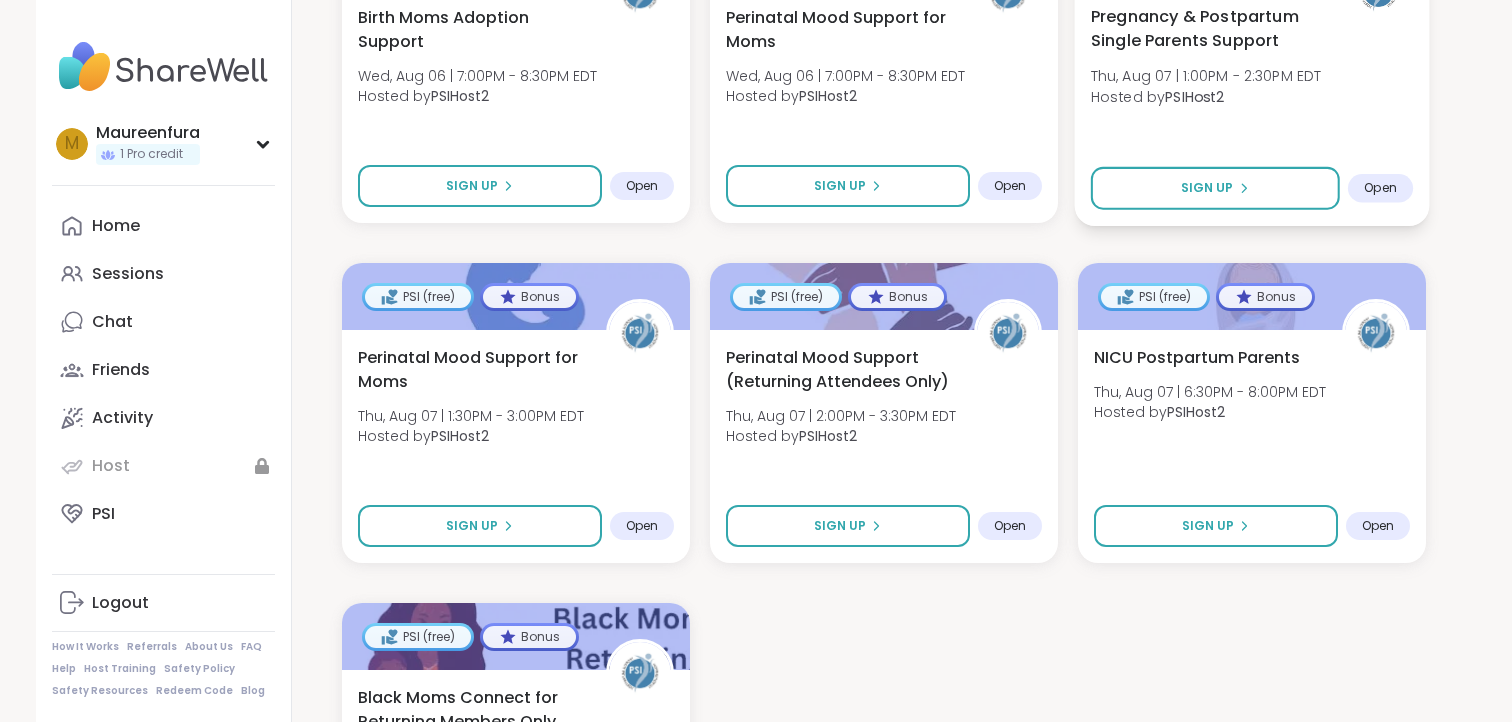 click on "Pregnancy & Postpartum Single Parents Support Thu, Aug 07 | 1:00PM - 2:30PM EDT Hosted by  PSIHost2" at bounding box center (1252, 61) 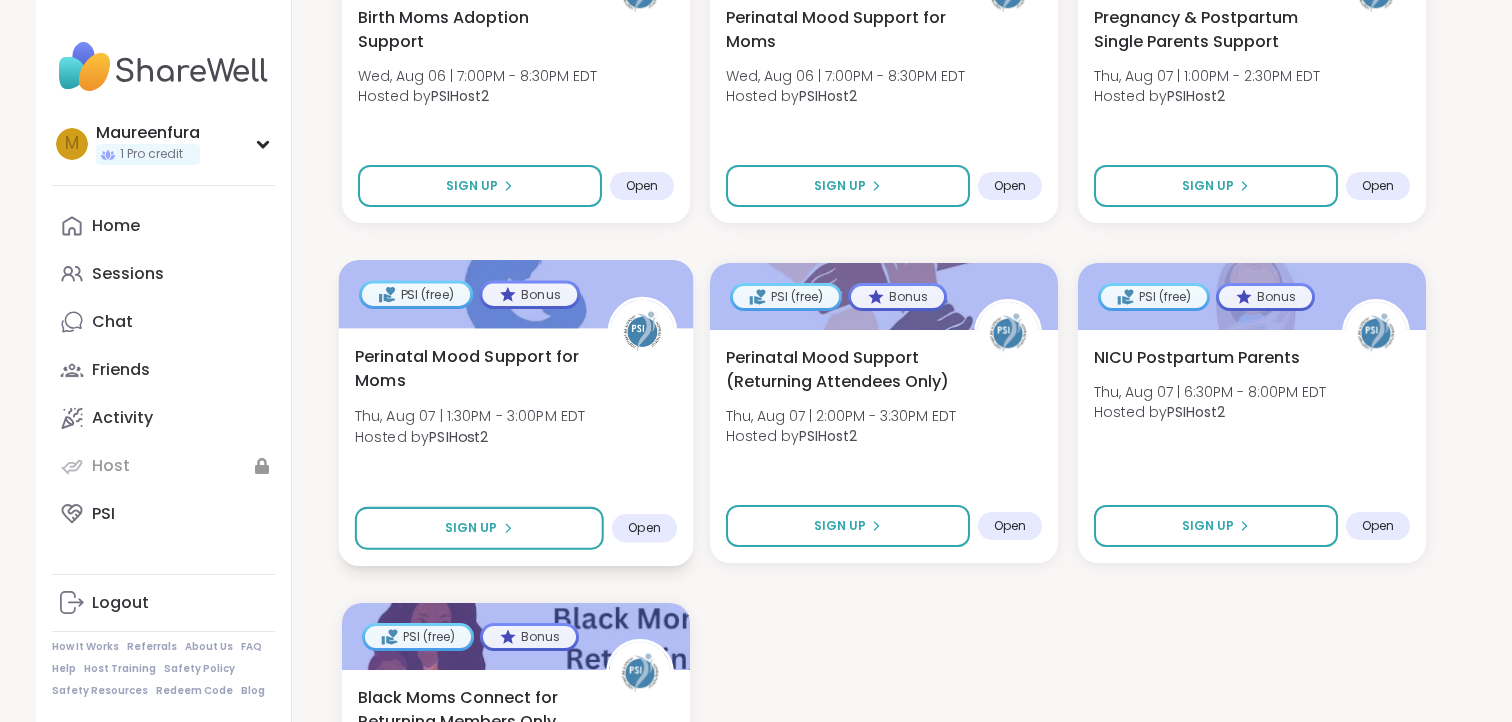 click on "Perinatal Mood Support for Moms Thu, Aug 07 | 1:30PM - 3:00PM EDT Hosted by  PSIHost2" at bounding box center (516, 401) 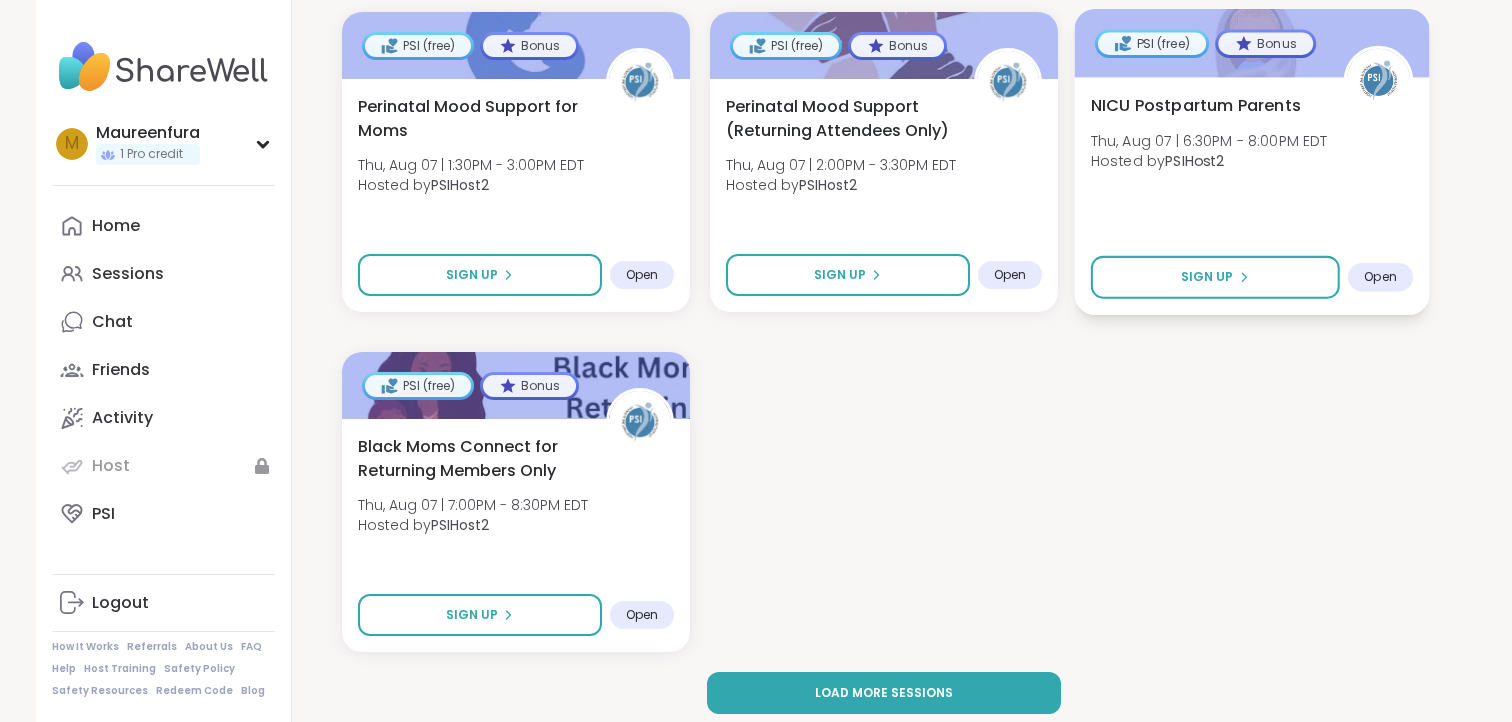 scroll, scrollTop: 2923, scrollLeft: 0, axis: vertical 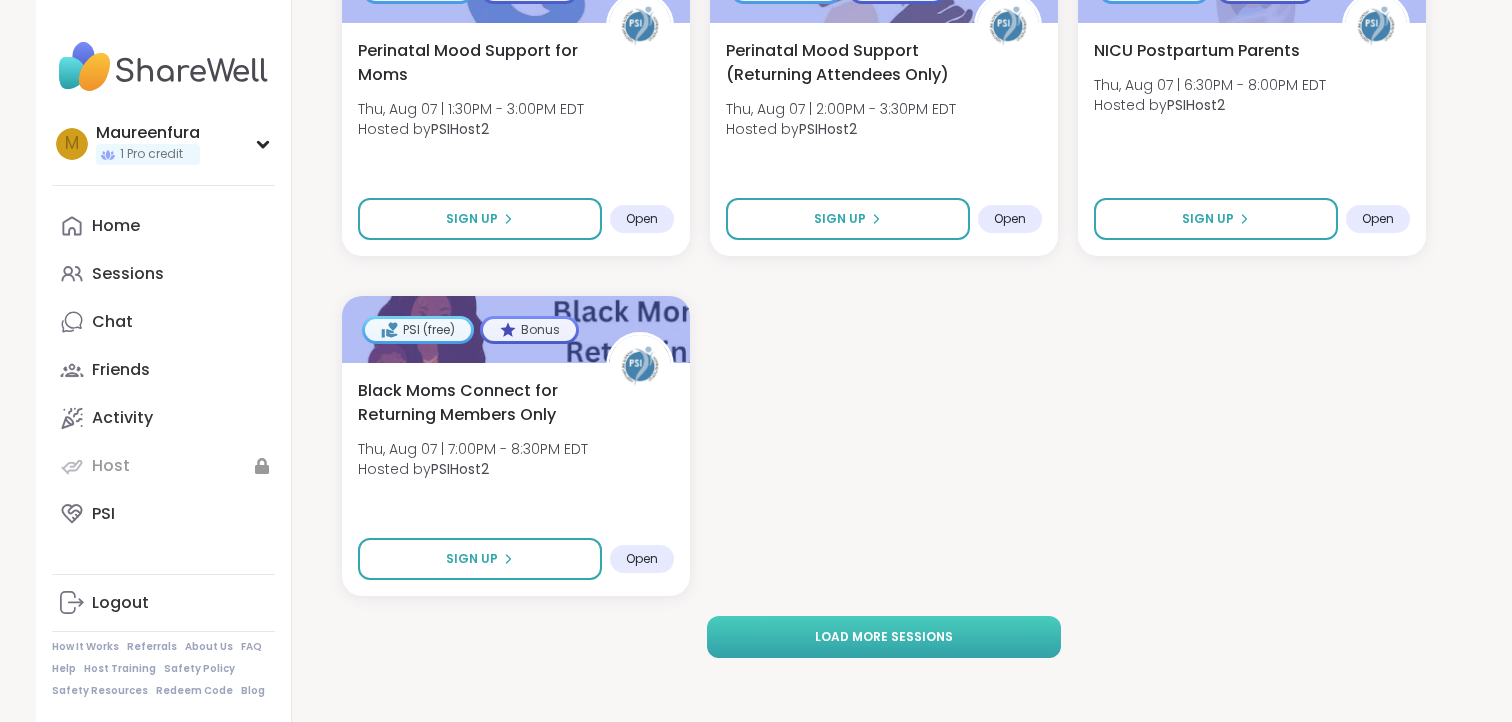 click on "Load more sessions" at bounding box center [884, 637] 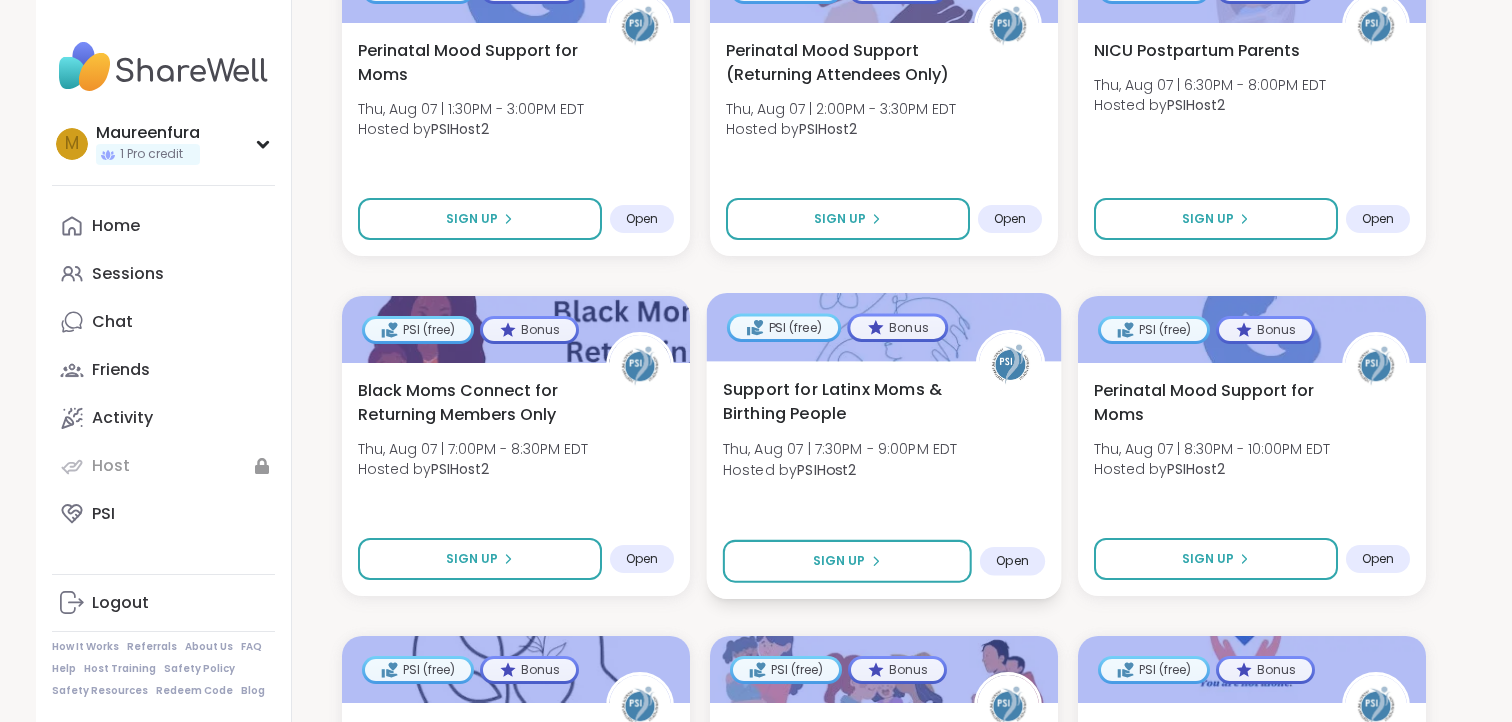 click on "Support for Latinx Moms & Birthing People" at bounding box center (838, 401) 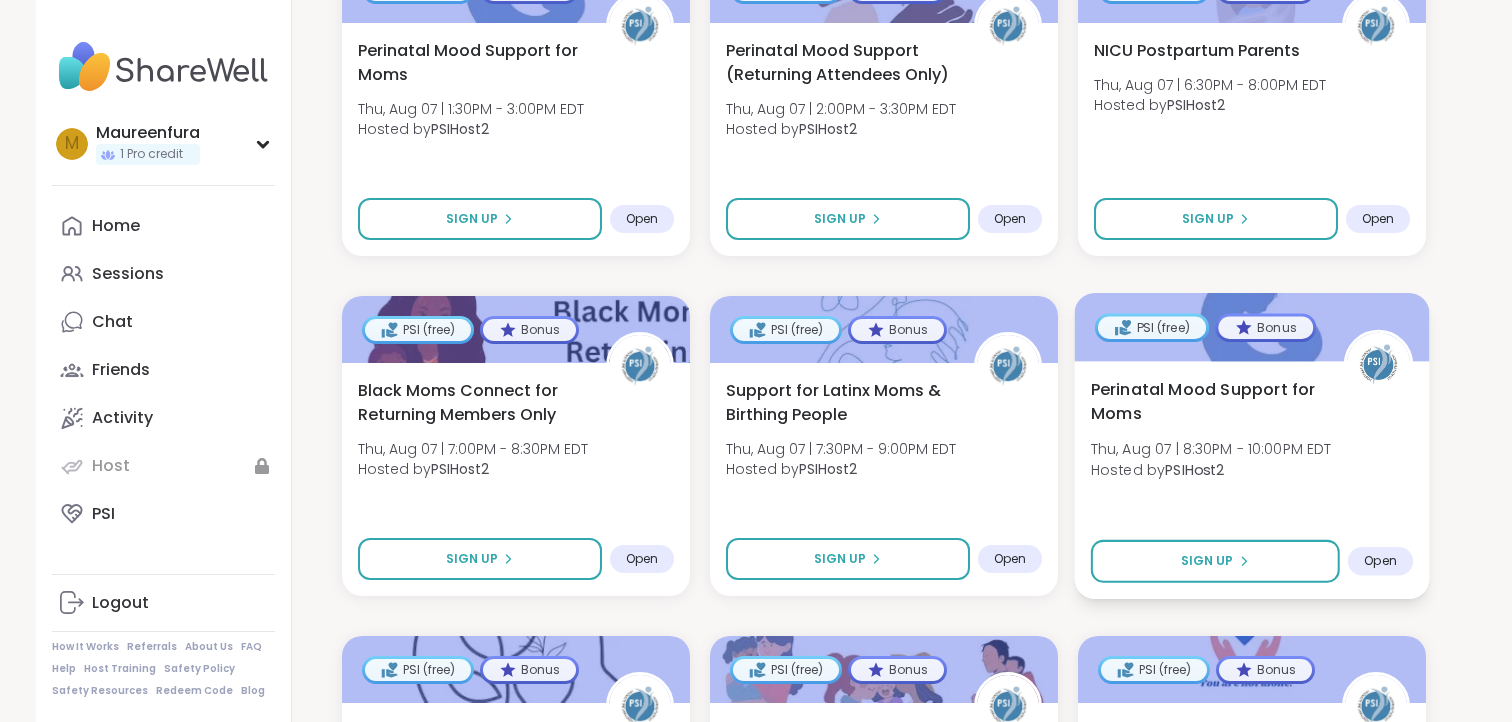 click on "Perinatal Mood Support for Moms Thu, Aug 07 | 8:30PM - 10:00PM EDT Hosted by  PSIHost2" at bounding box center (1252, 434) 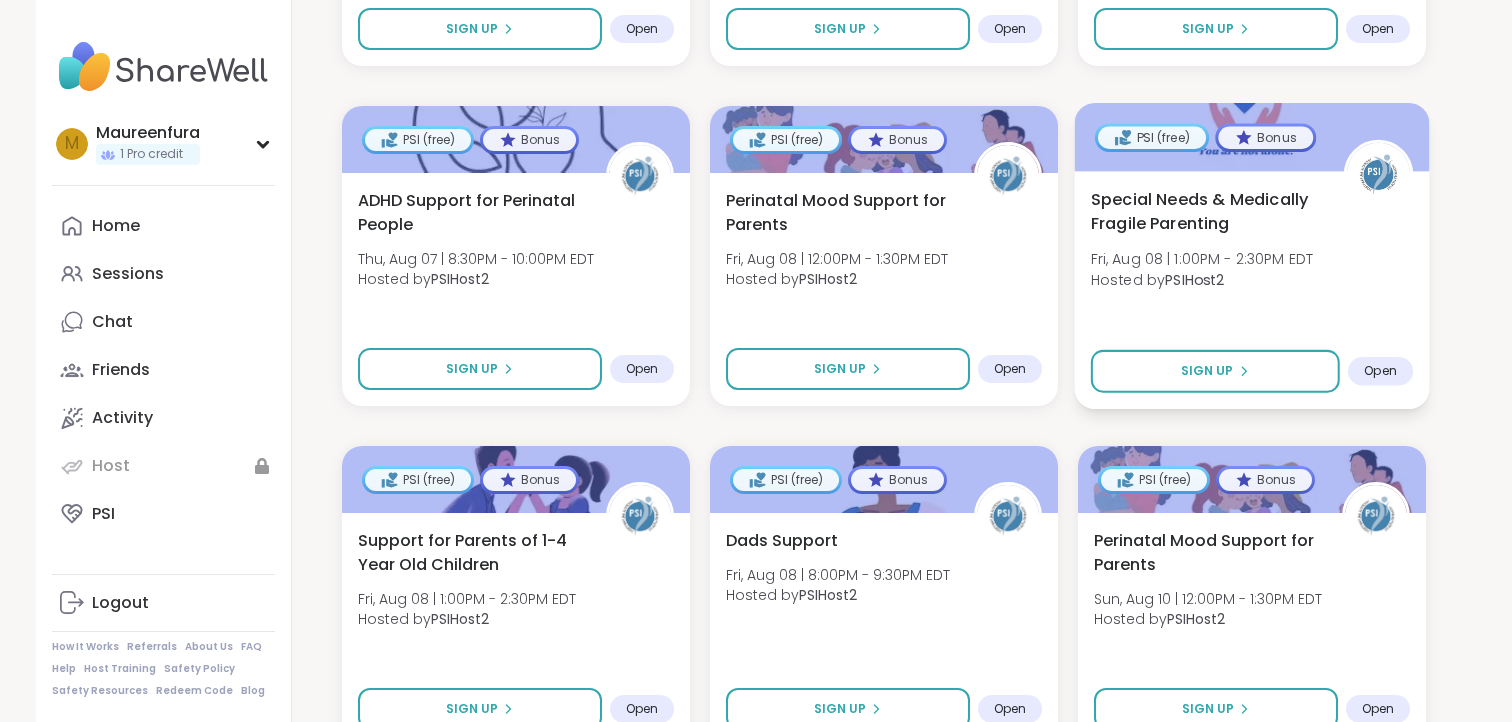 scroll, scrollTop: 3455, scrollLeft: 0, axis: vertical 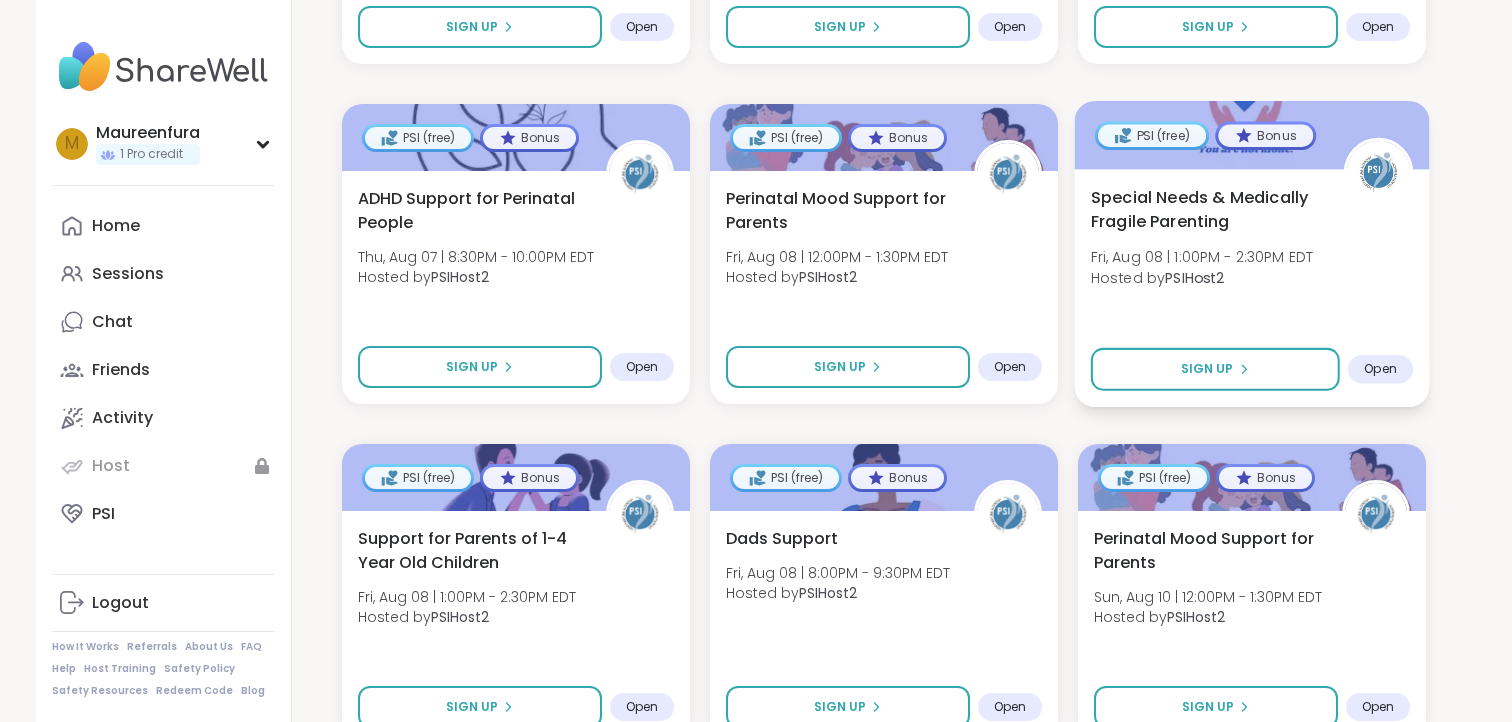 click on "Special Needs & Medically Fragile Parenting" at bounding box center (1206, 209) 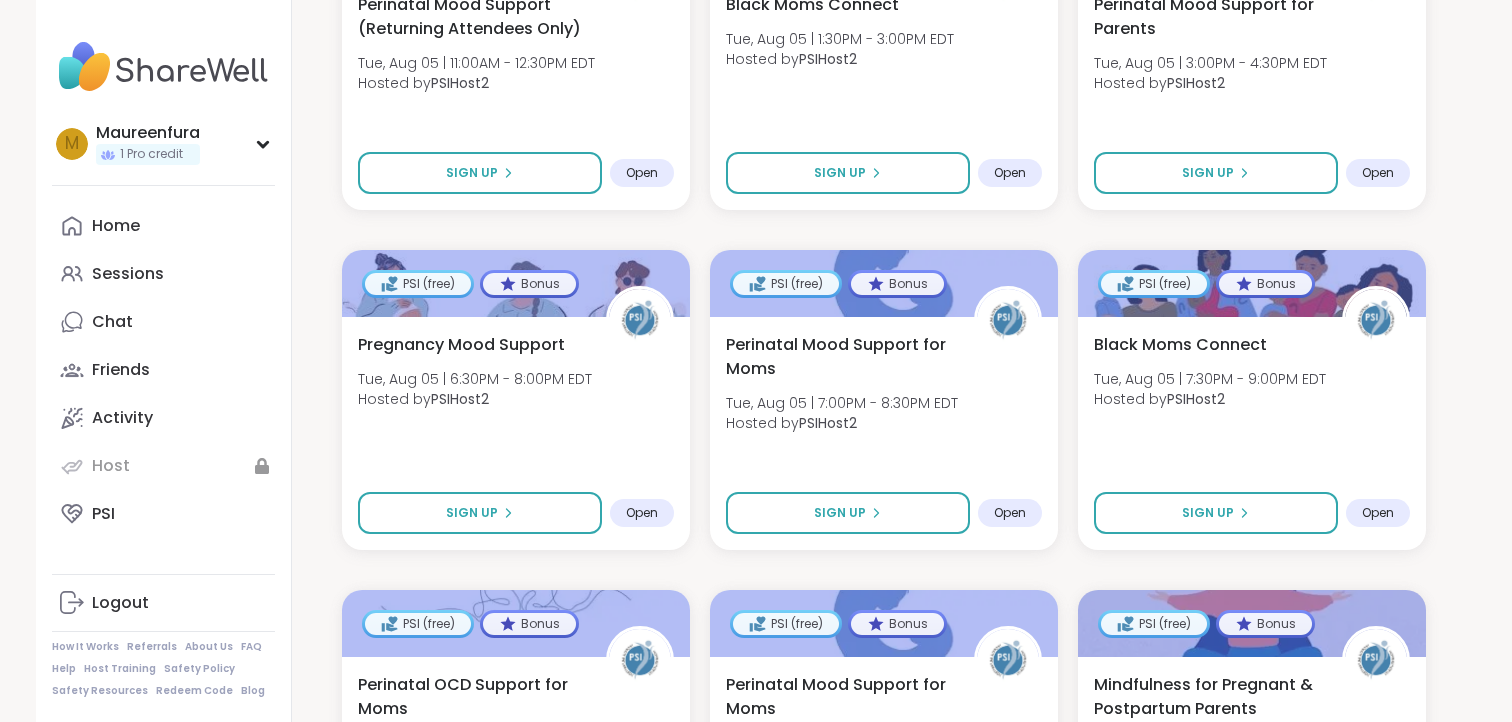 scroll, scrollTop: 1288, scrollLeft: 0, axis: vertical 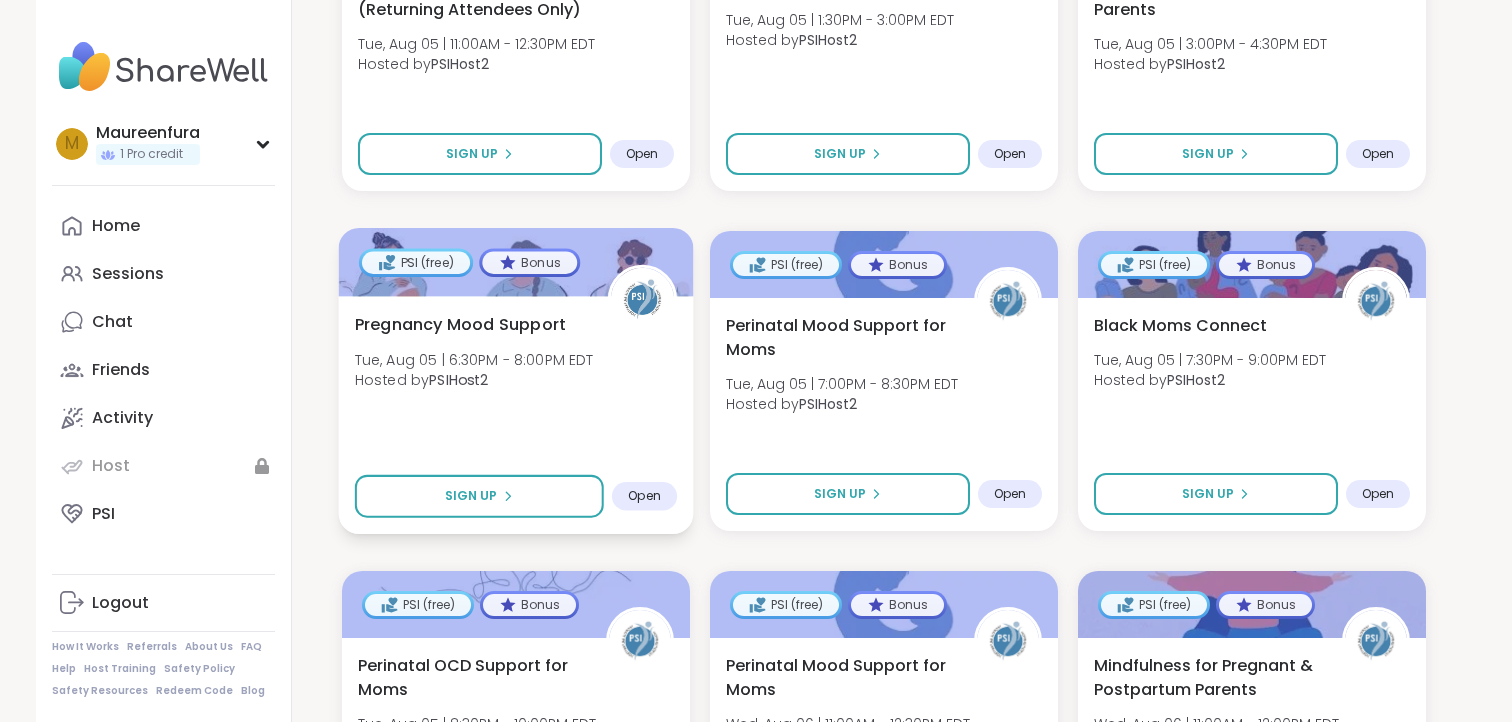 click on "Pregnancy Mood Support Tue, Aug 05 | 6:30PM - 8:00PM EDT Hosted by  PSIHost2" at bounding box center [516, 357] 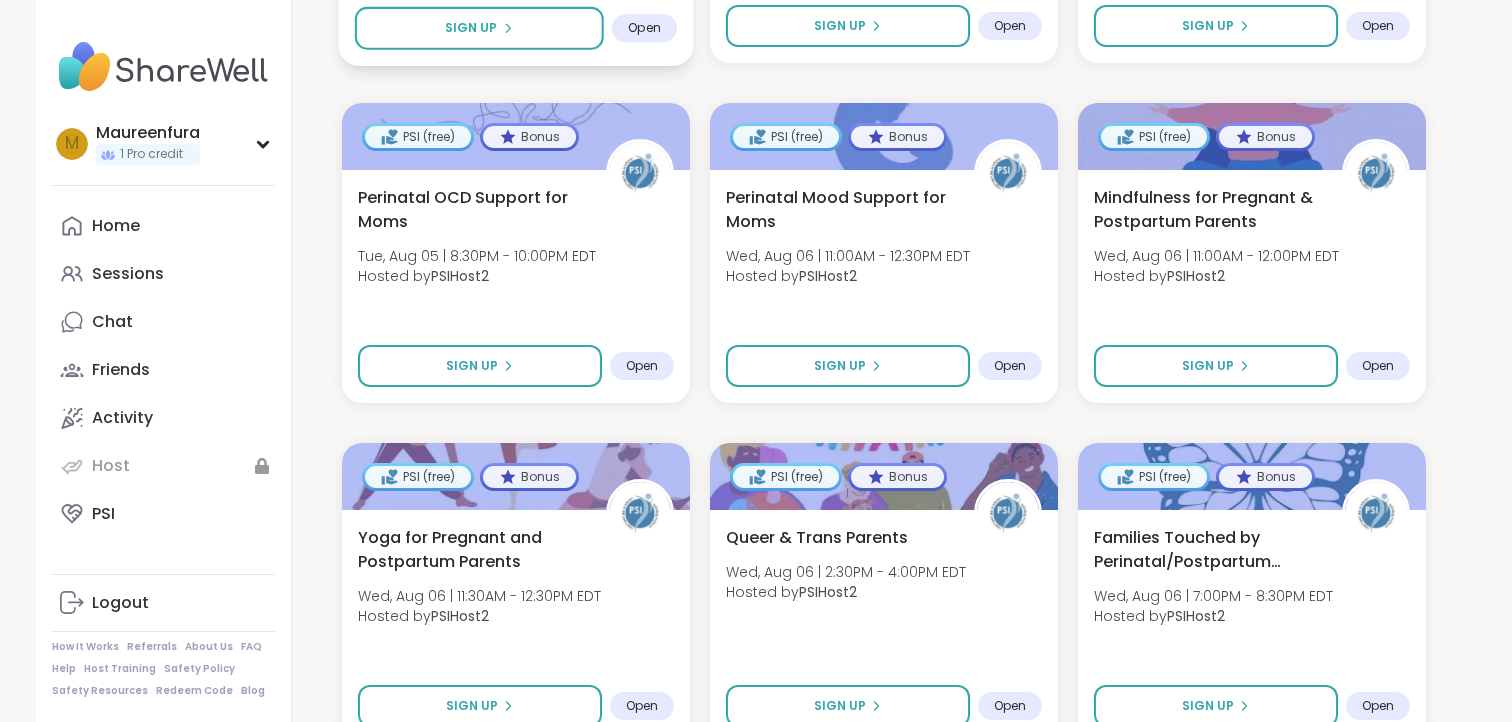 scroll, scrollTop: 1765, scrollLeft: 0, axis: vertical 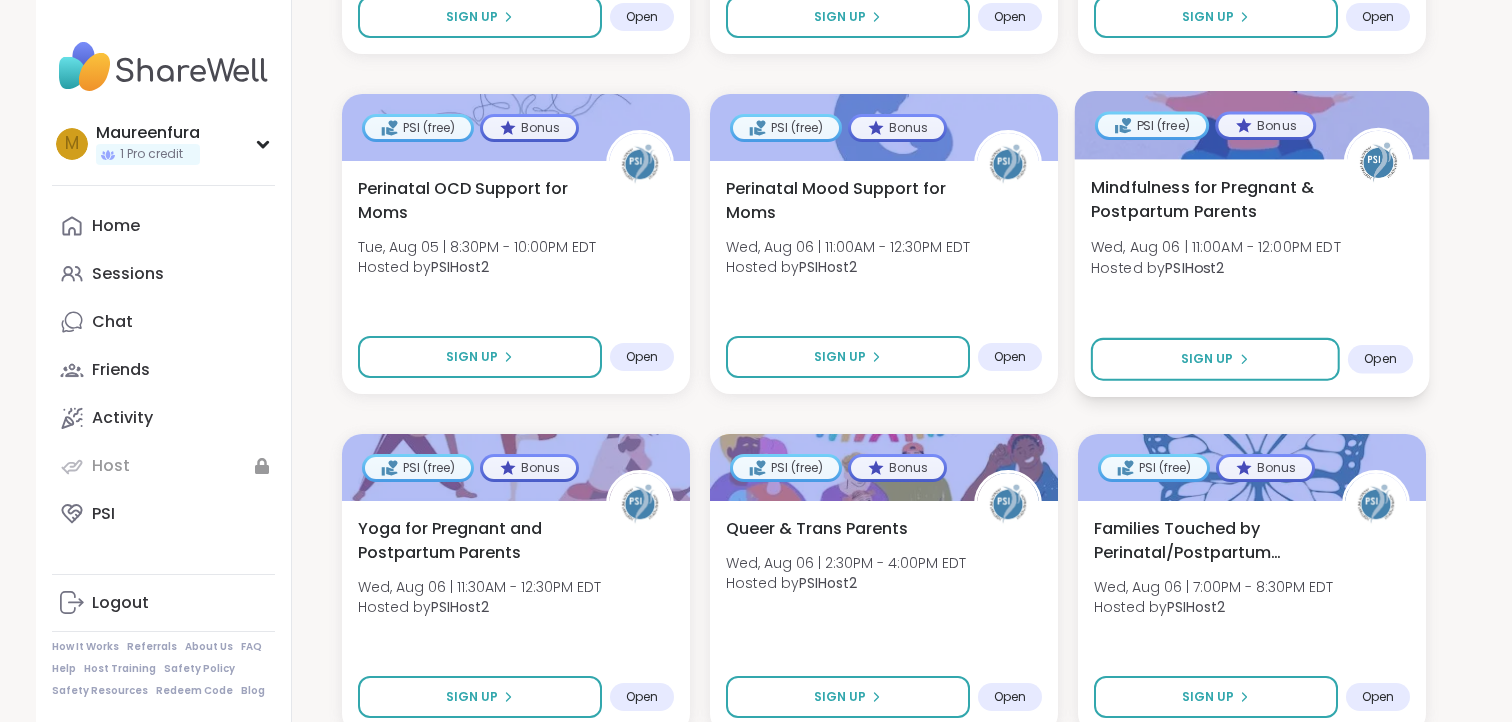 click on "Wed, Aug 06 | 11:00AM - 12:00PM EDT" at bounding box center (1216, 247) 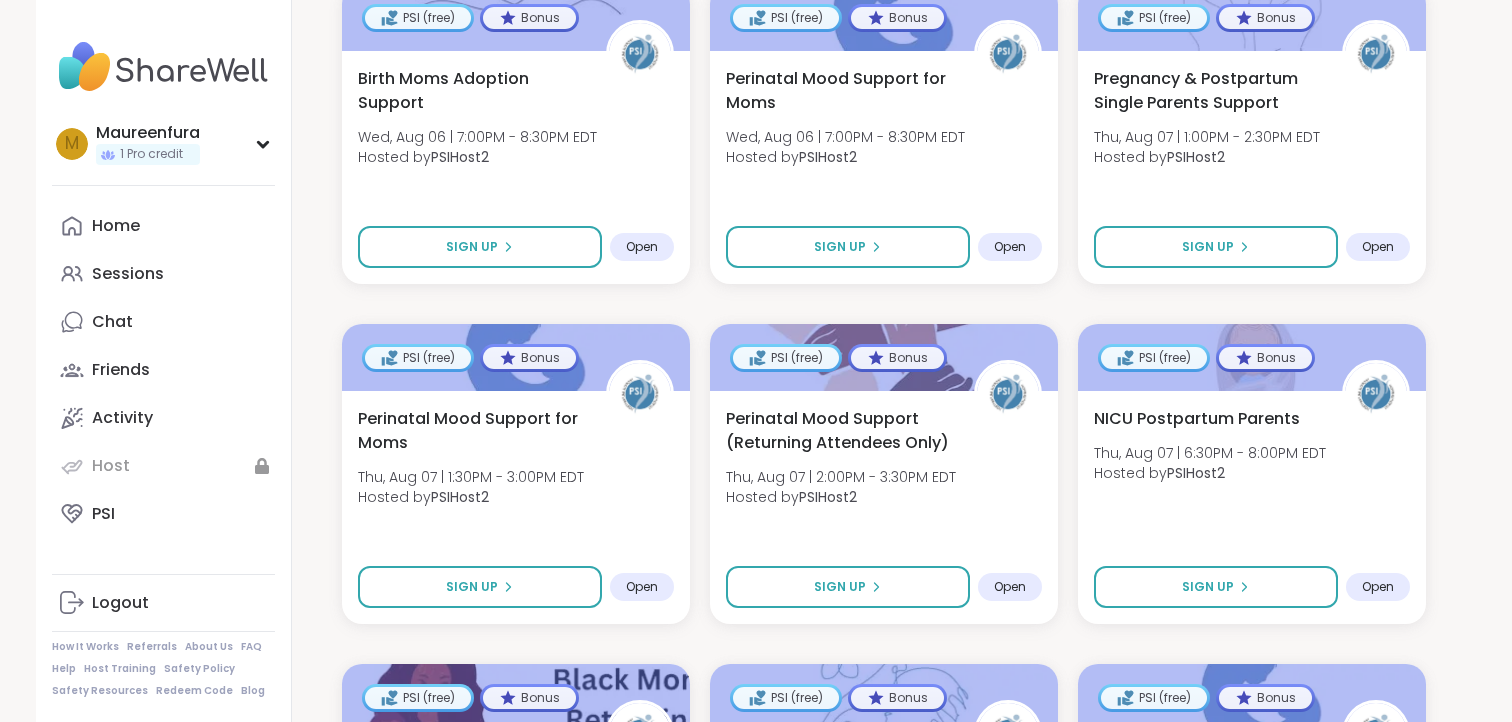 scroll, scrollTop: 2558, scrollLeft: 0, axis: vertical 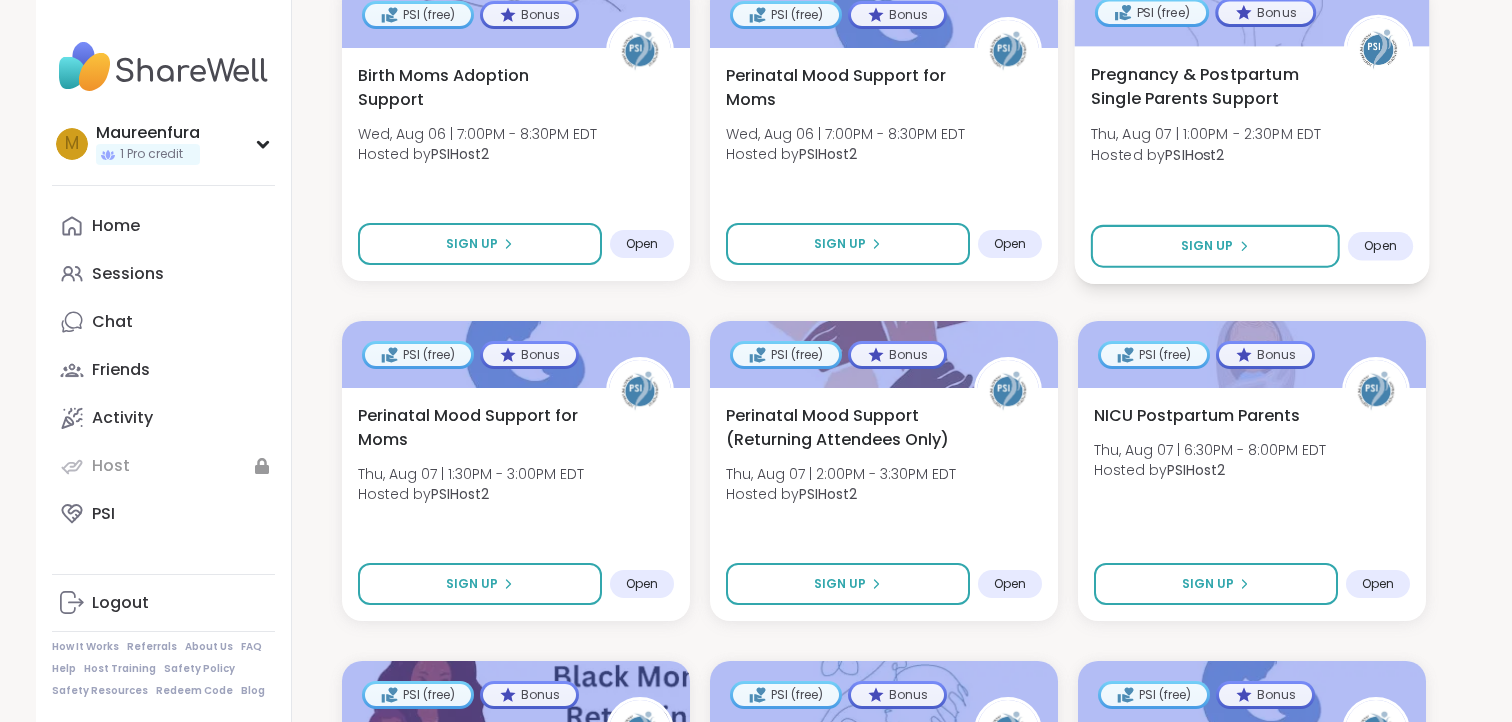 click on "Pregnancy & Postpartum Single Parents Support" at bounding box center [1206, 86] 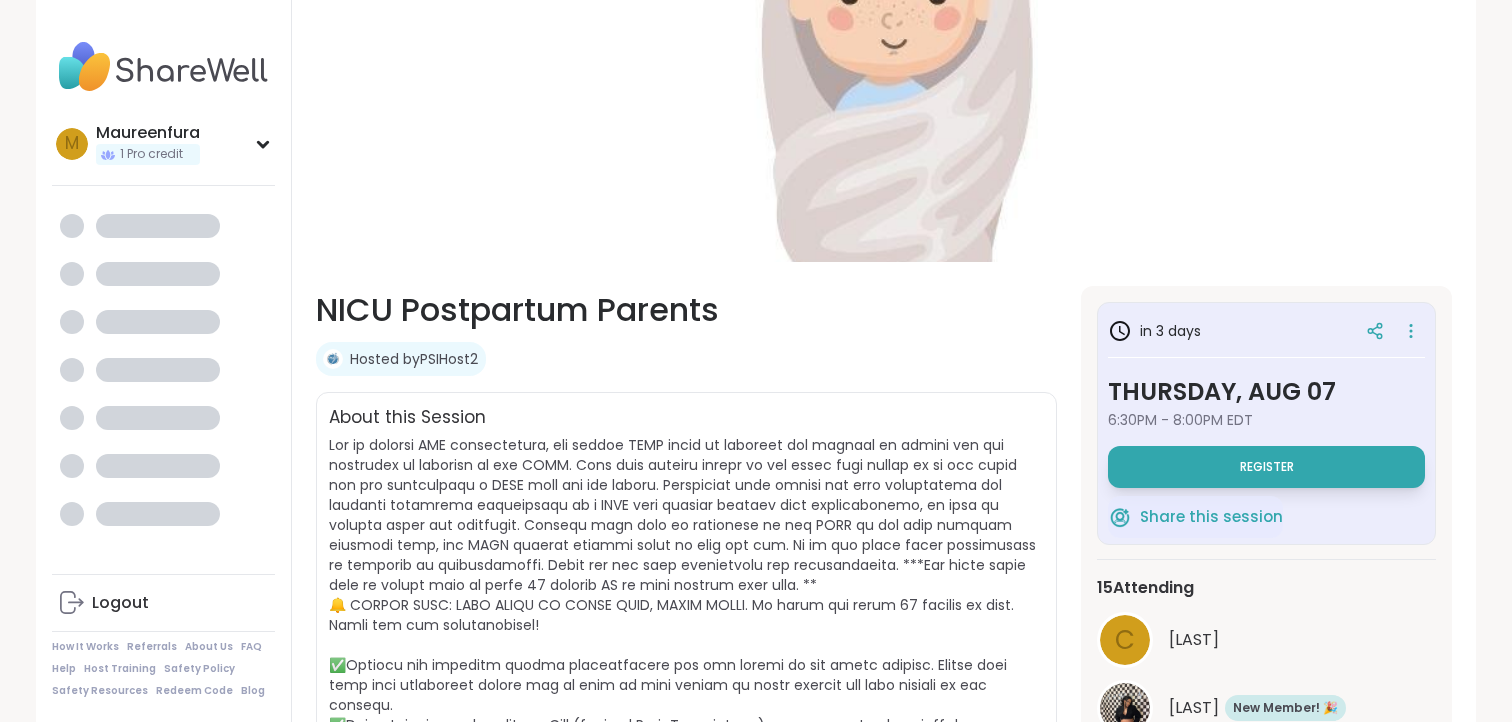 scroll, scrollTop: 0, scrollLeft: 0, axis: both 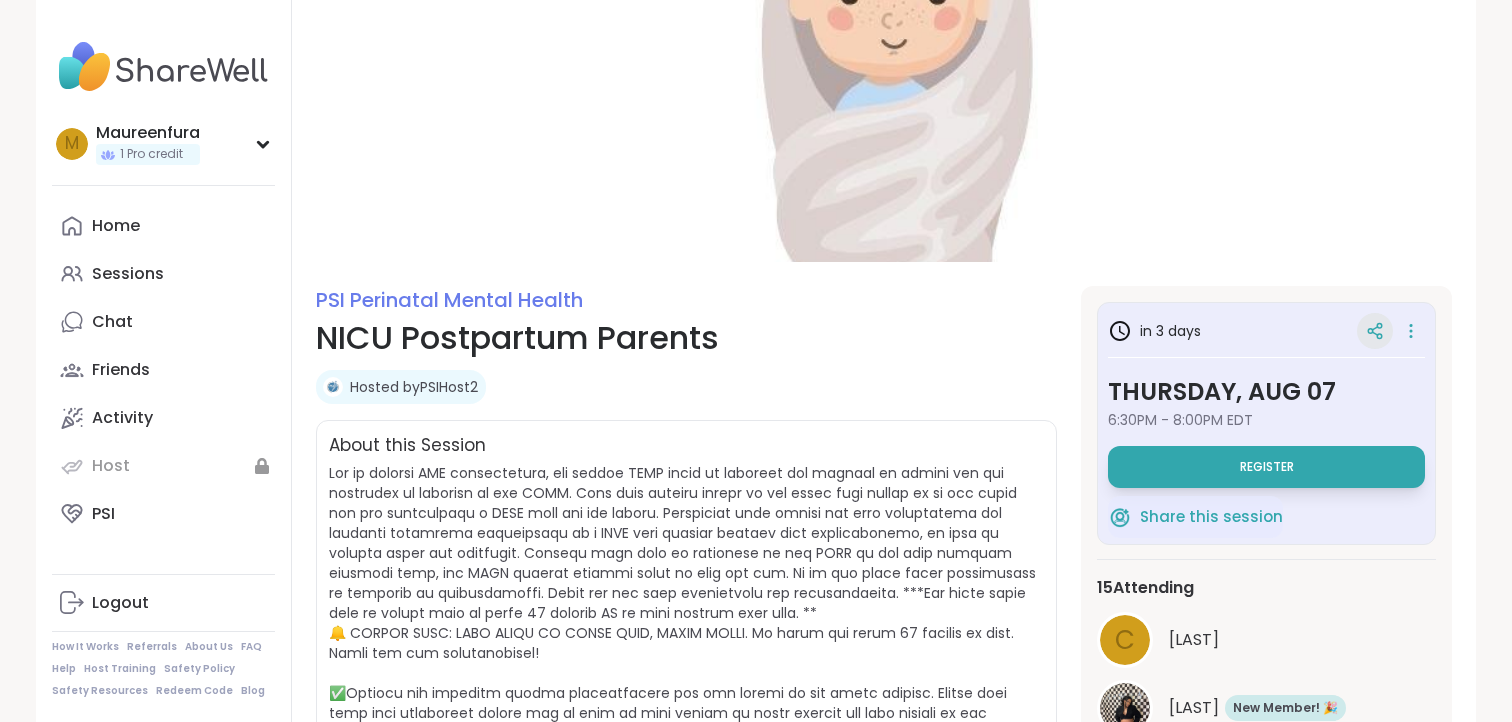 click 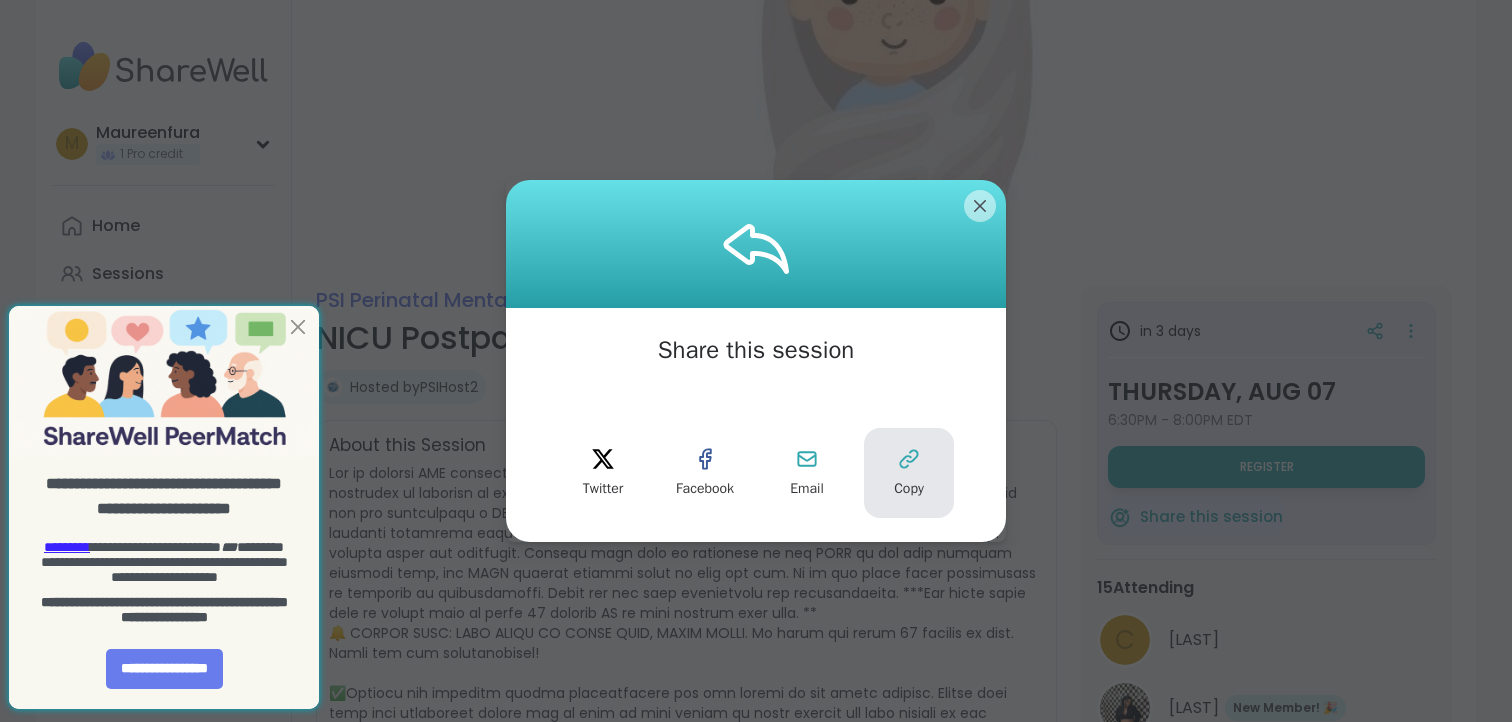 scroll, scrollTop: 0, scrollLeft: 0, axis: both 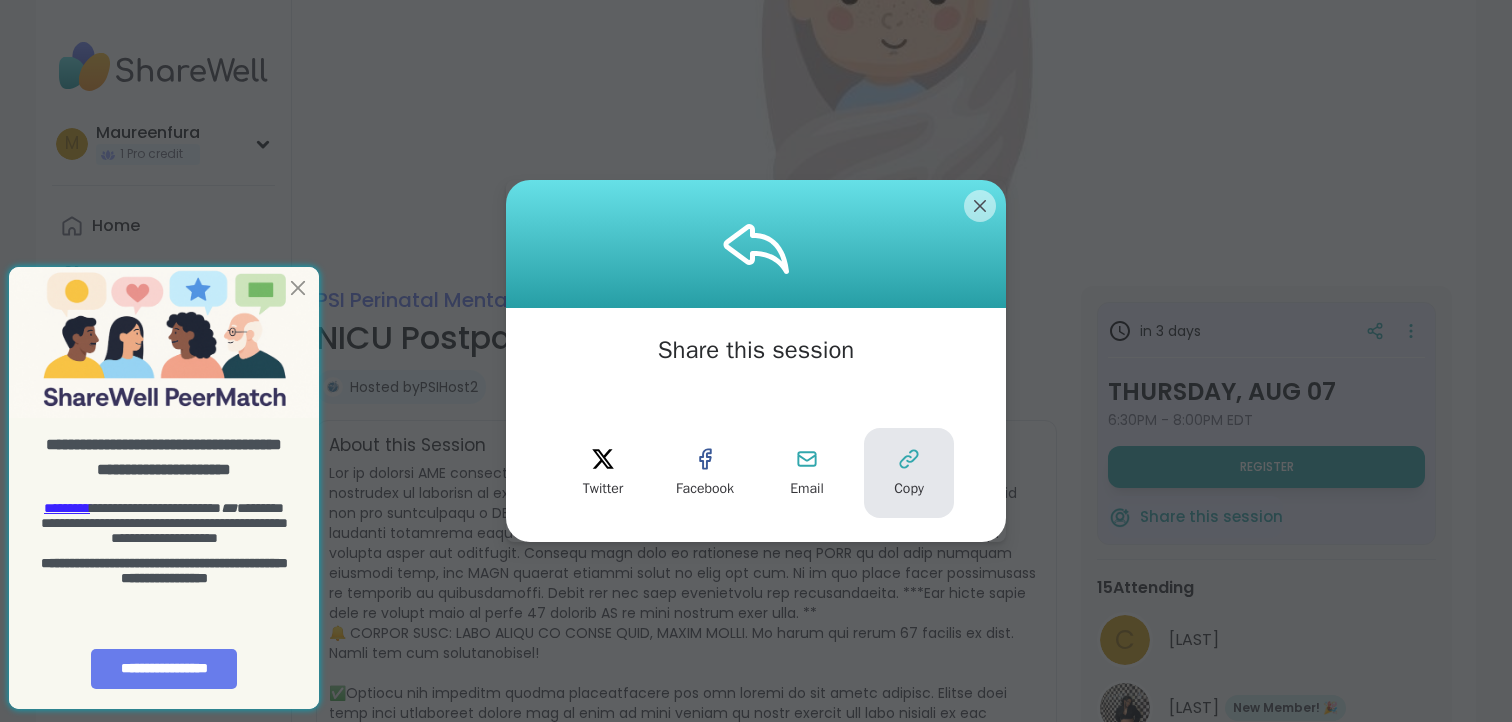 click on "Copy" at bounding box center [909, 473] 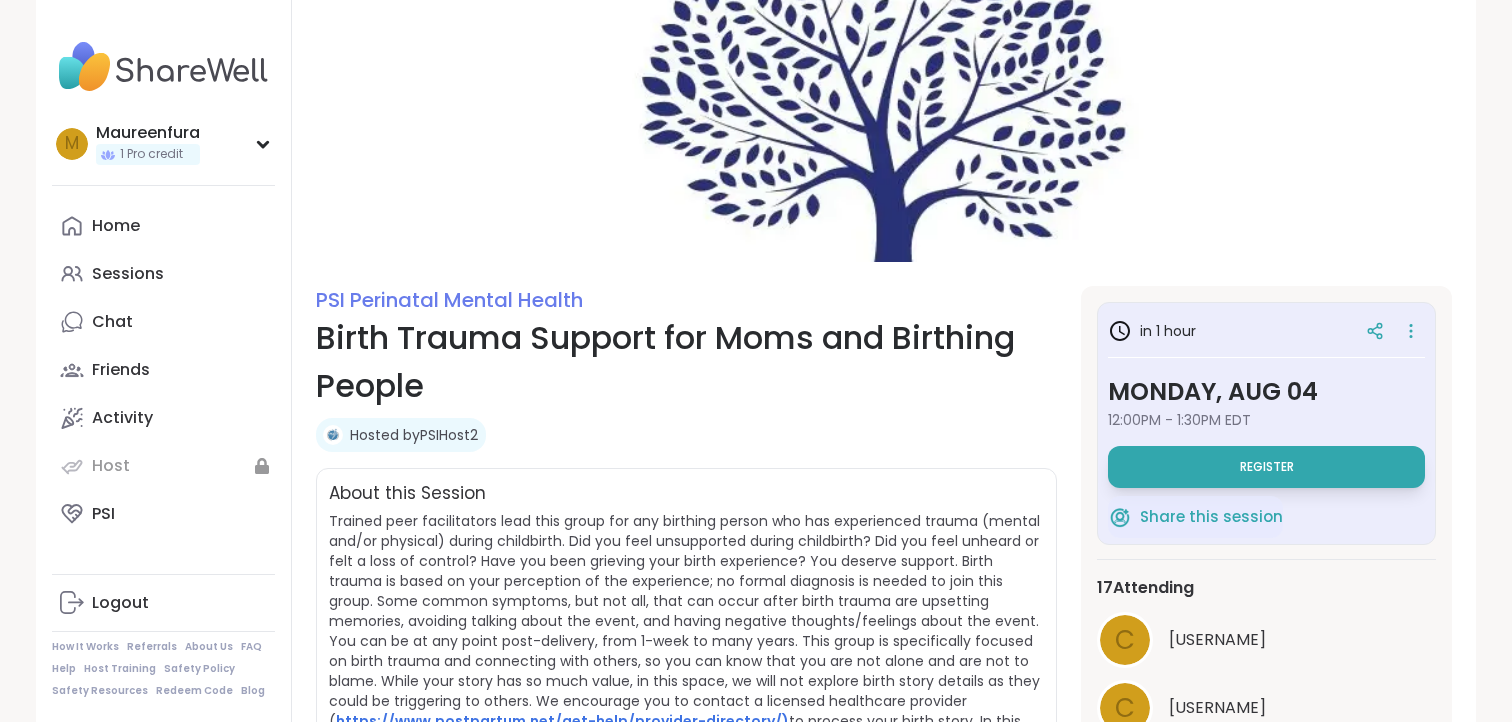 scroll, scrollTop: 0, scrollLeft: 0, axis: both 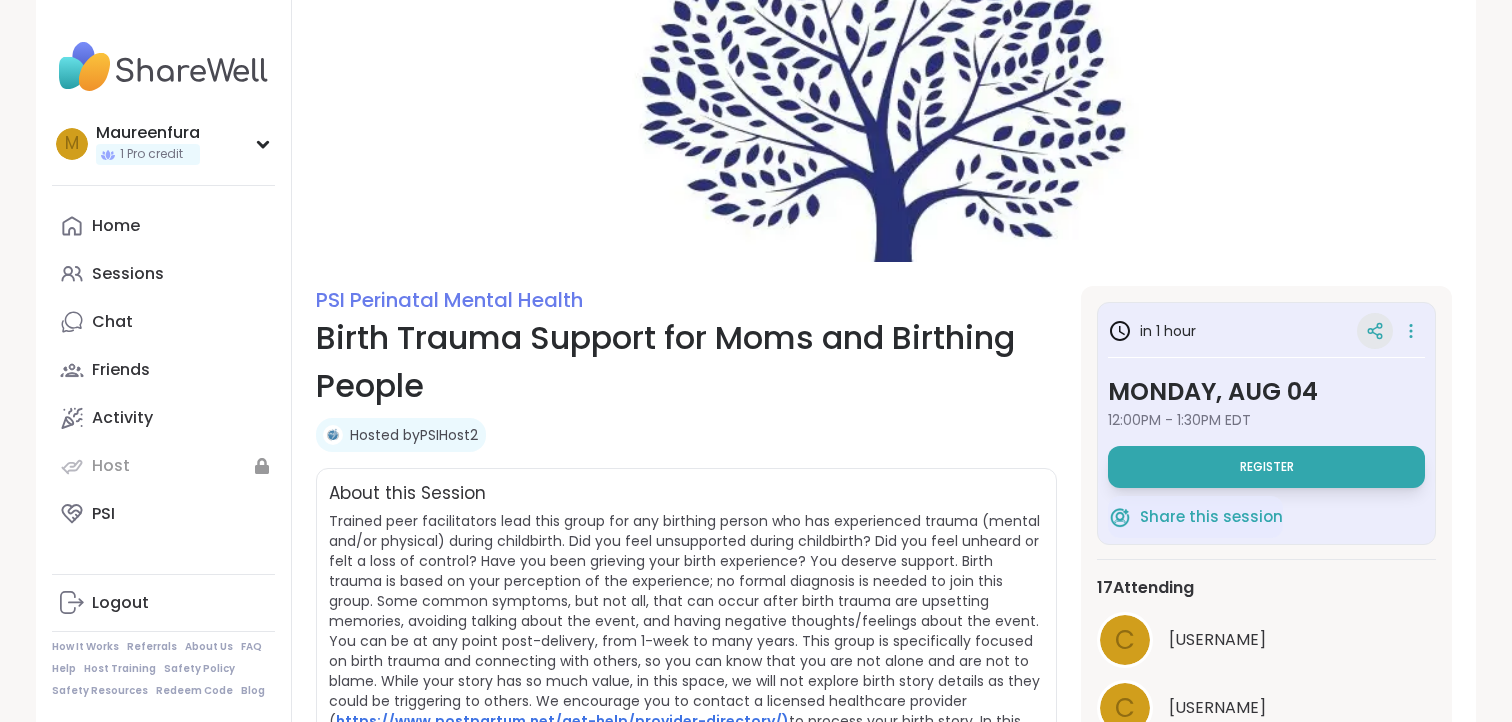 click 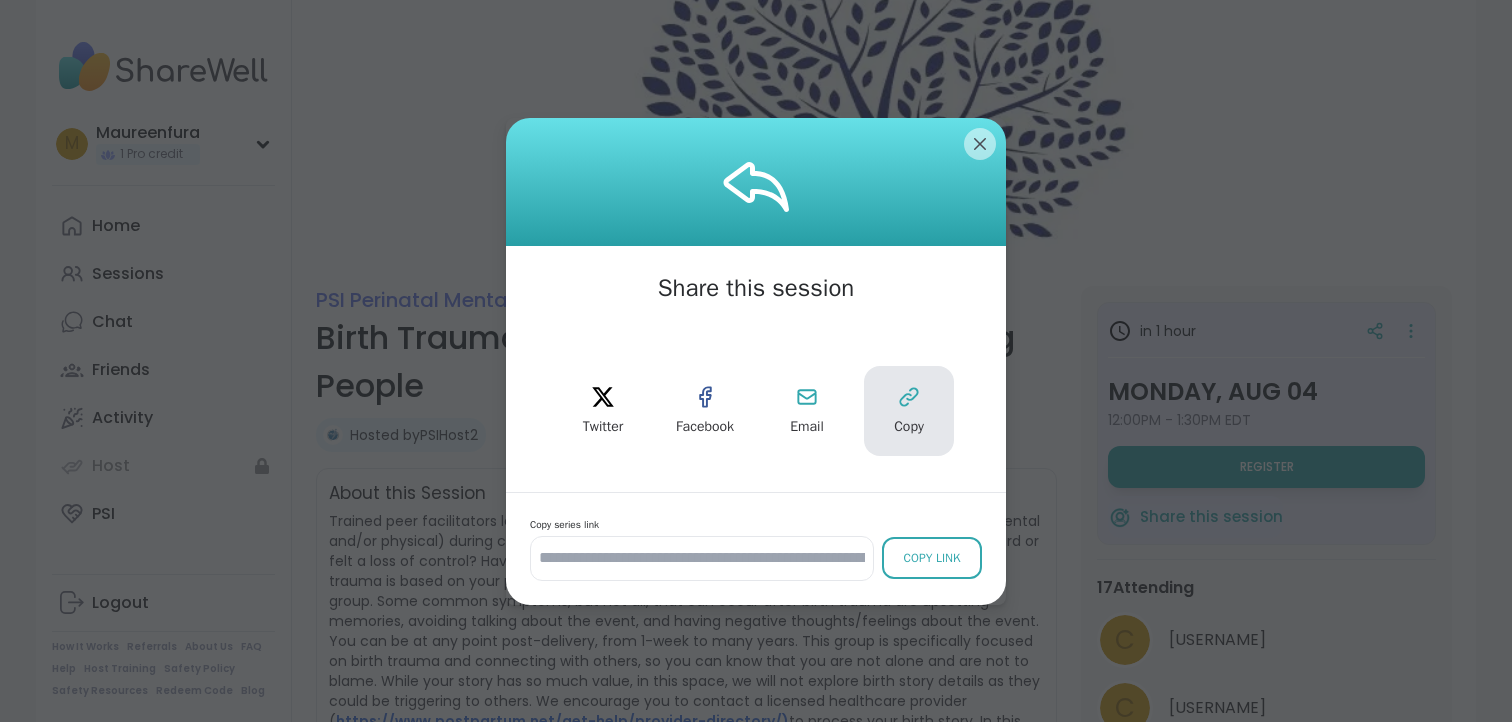 click on "Copy" at bounding box center [909, 411] 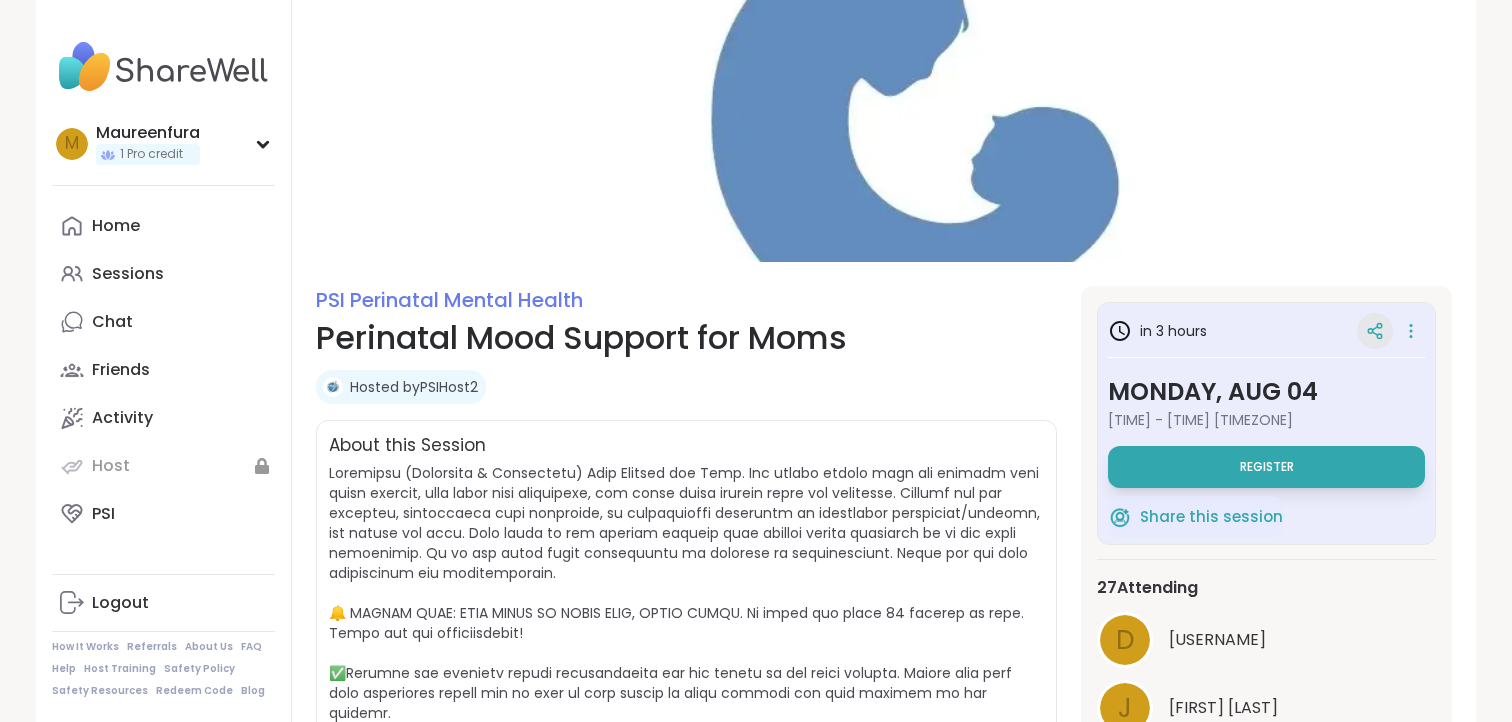 scroll, scrollTop: 0, scrollLeft: 0, axis: both 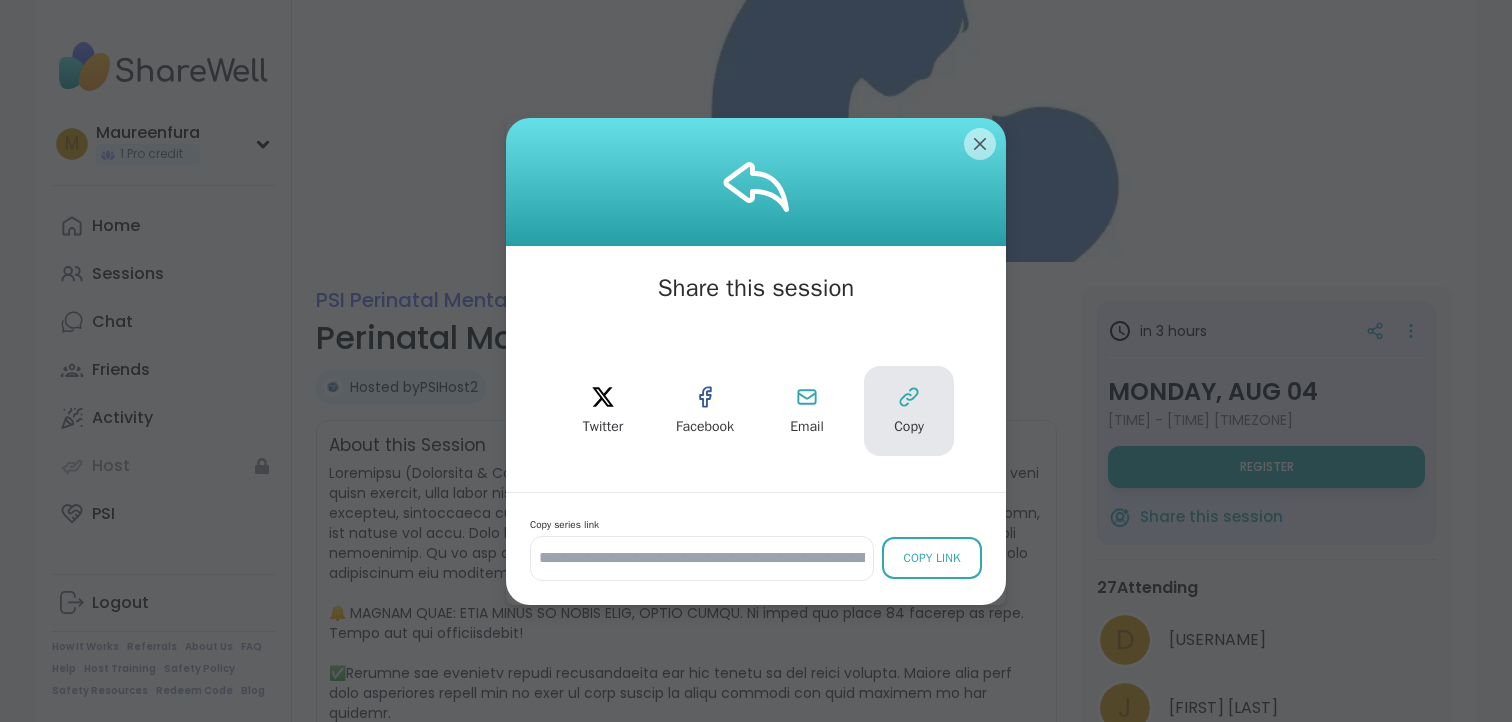 click on "Copy" at bounding box center (909, 411) 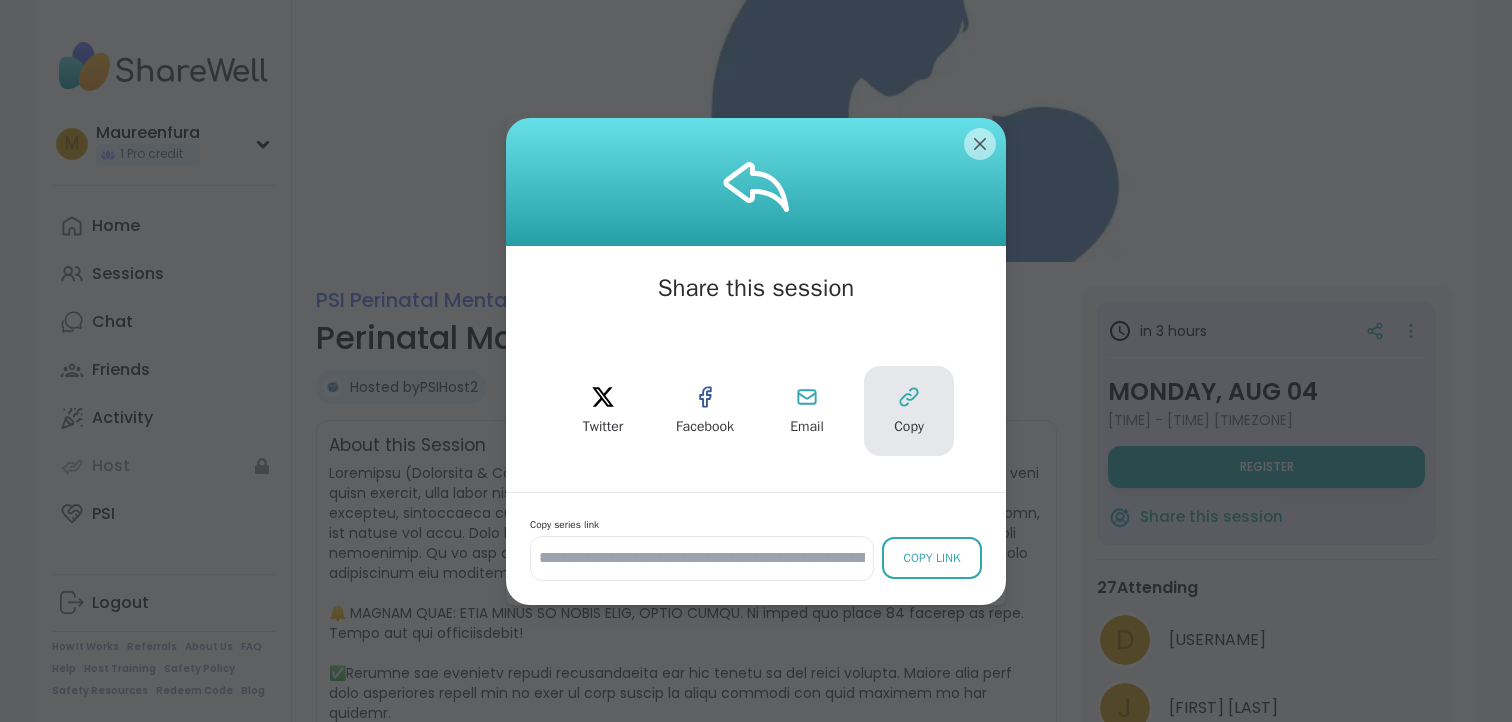 click 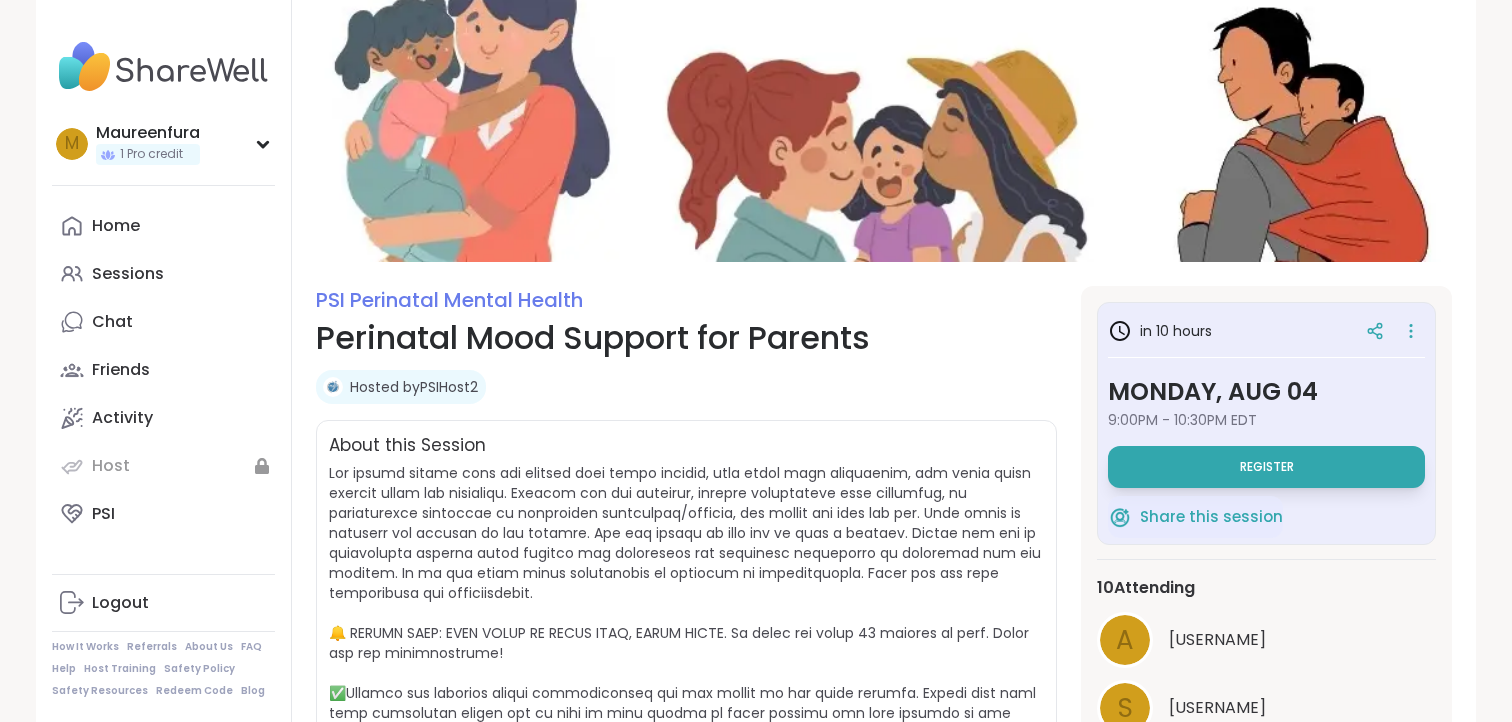 scroll, scrollTop: 0, scrollLeft: 0, axis: both 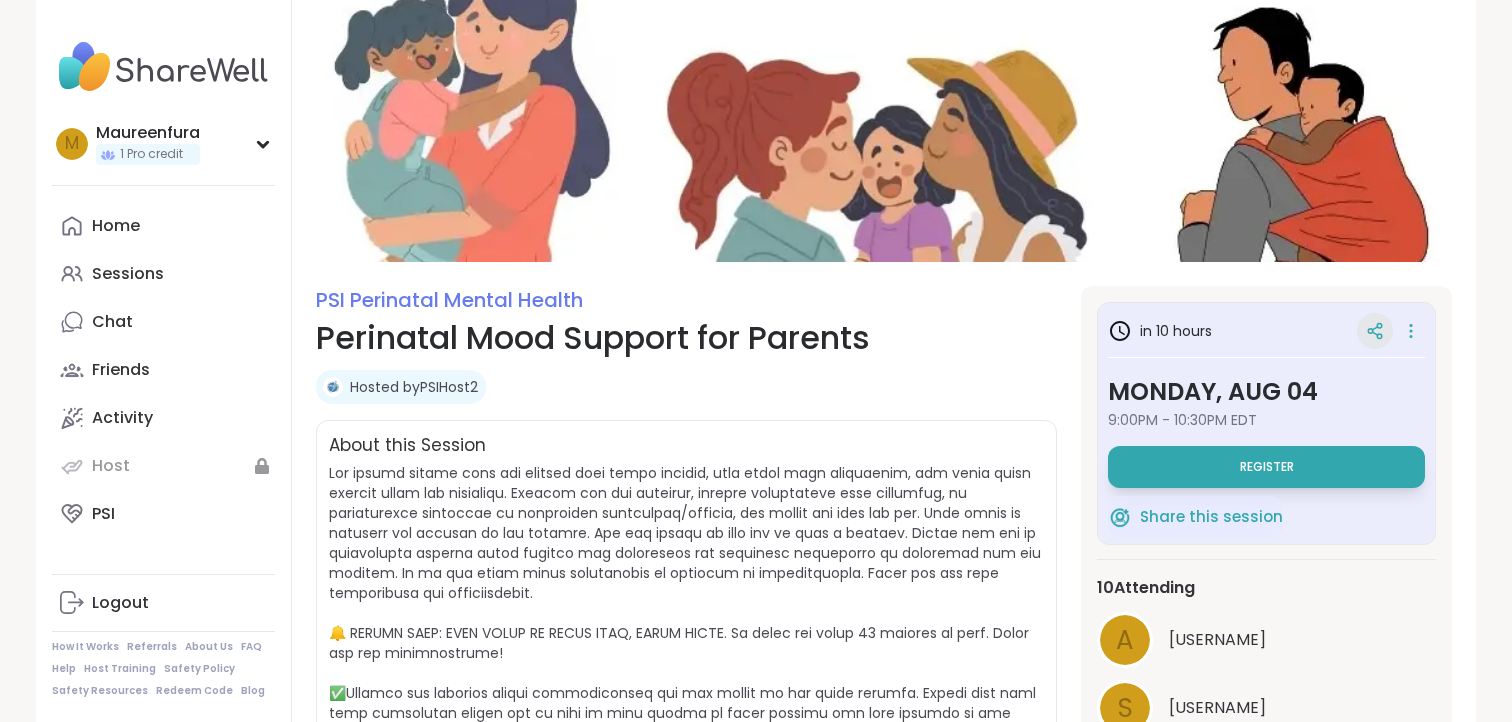 click 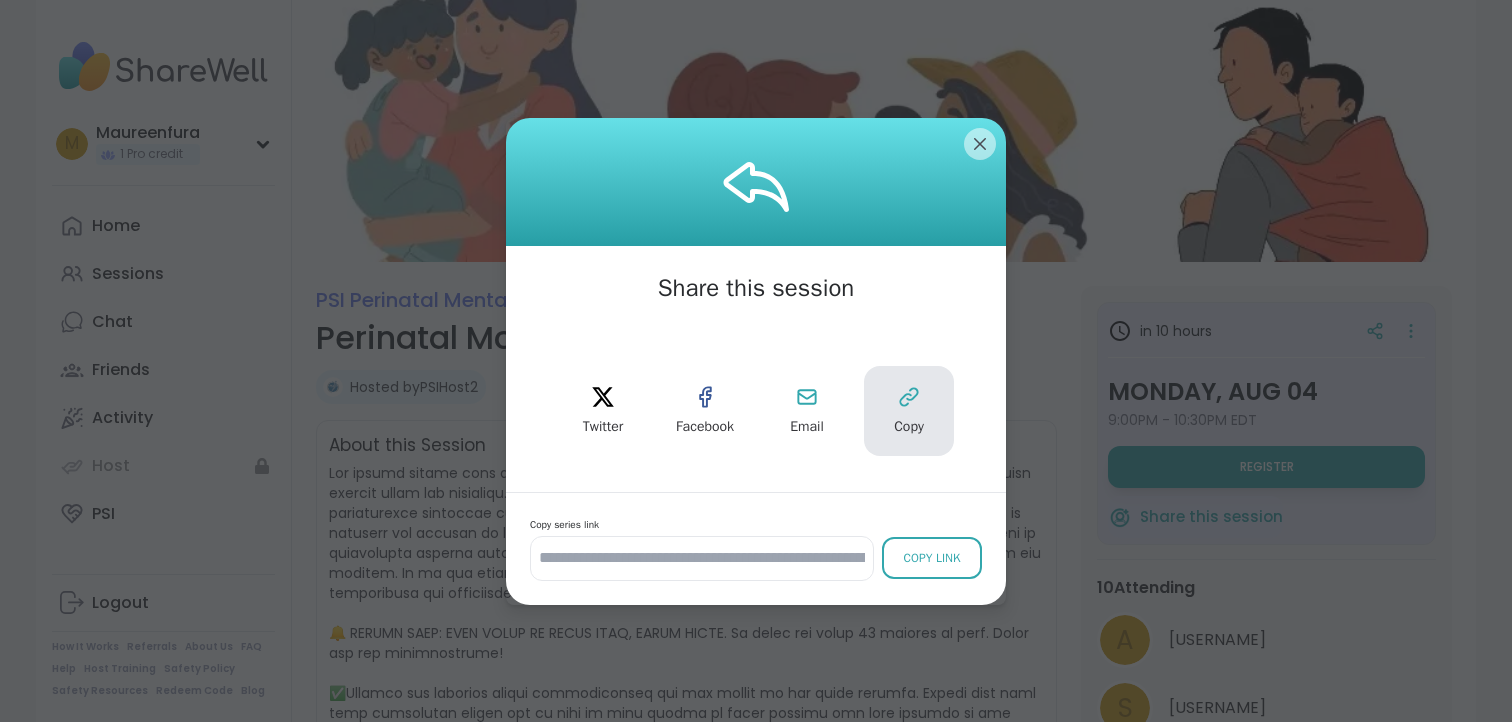 click on "Copy" at bounding box center (909, 427) 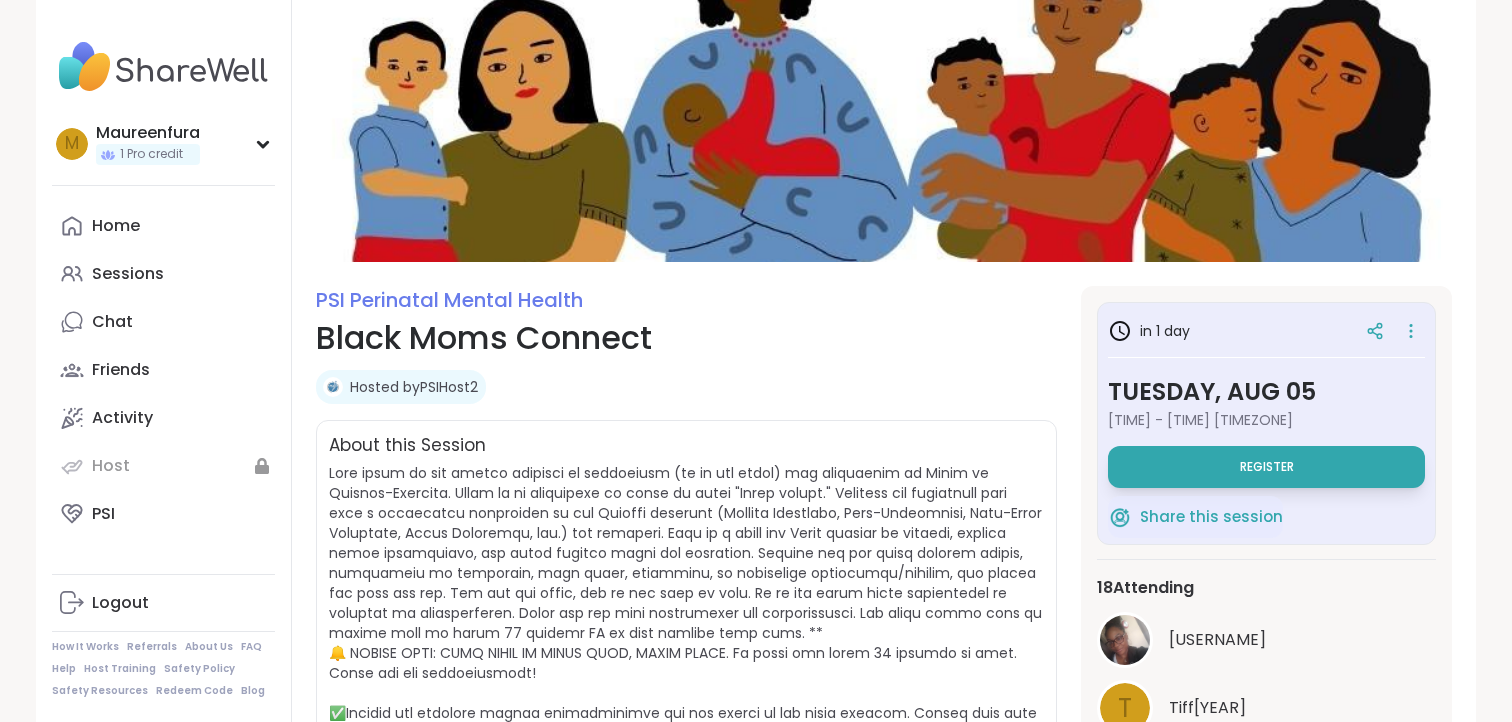 scroll, scrollTop: 0, scrollLeft: 0, axis: both 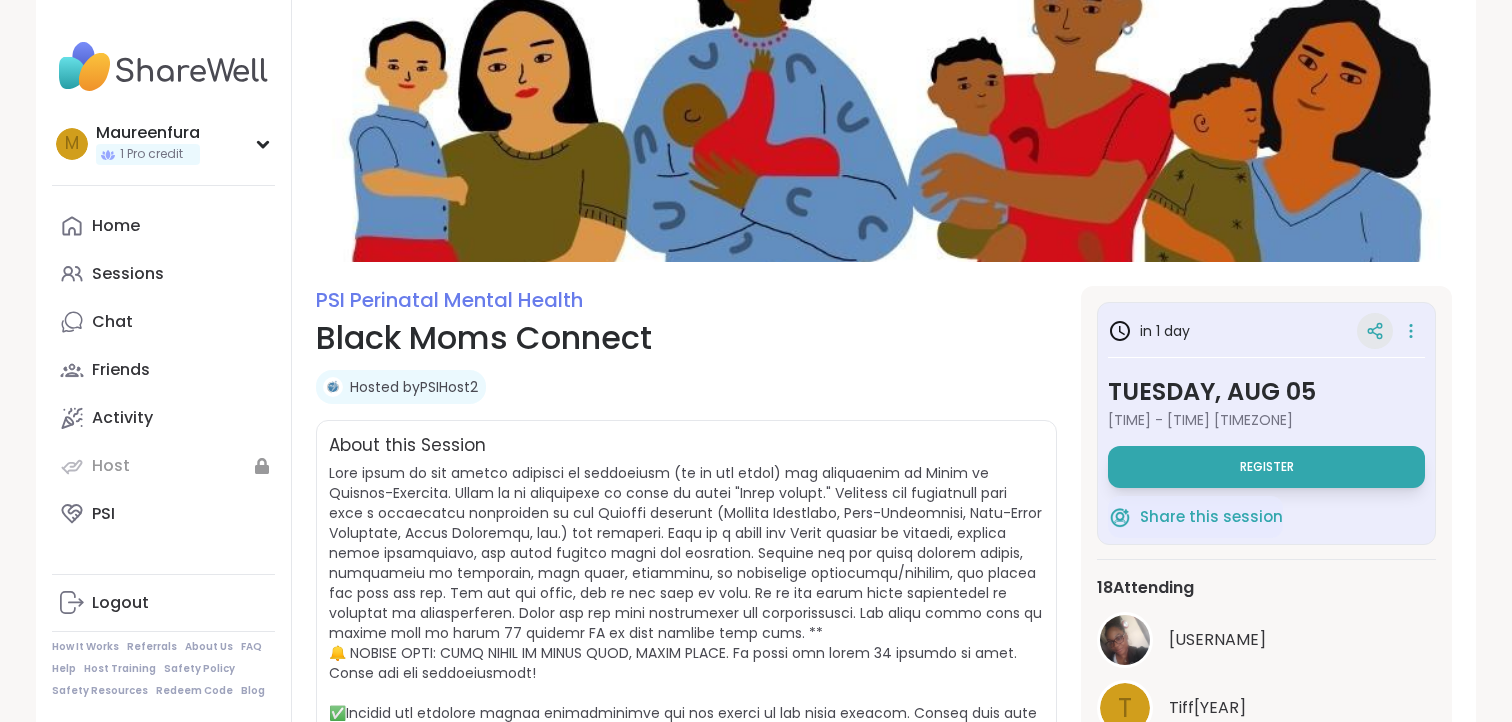 click 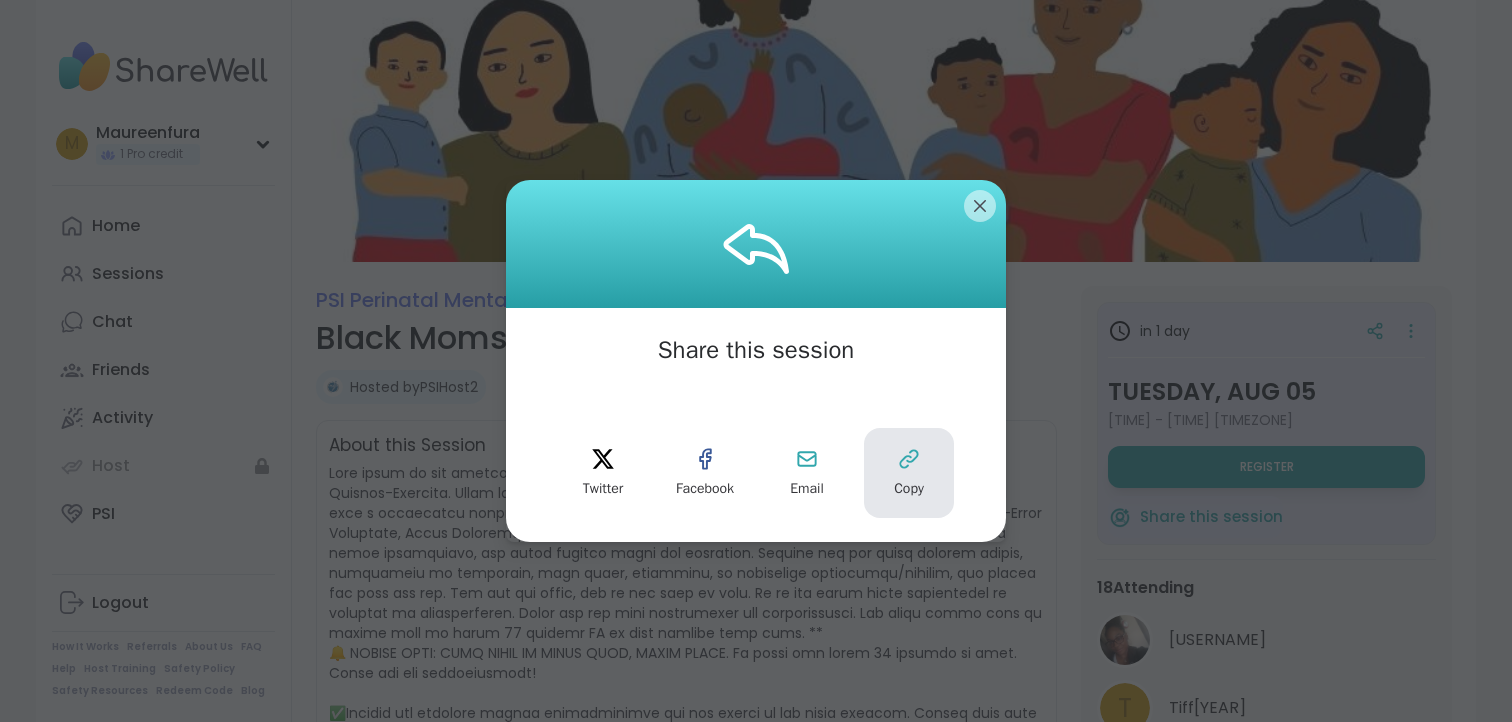 click 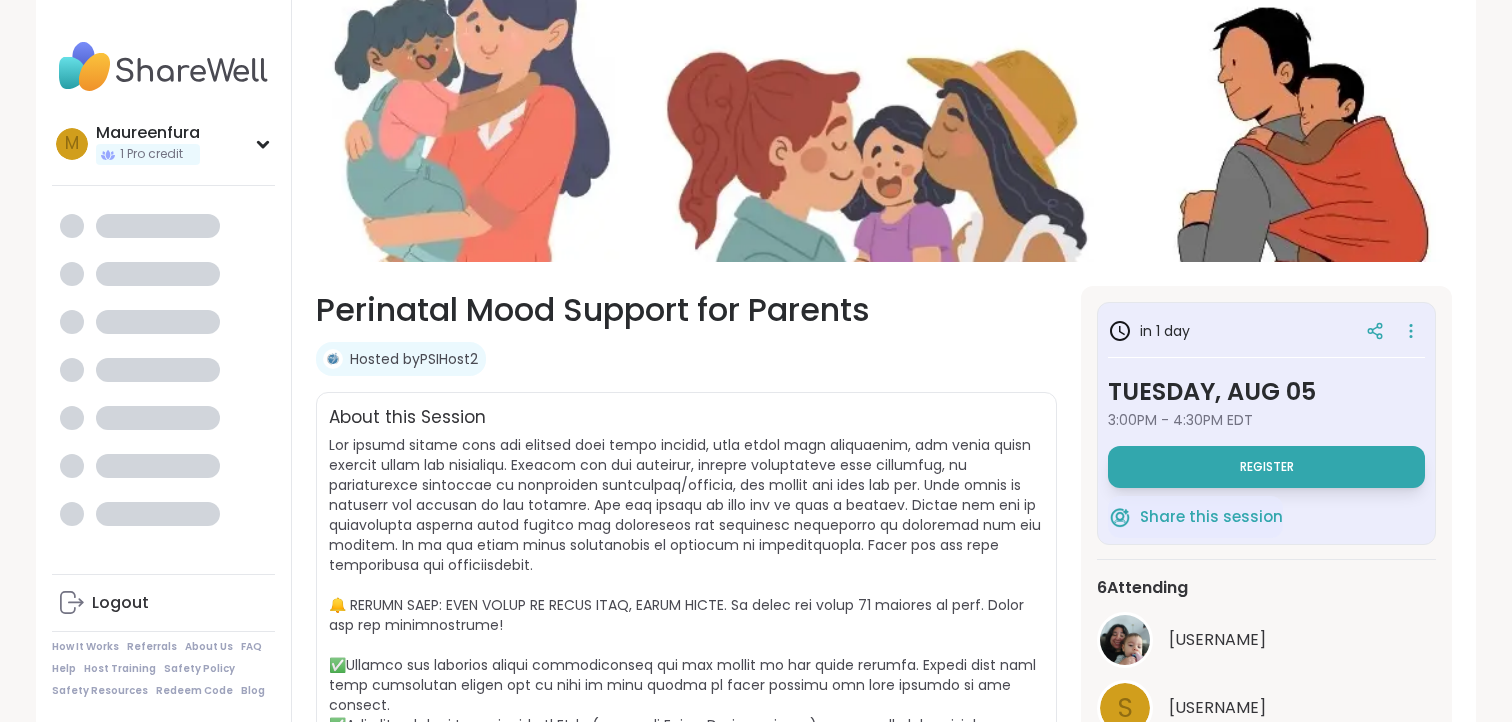 scroll, scrollTop: 0, scrollLeft: 0, axis: both 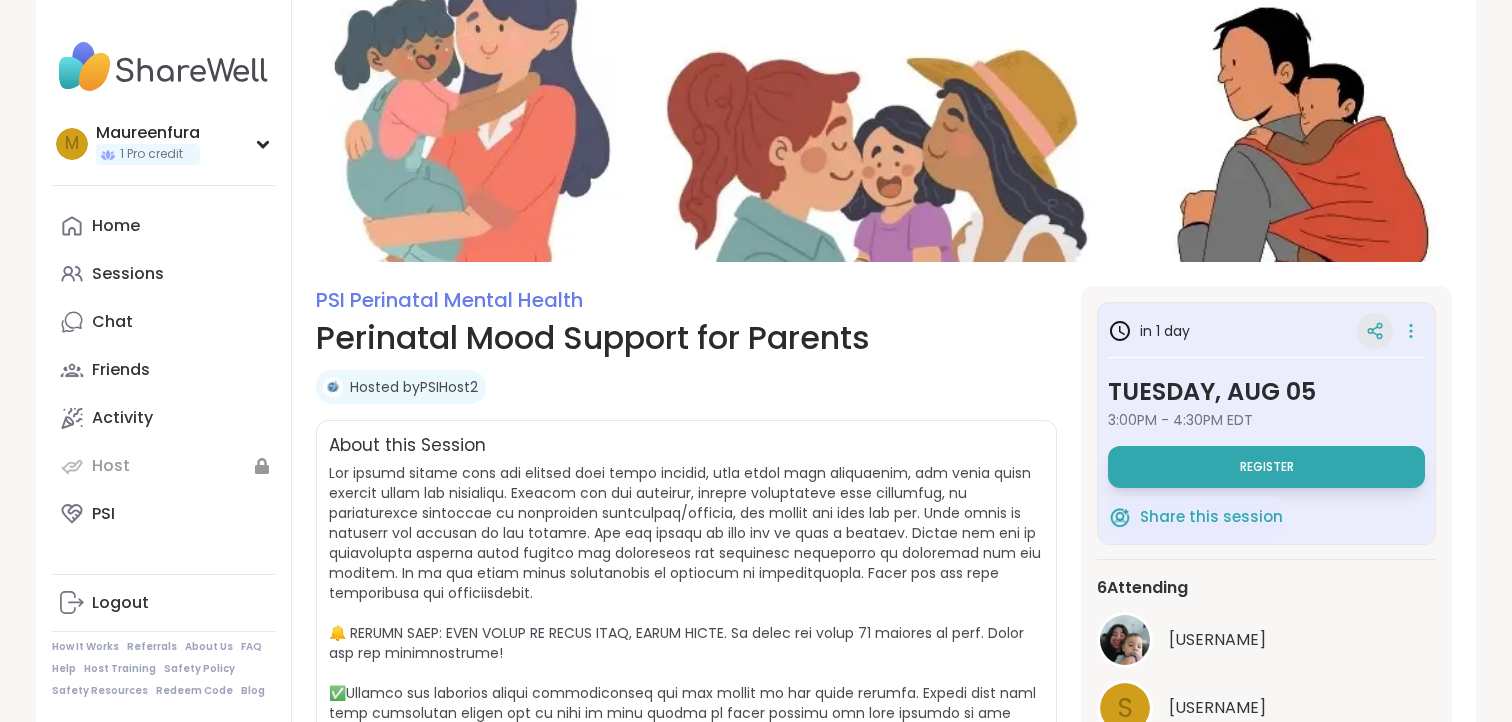 click 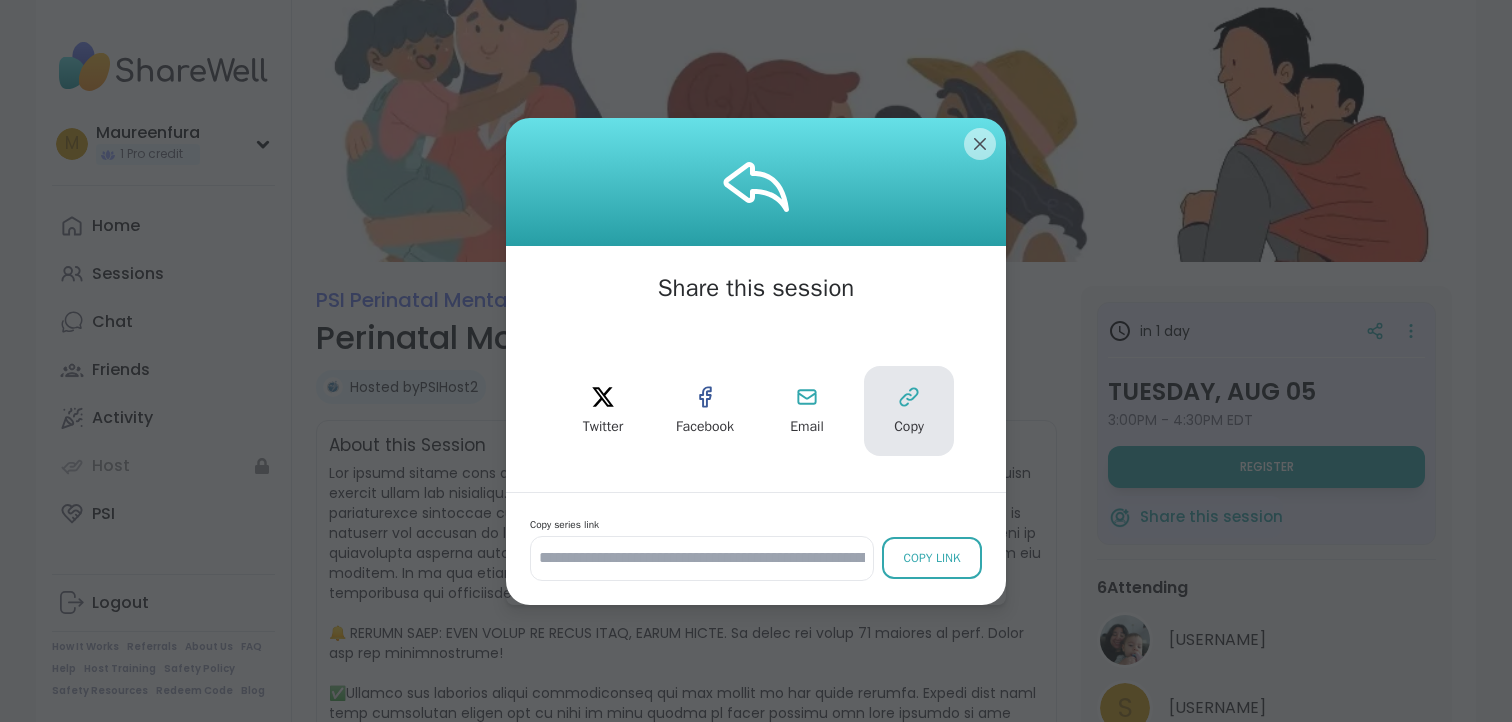 click 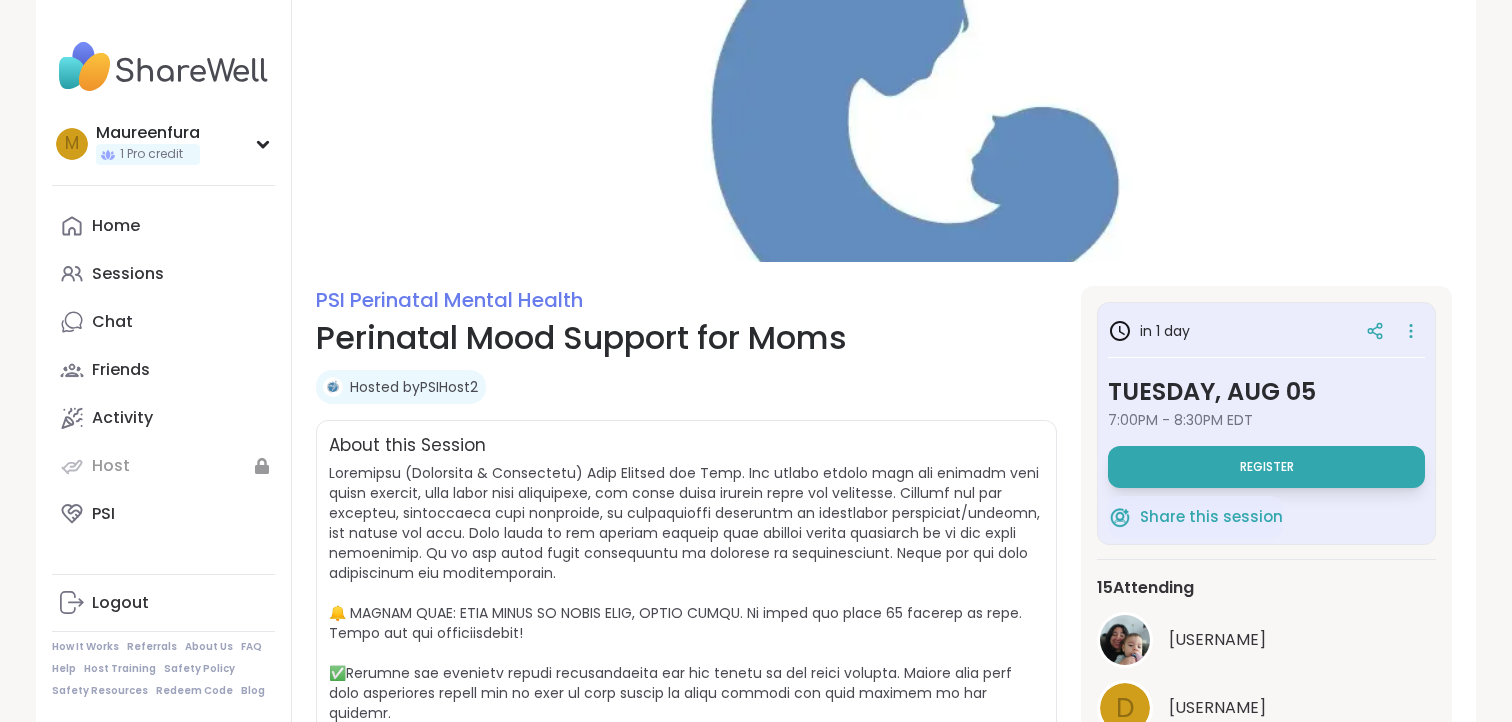 scroll, scrollTop: 0, scrollLeft: 0, axis: both 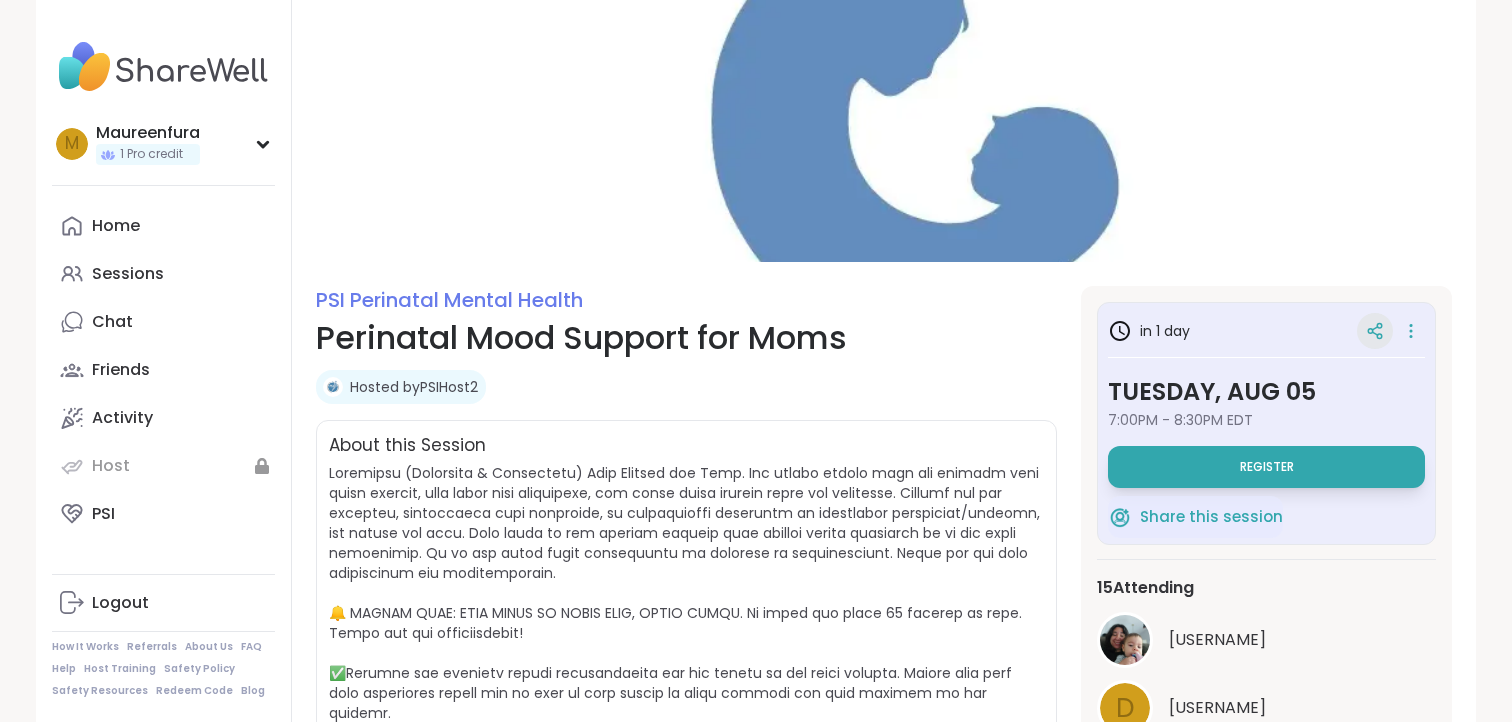 click 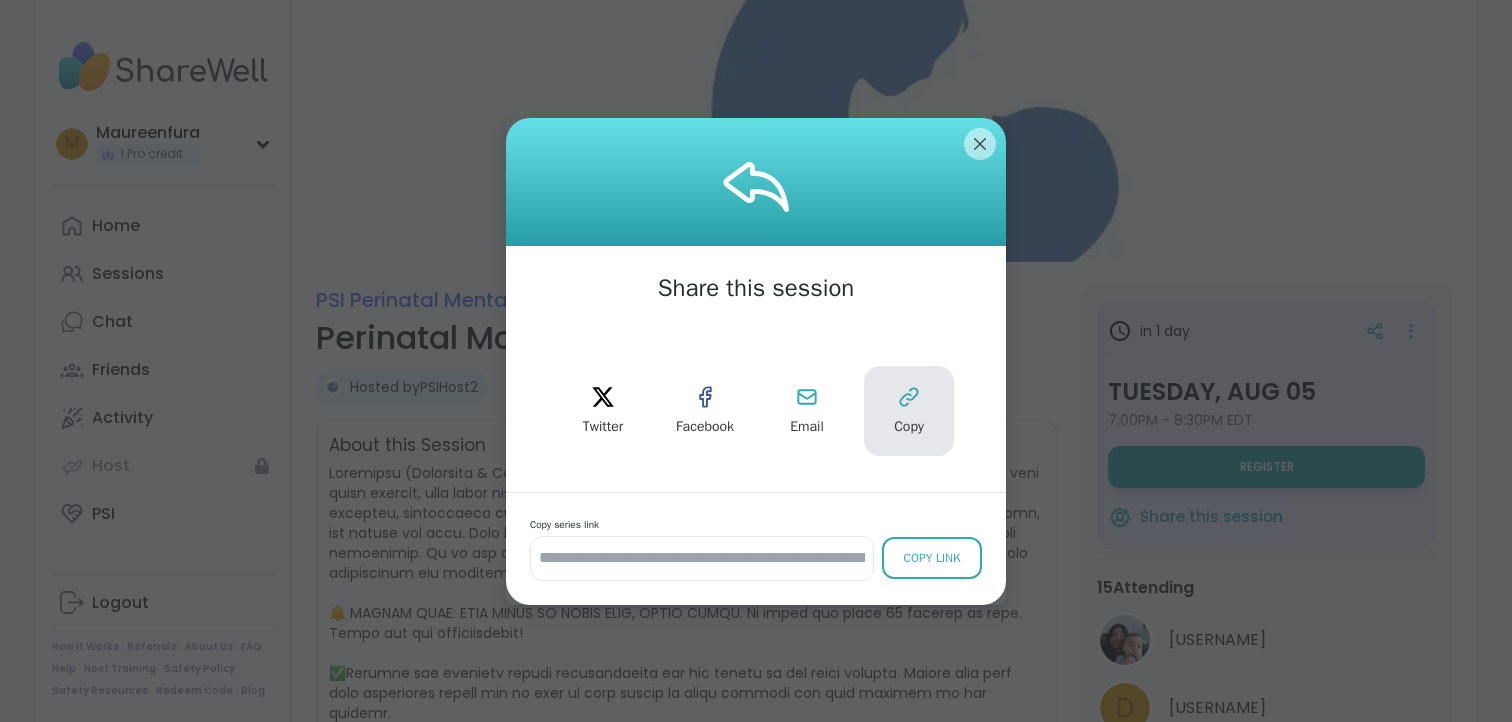 click on "Copy" at bounding box center [909, 411] 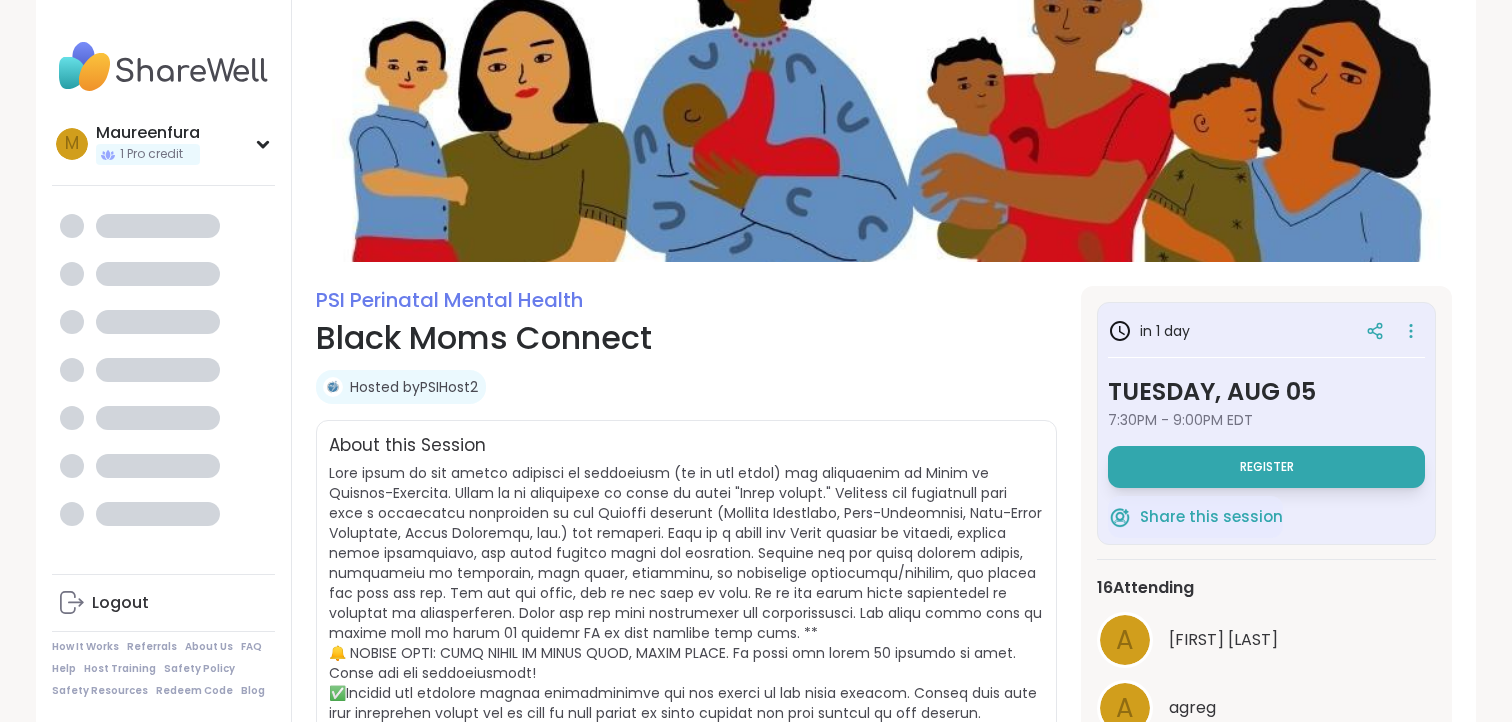 scroll, scrollTop: 0, scrollLeft: 0, axis: both 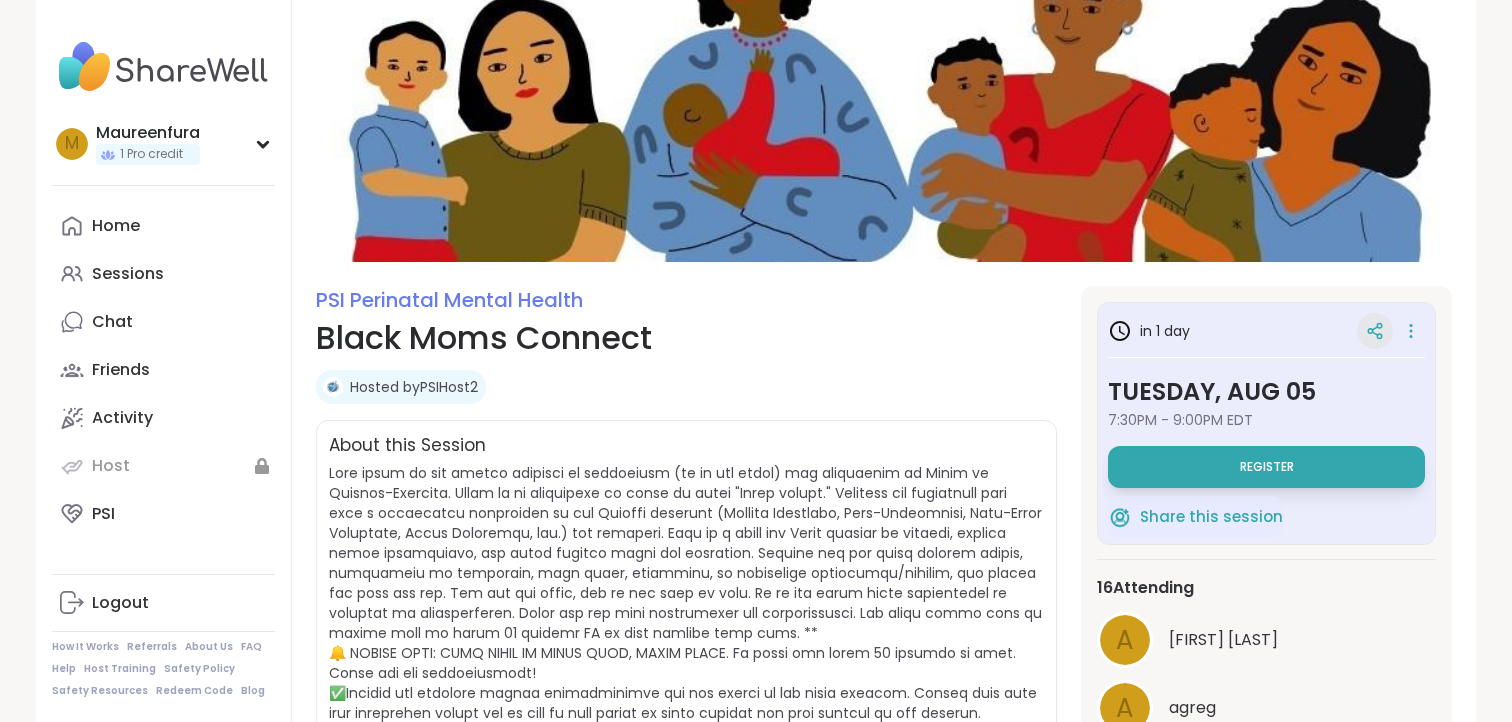 click at bounding box center (1375, 331) 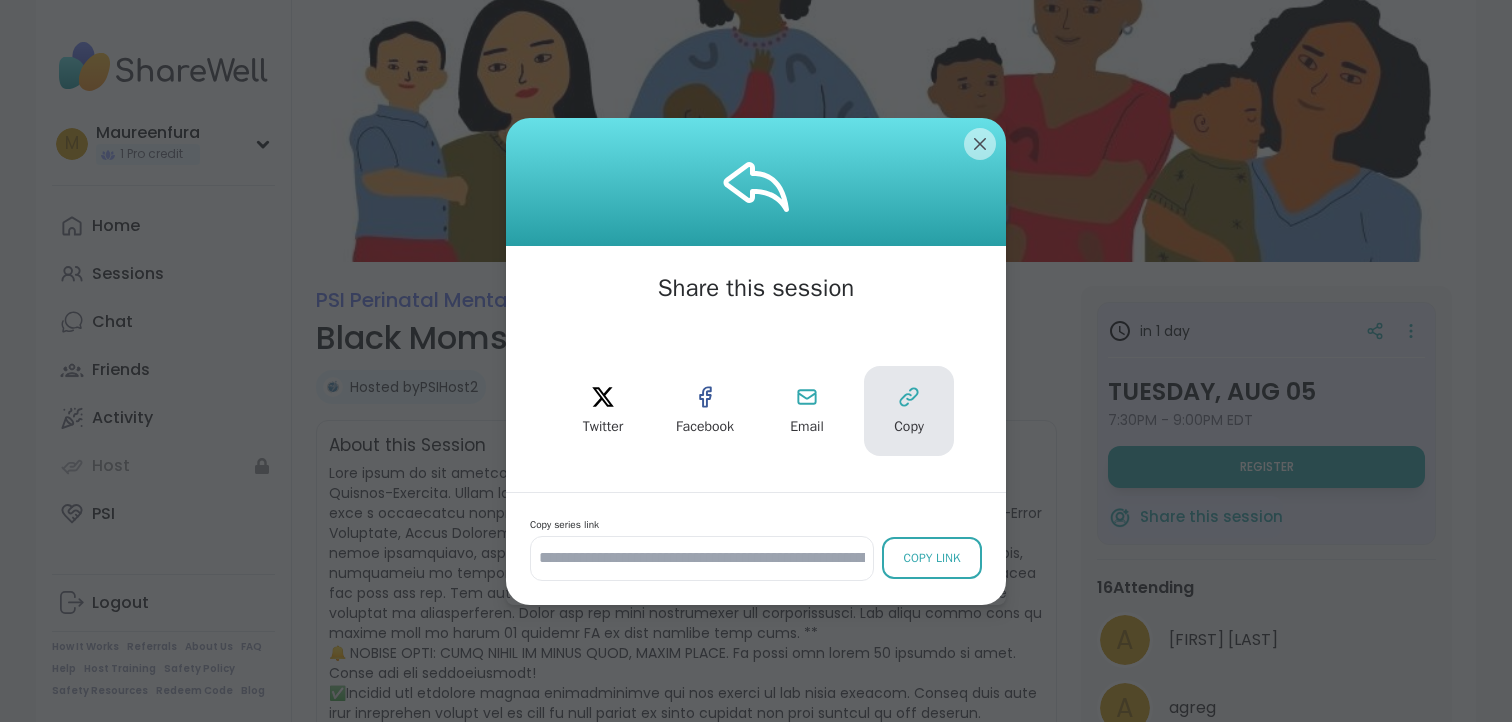 click on "Copy" at bounding box center [909, 427] 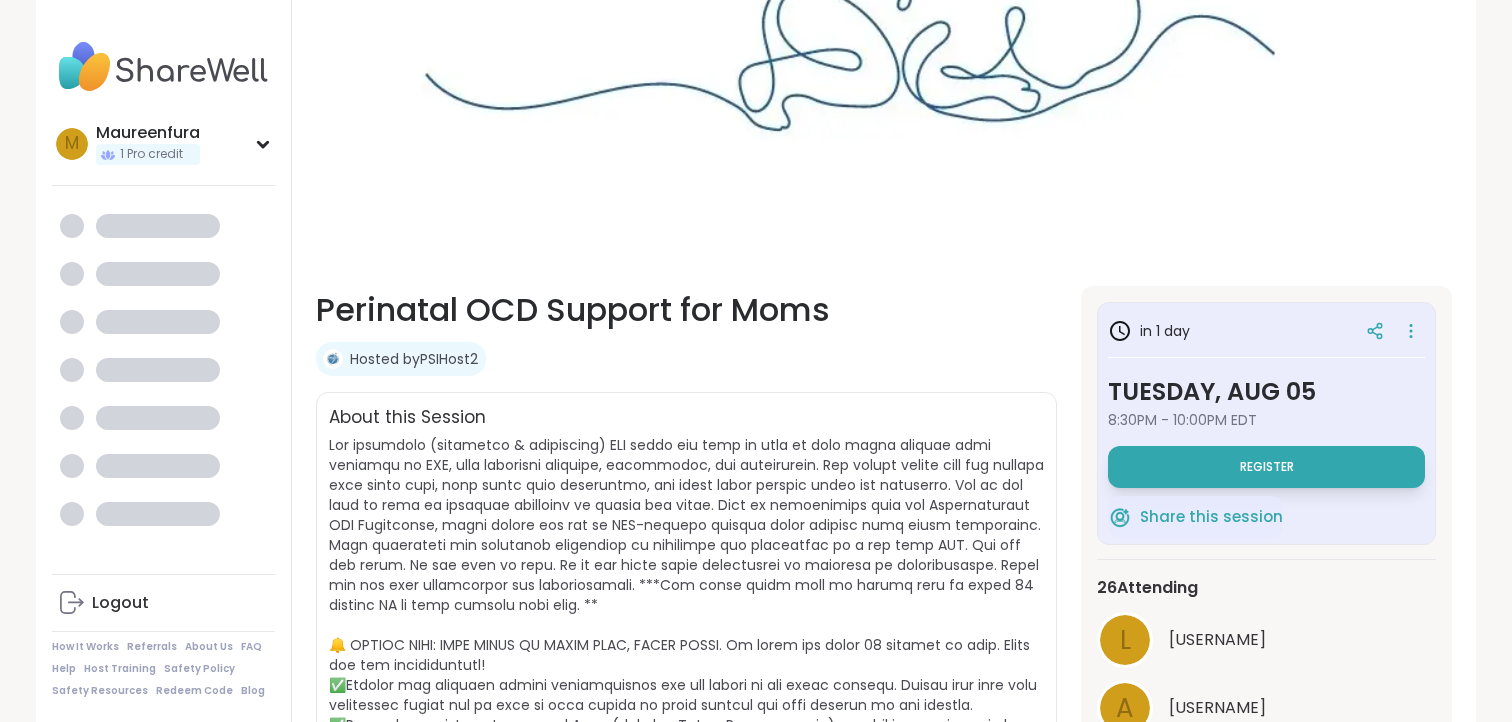 scroll, scrollTop: 0, scrollLeft: 0, axis: both 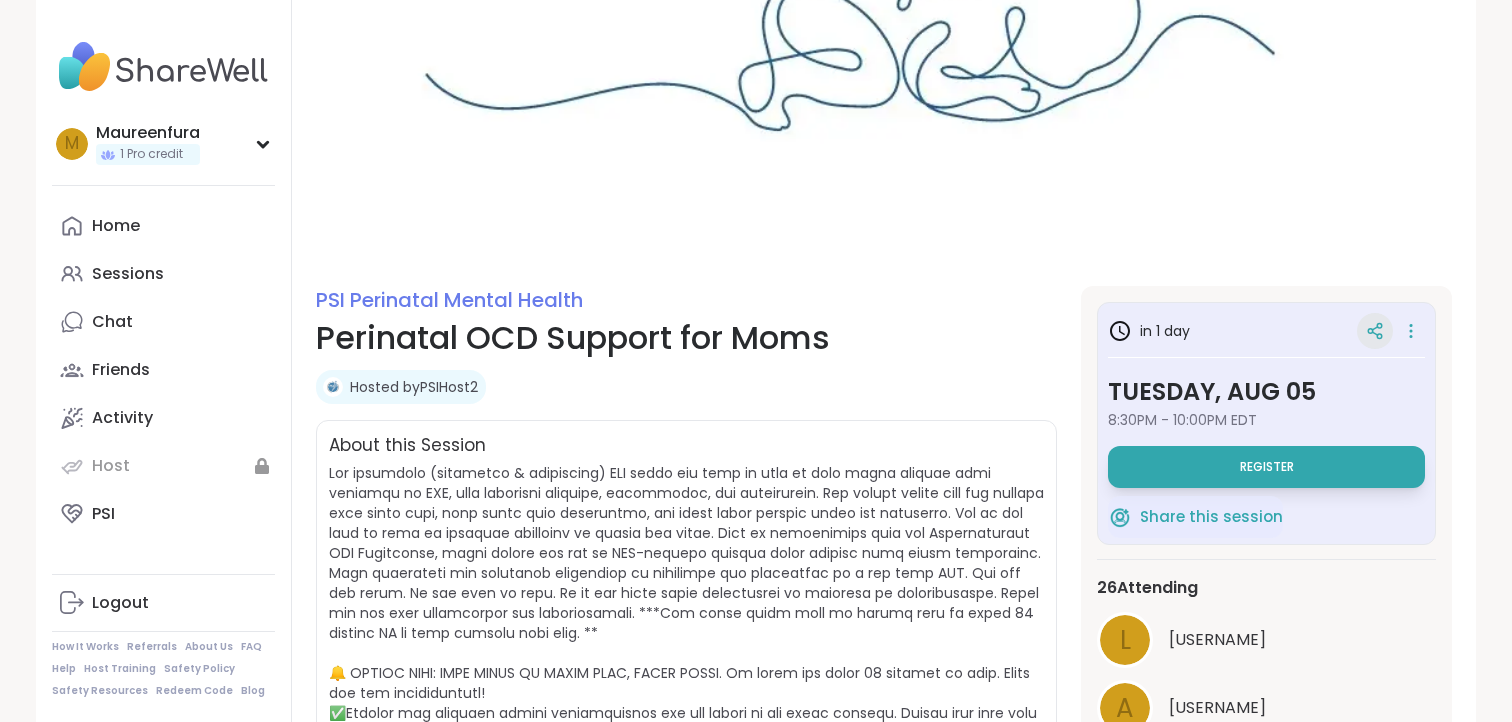 click 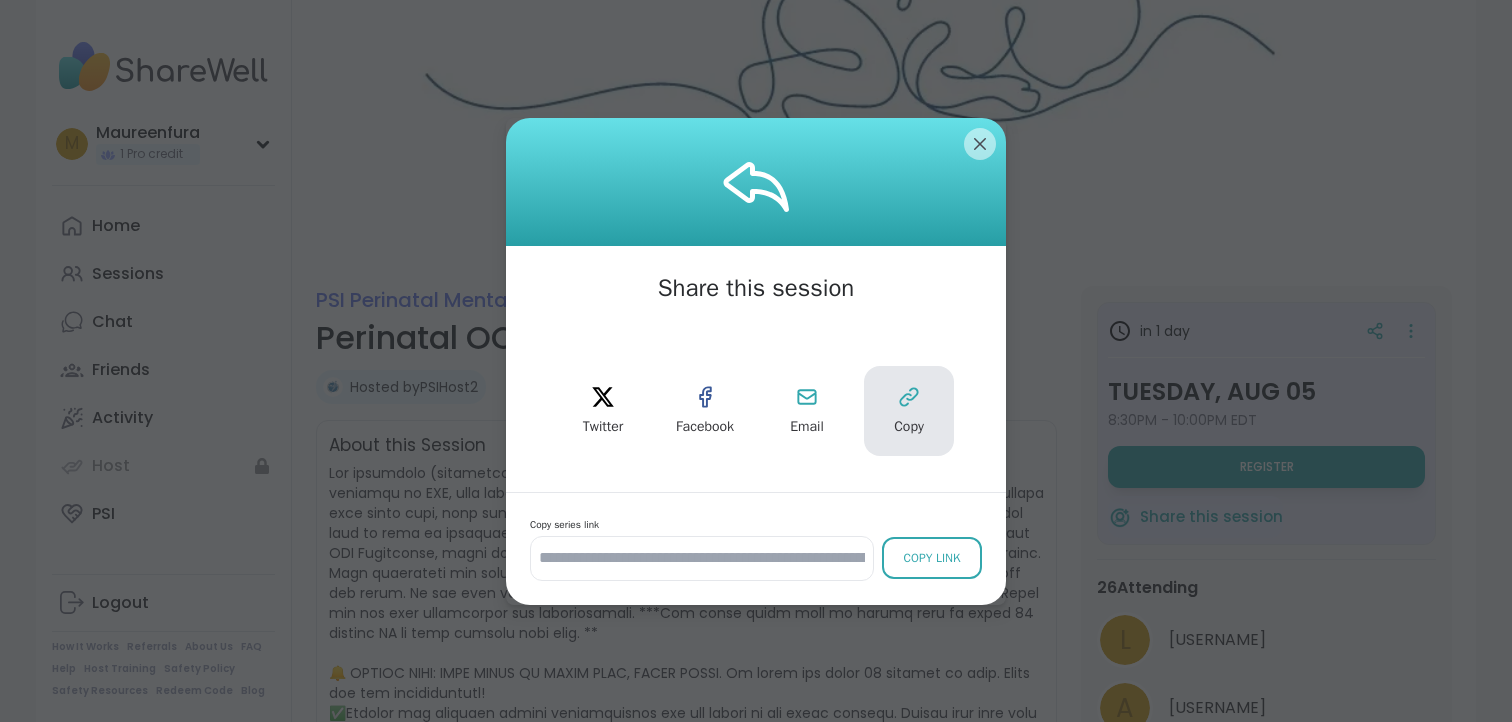click 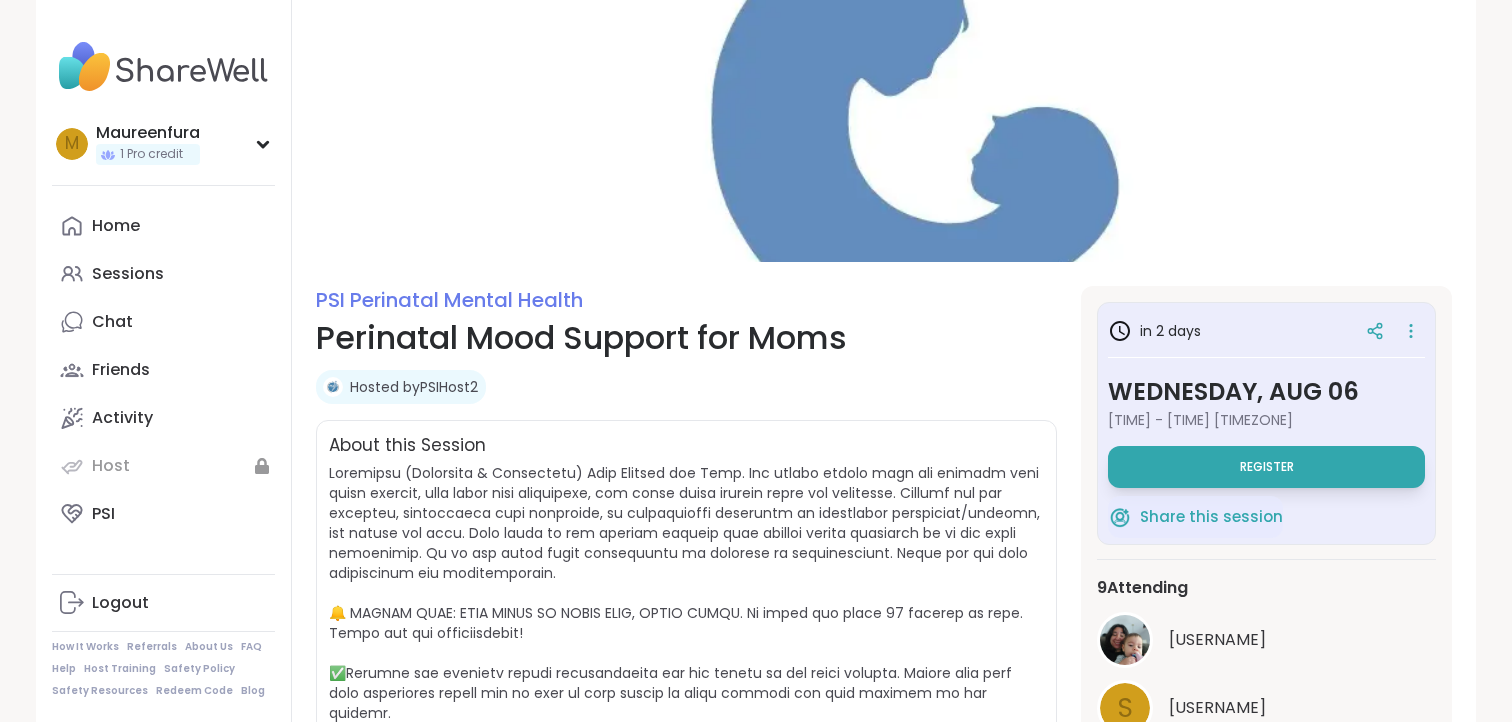 scroll, scrollTop: 0, scrollLeft: 0, axis: both 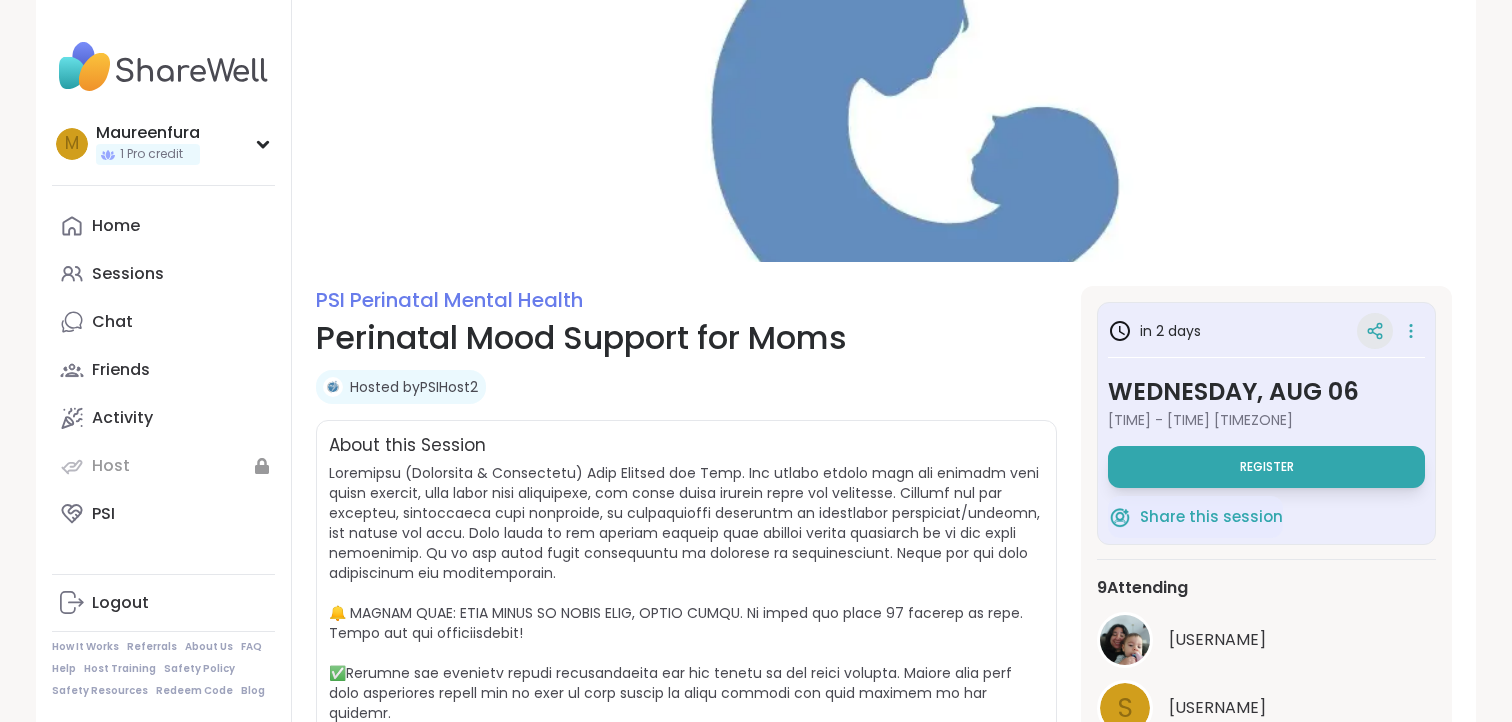 click 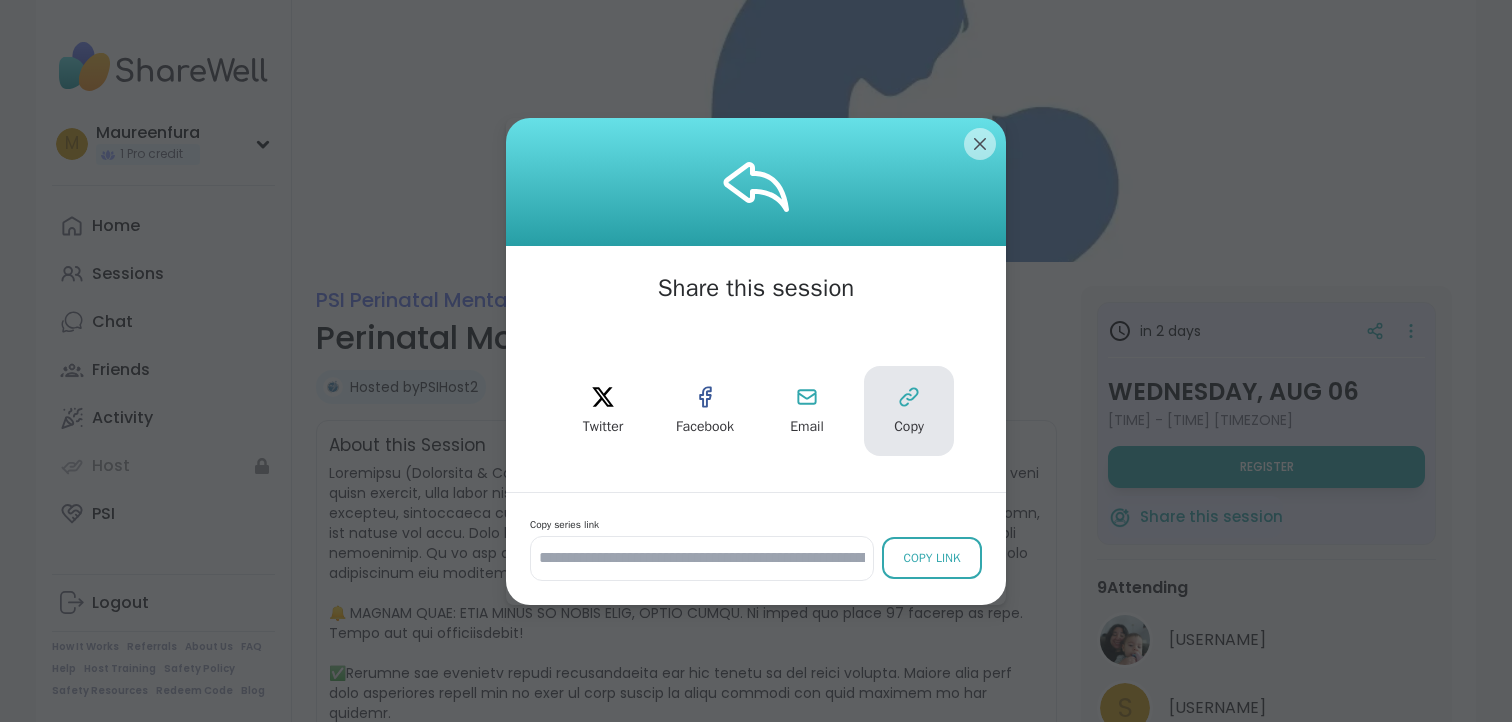 click on "Copy" at bounding box center [909, 411] 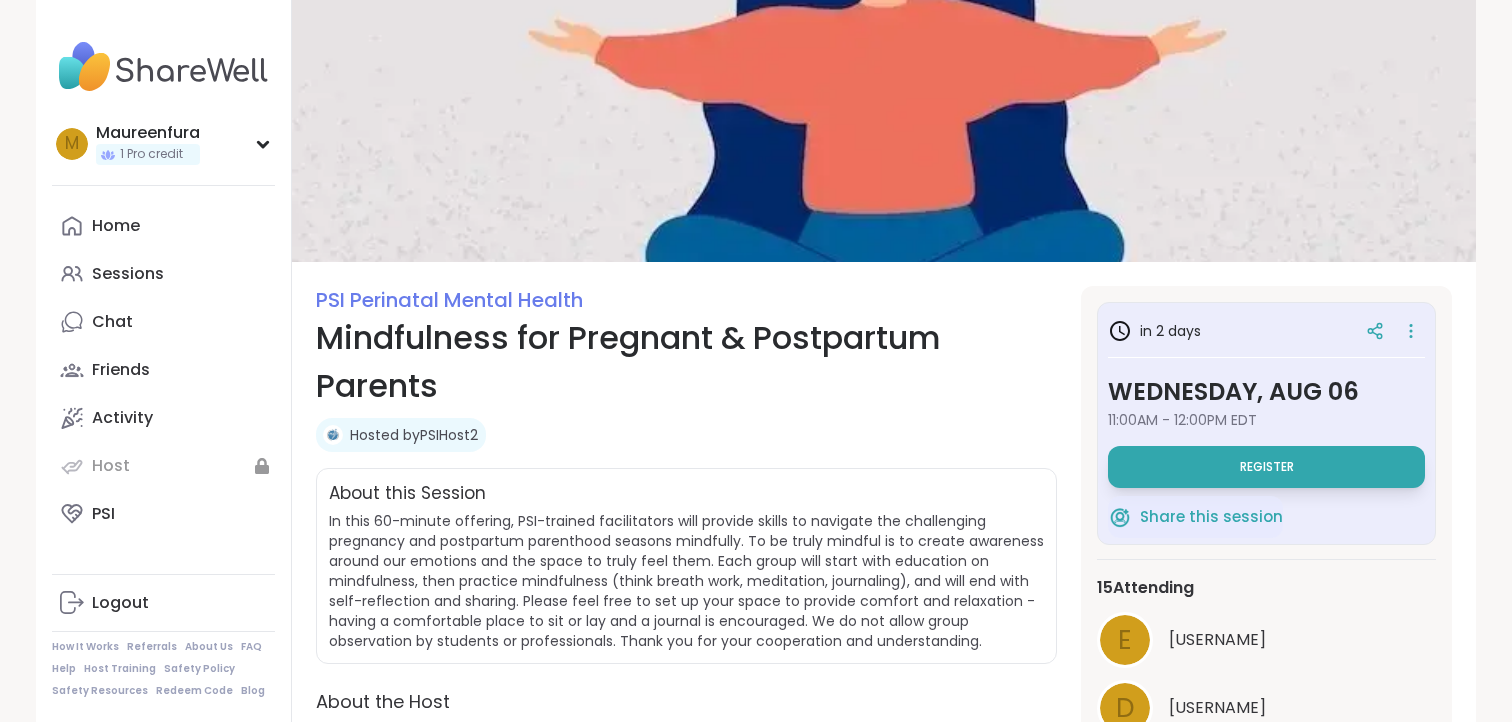scroll, scrollTop: 0, scrollLeft: 0, axis: both 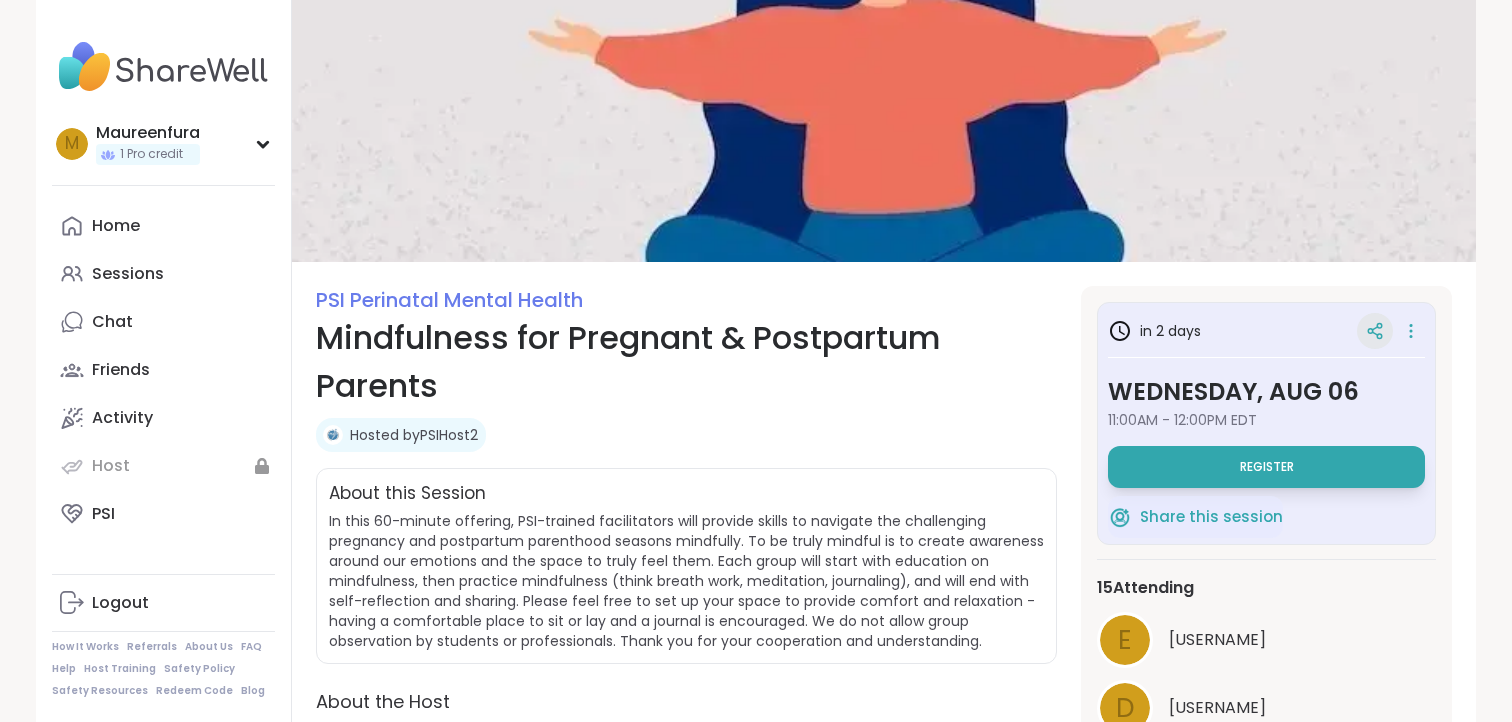 click 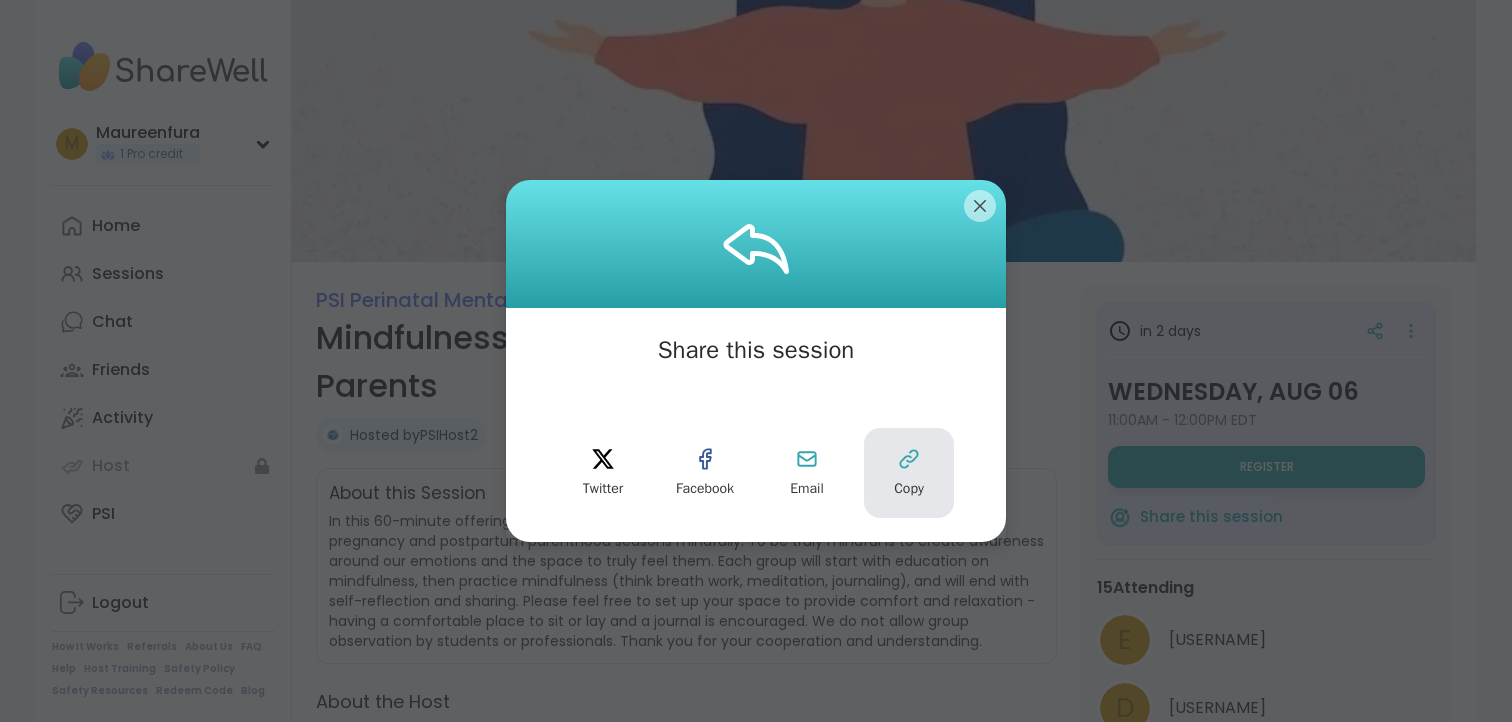 click 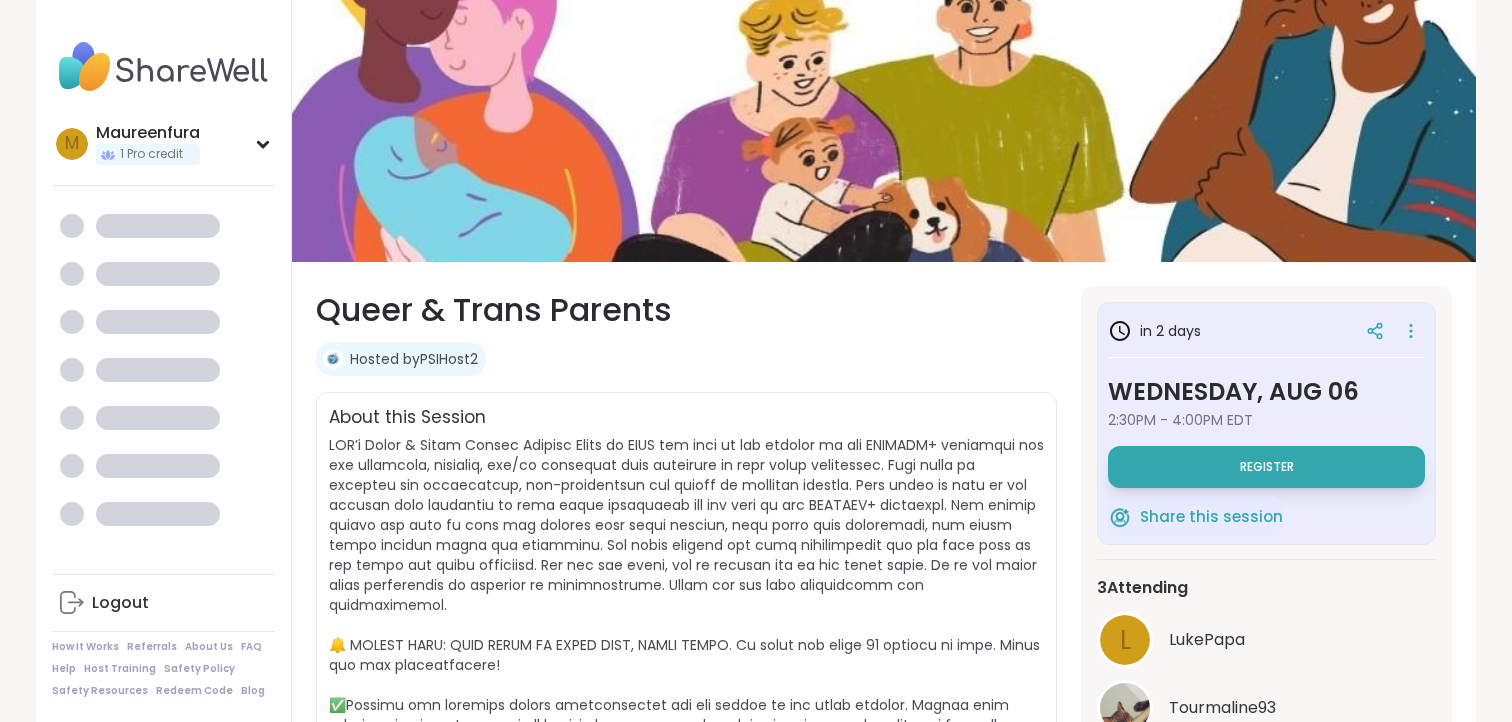 scroll, scrollTop: 0, scrollLeft: 0, axis: both 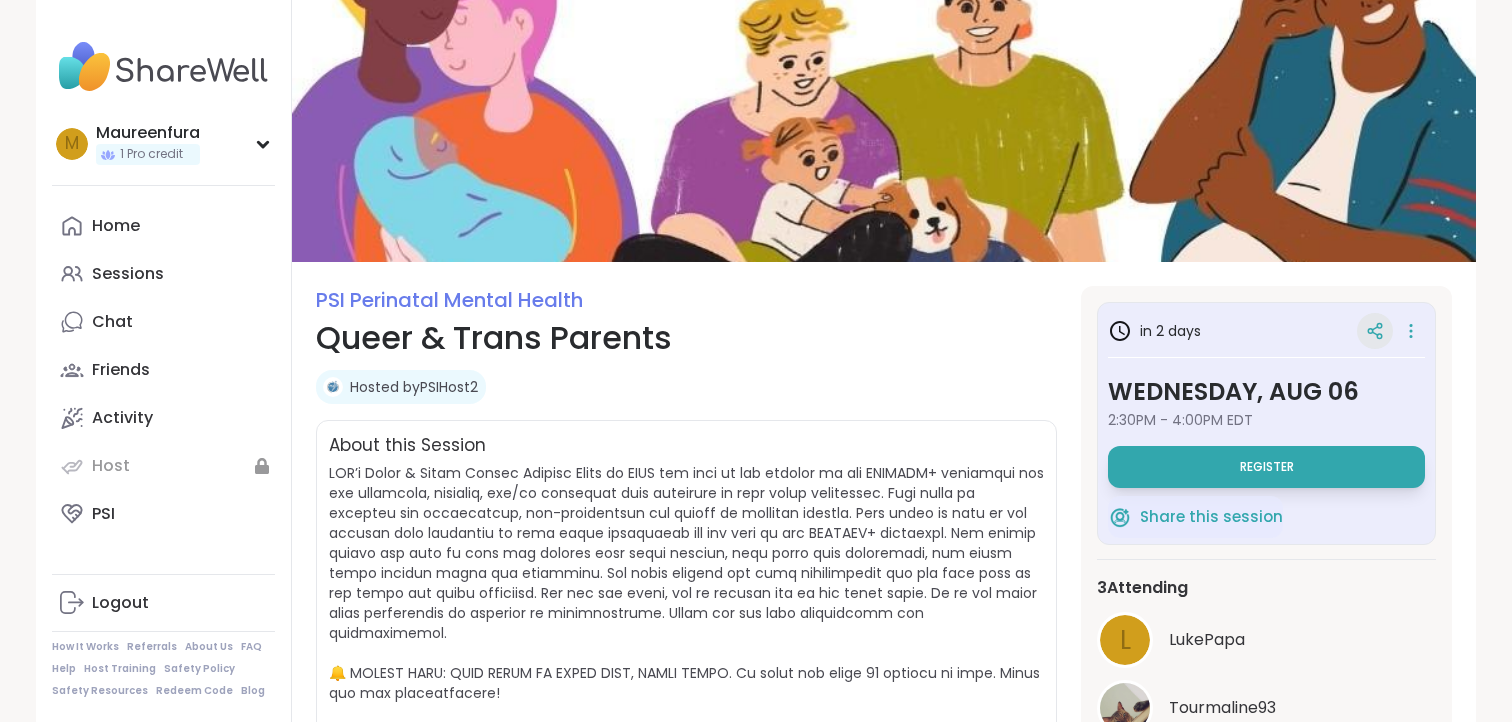 click 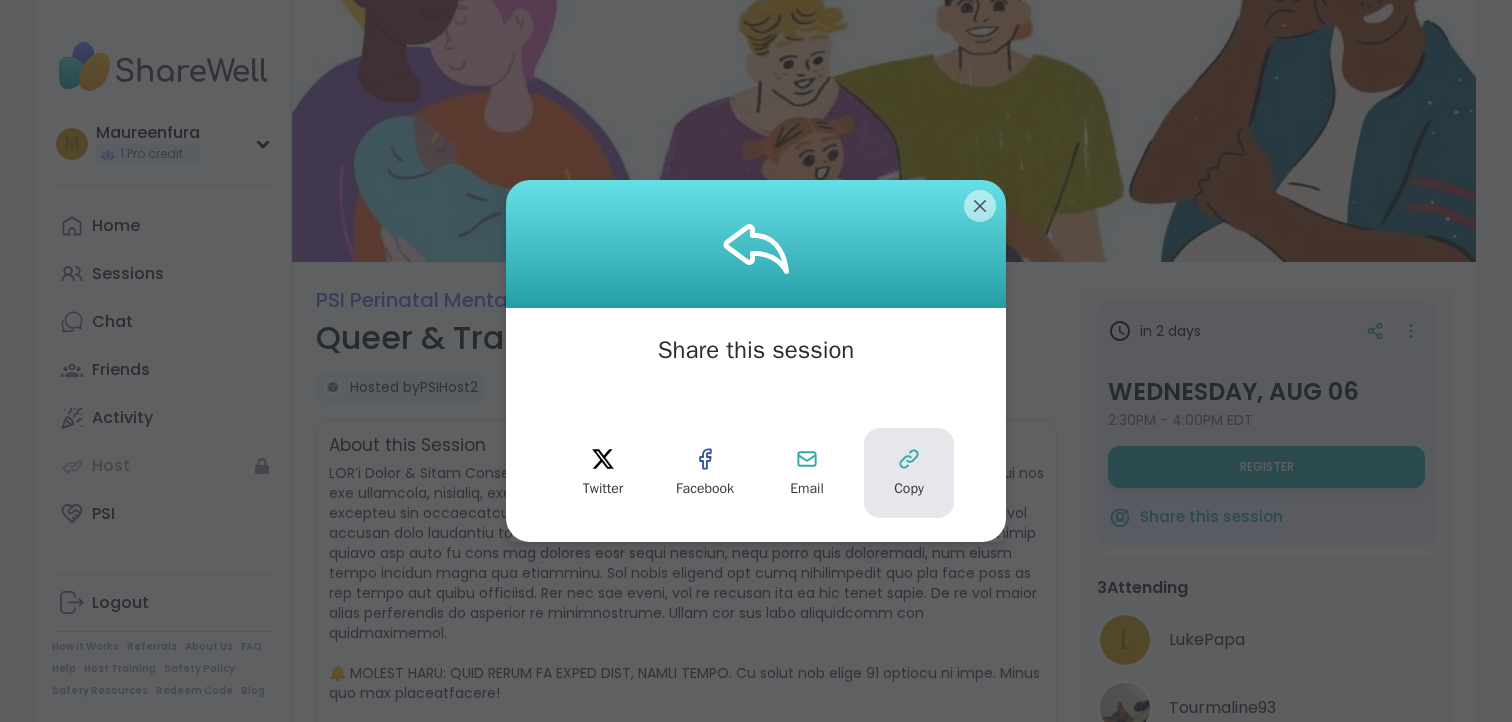 click 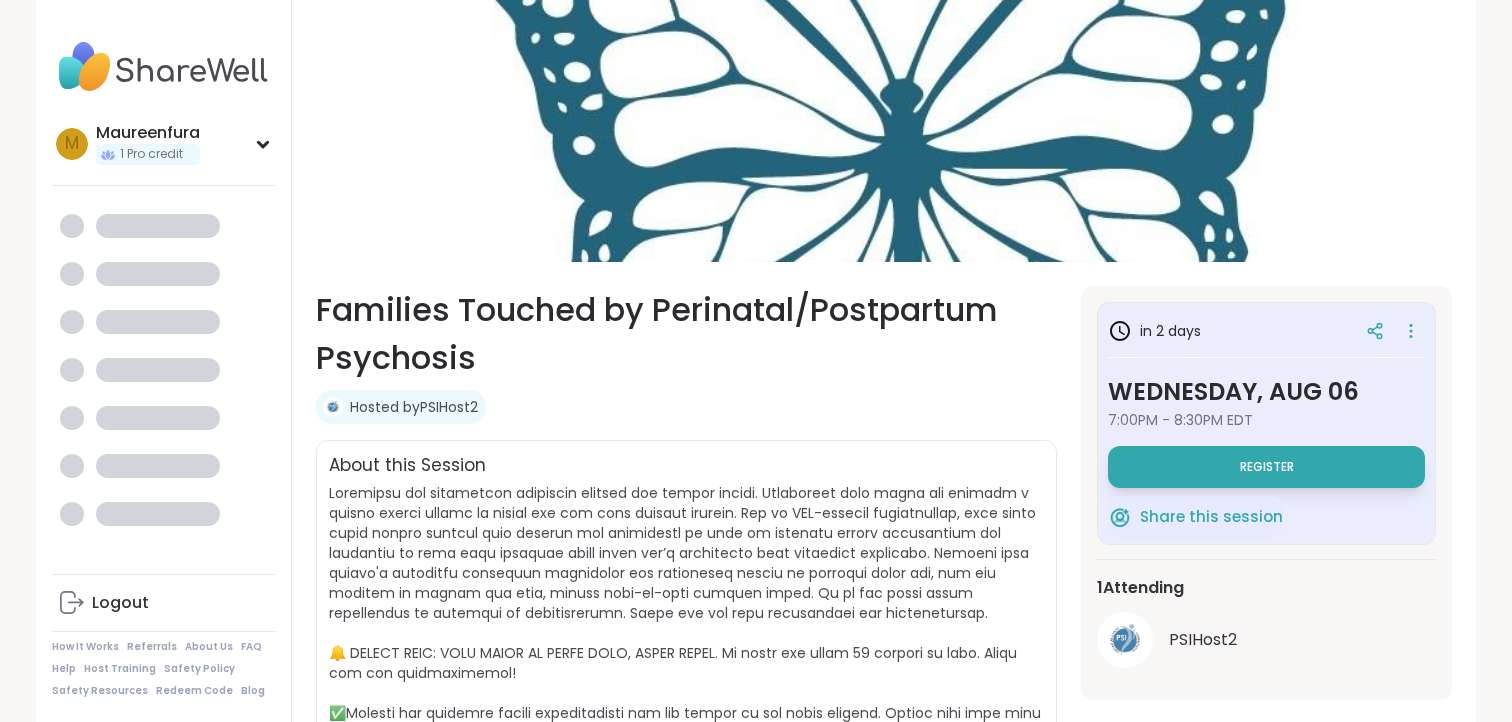 scroll, scrollTop: 0, scrollLeft: 0, axis: both 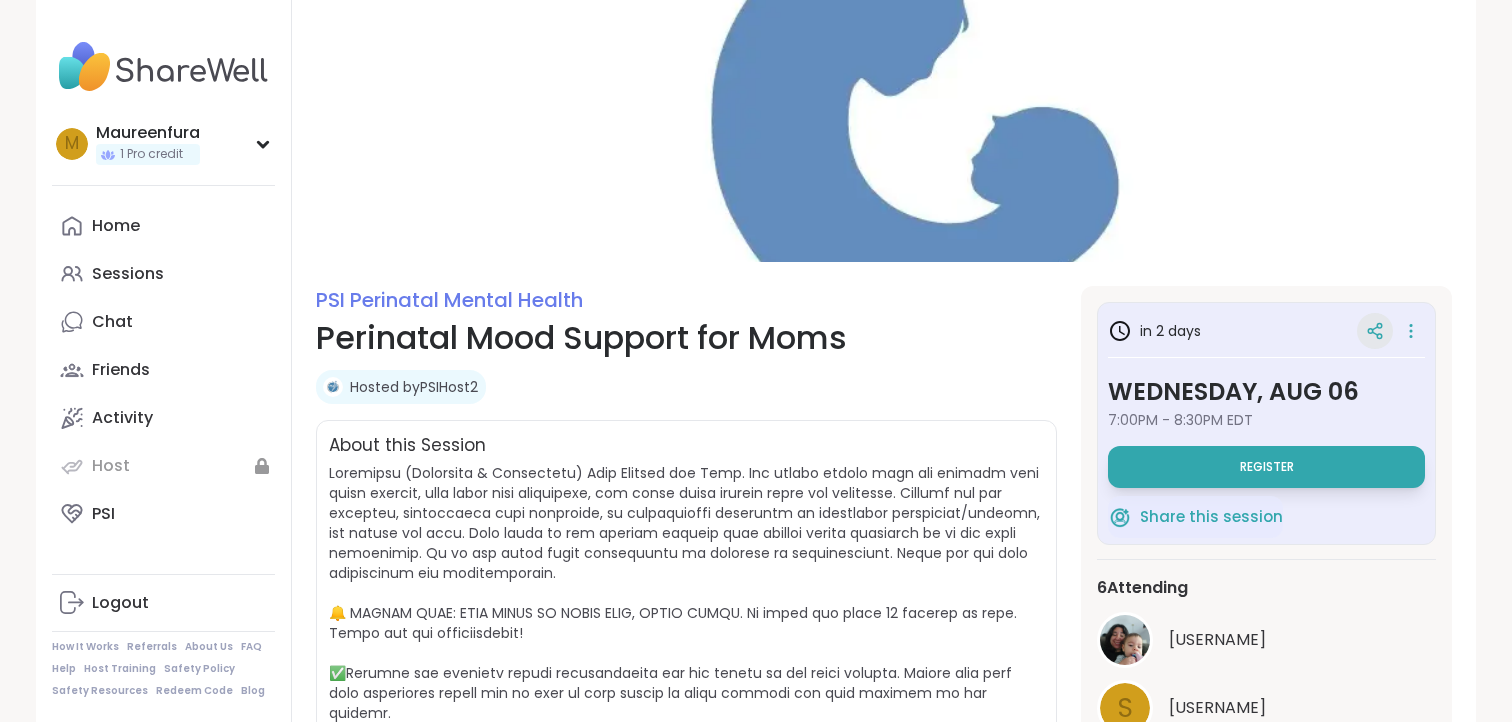 click 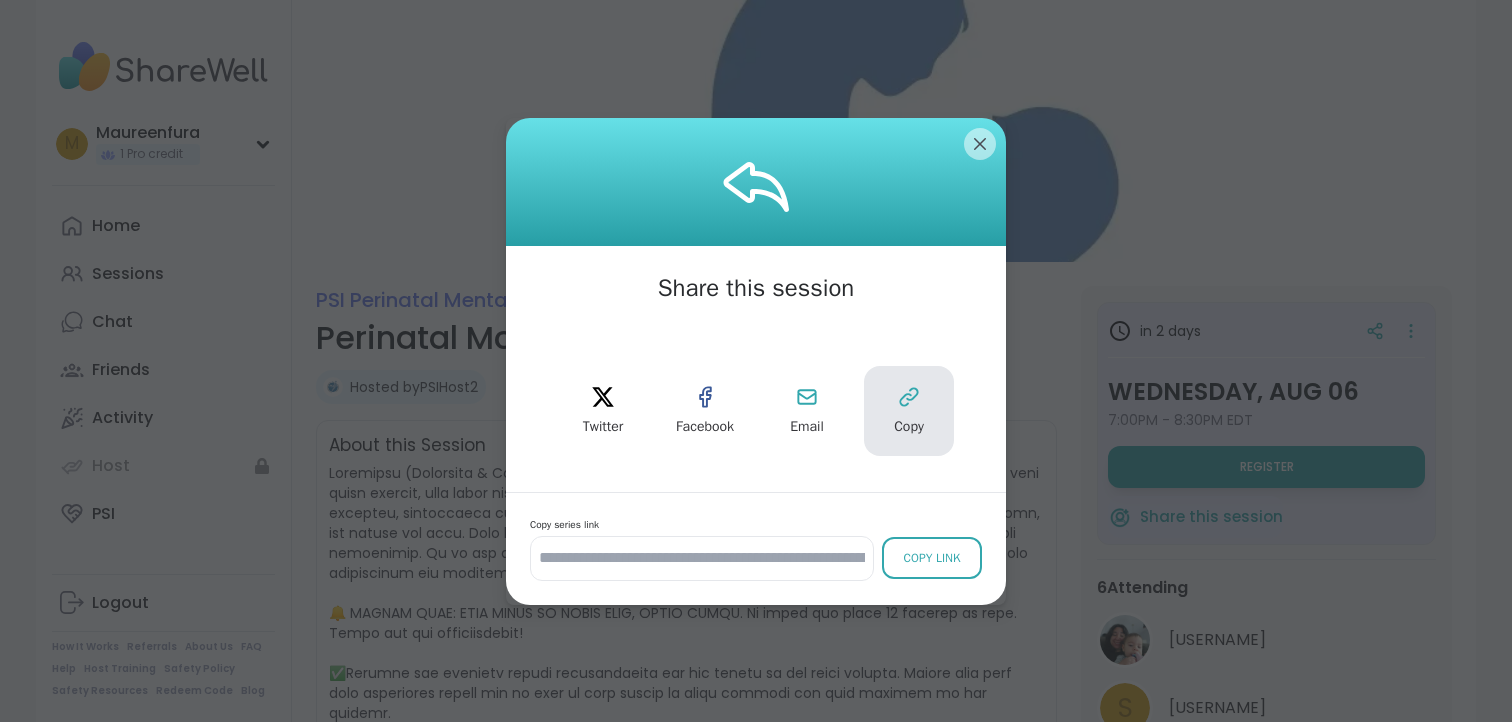 click 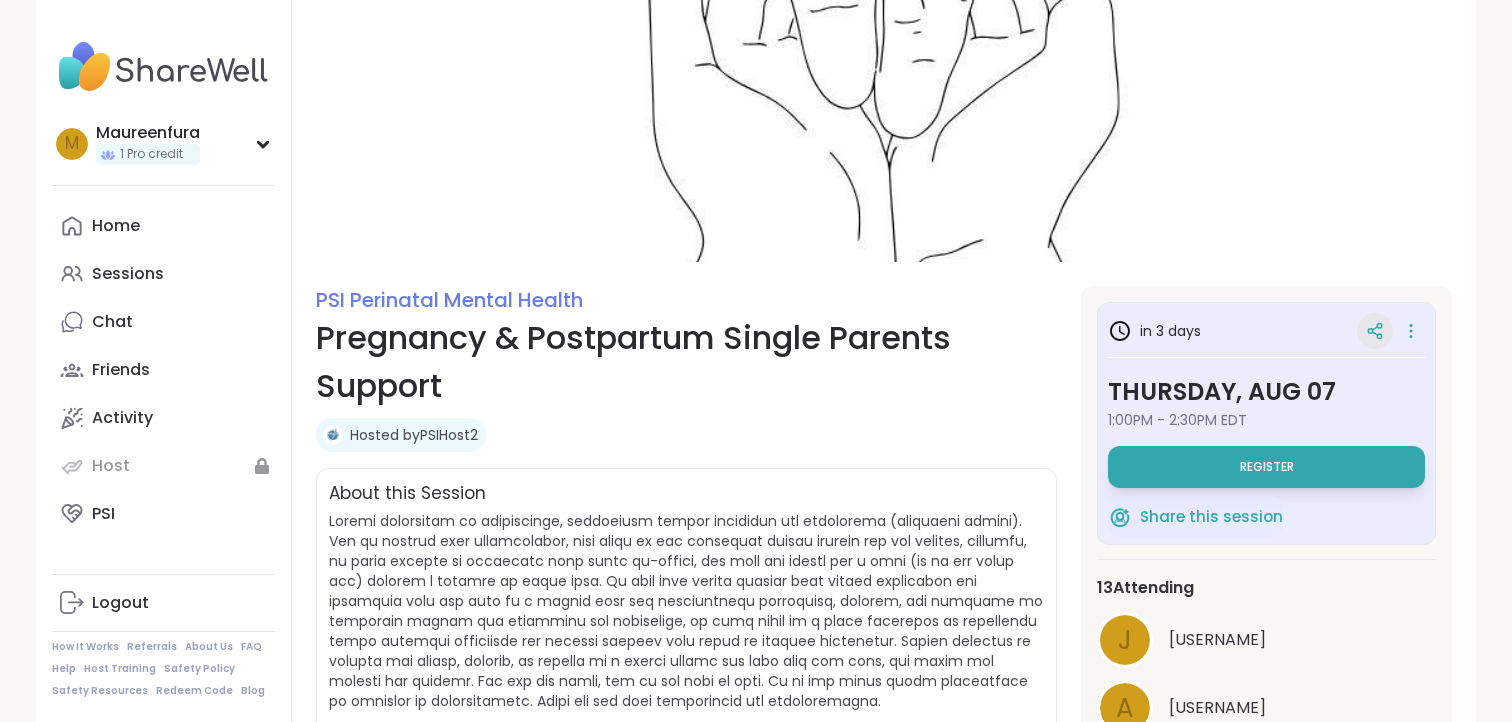 scroll, scrollTop: 0, scrollLeft: 0, axis: both 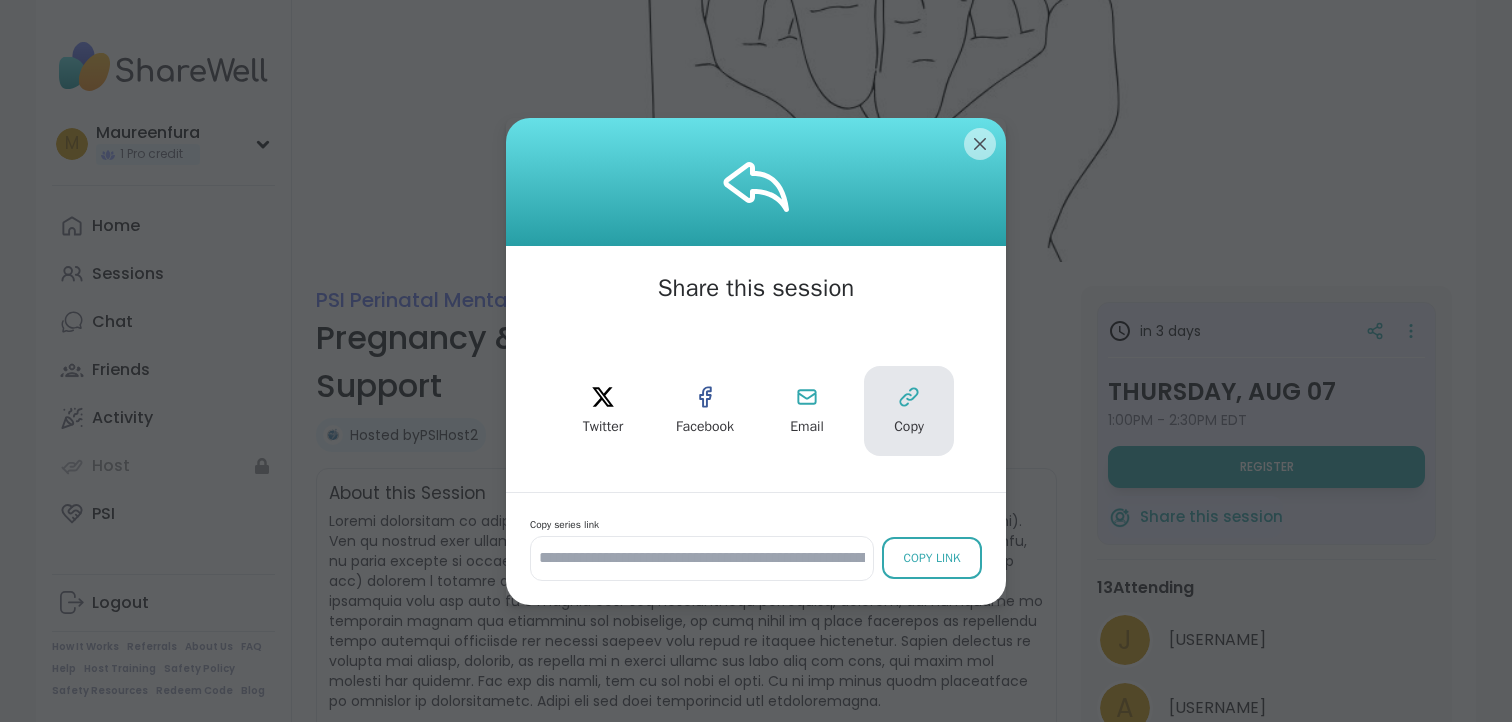 click on "Copy" at bounding box center [909, 427] 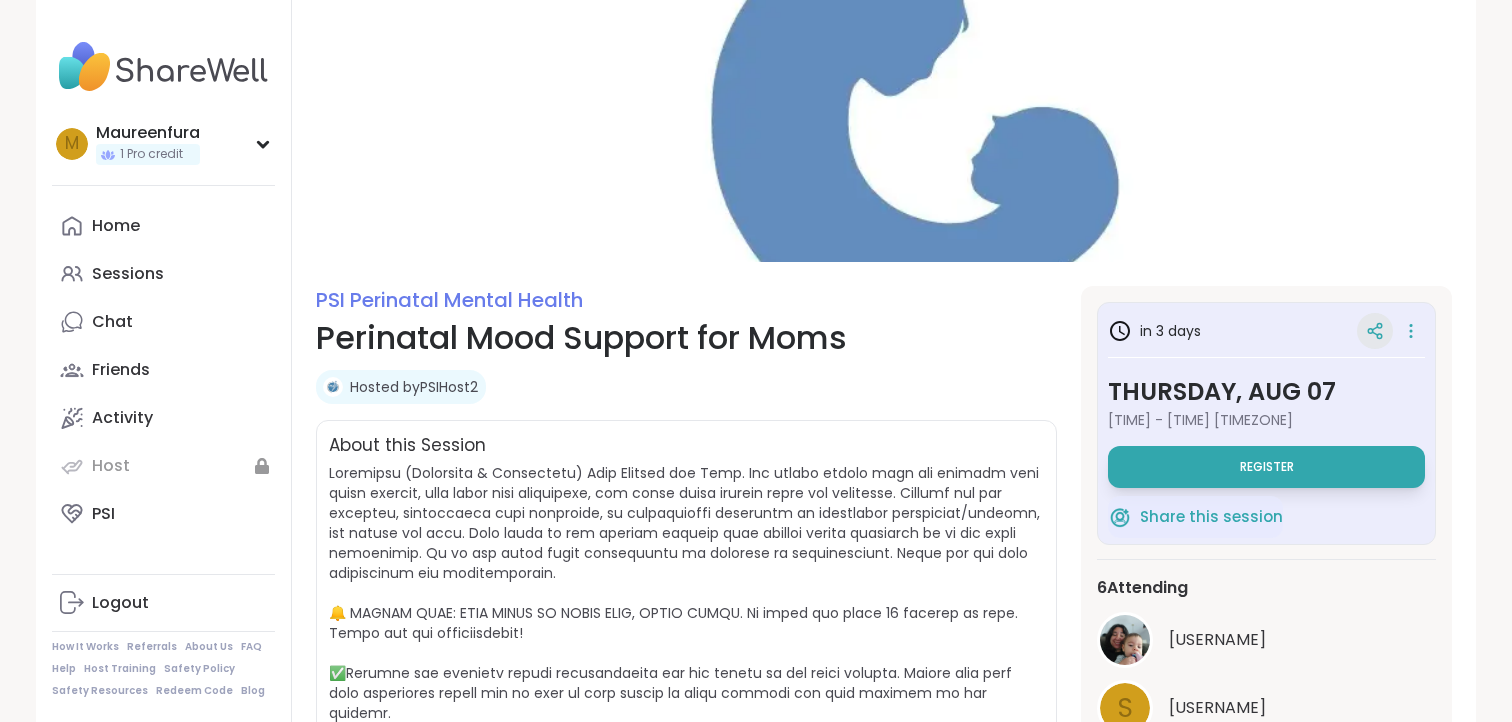 scroll, scrollTop: 0, scrollLeft: 0, axis: both 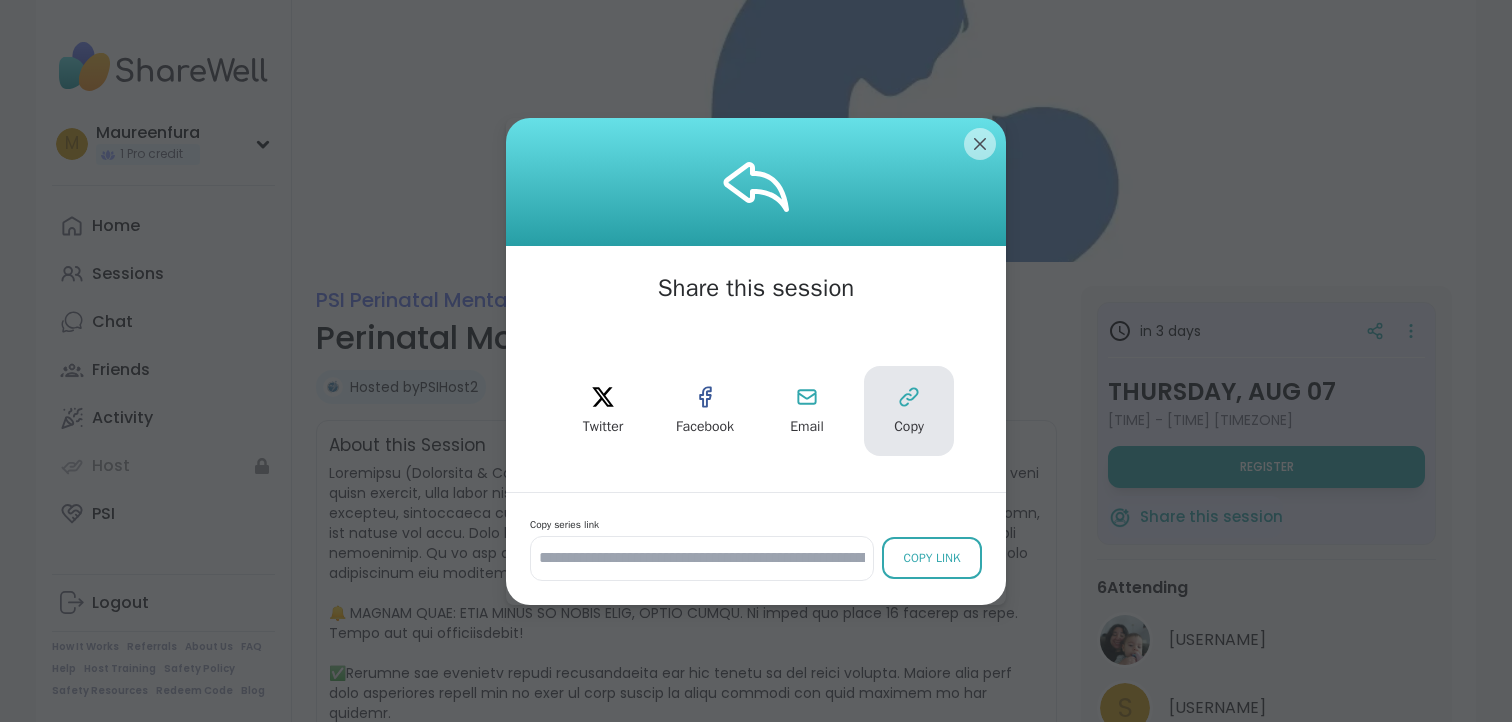 click on "Copy" at bounding box center [909, 411] 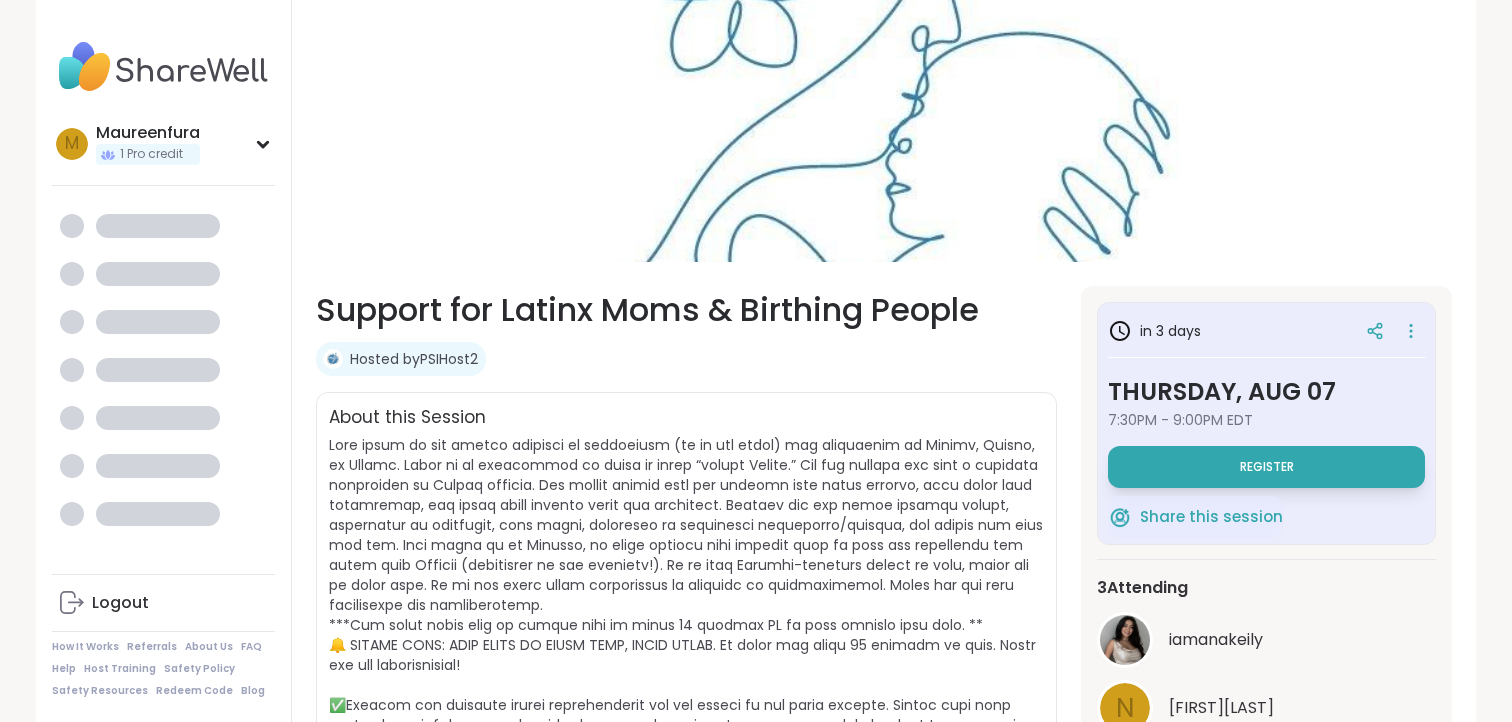 scroll, scrollTop: 0, scrollLeft: 0, axis: both 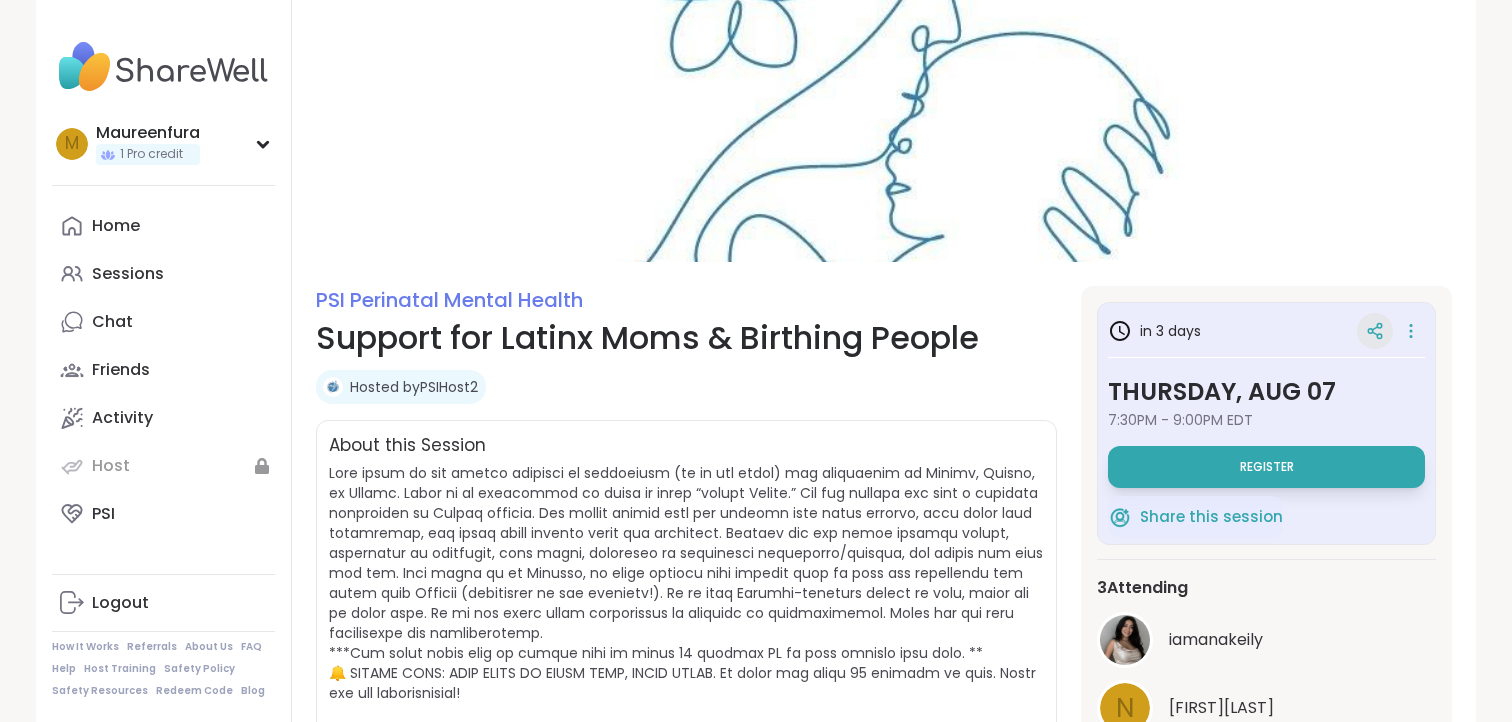 click 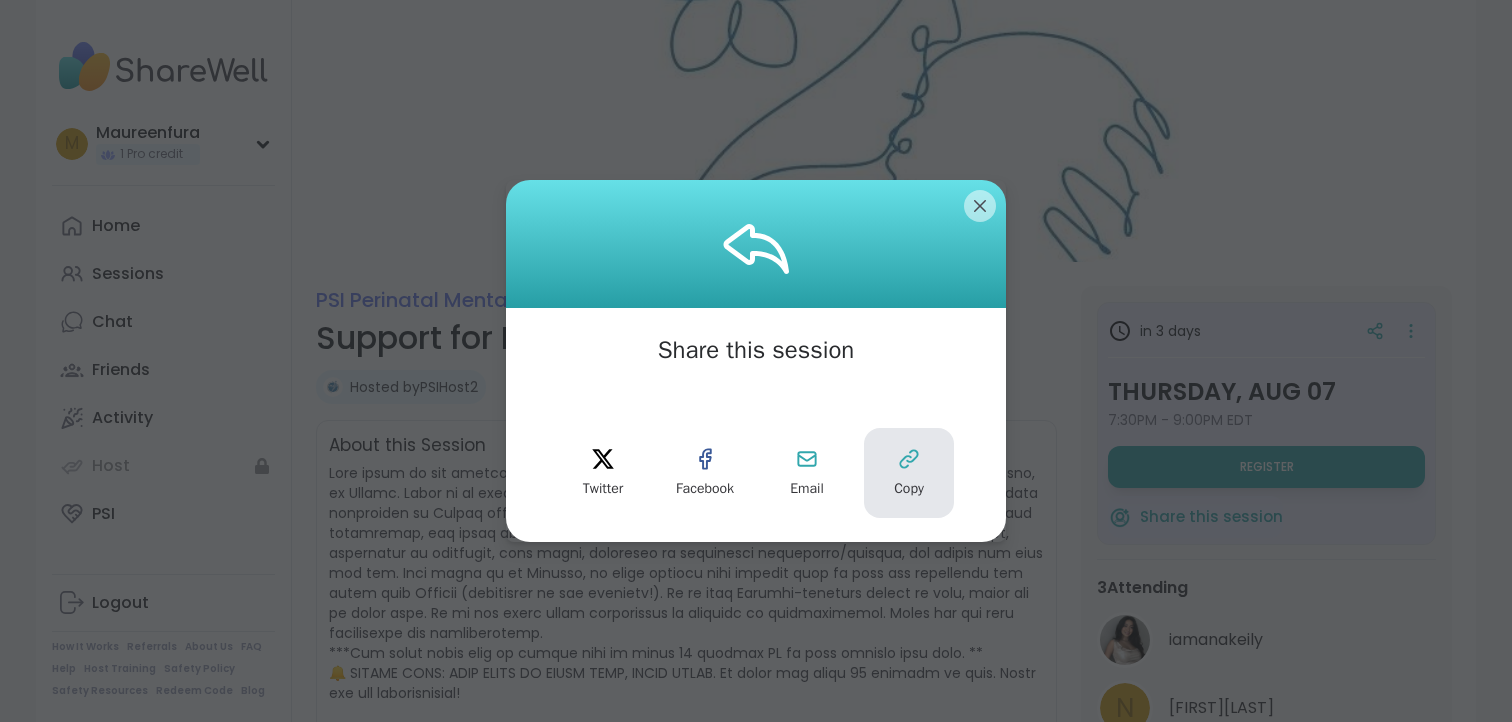click on "Copy" at bounding box center [909, 473] 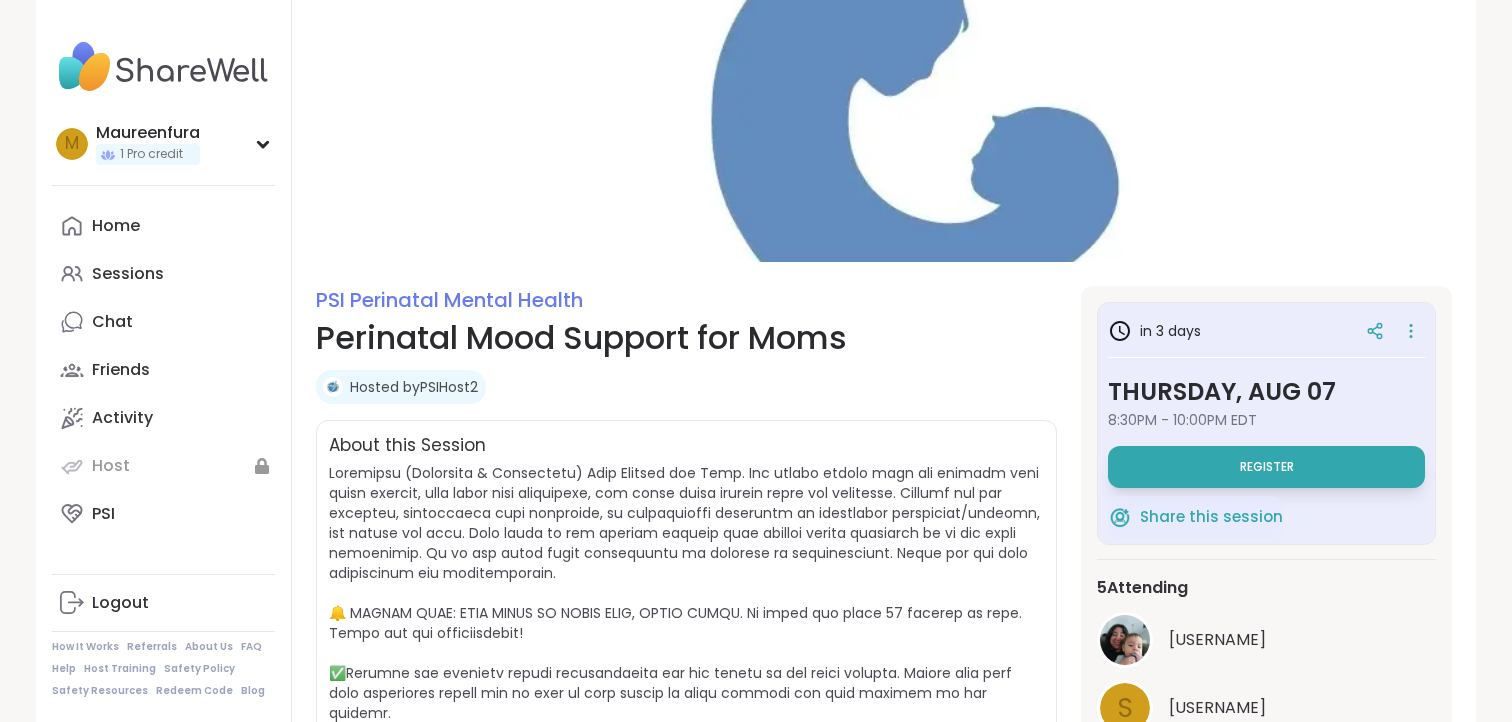 scroll, scrollTop: 0, scrollLeft: 0, axis: both 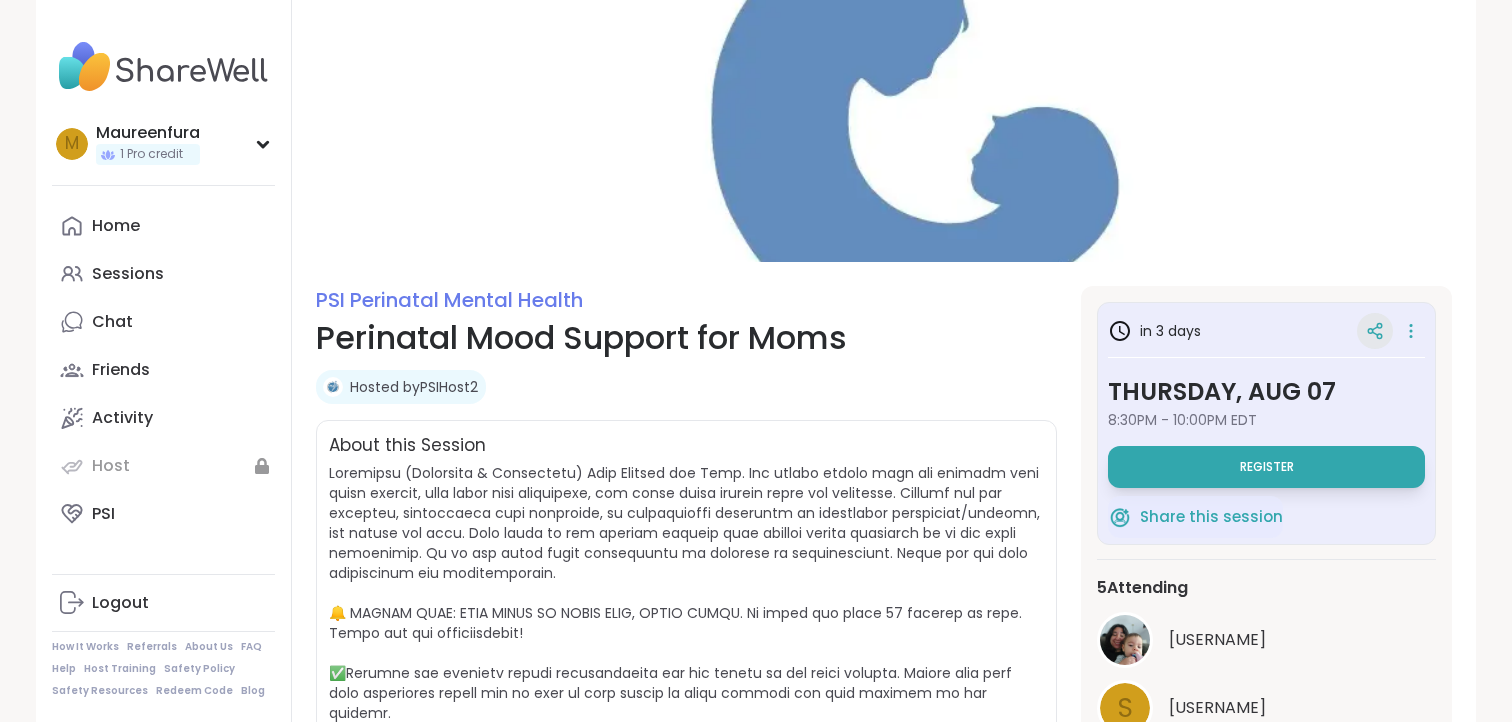 click 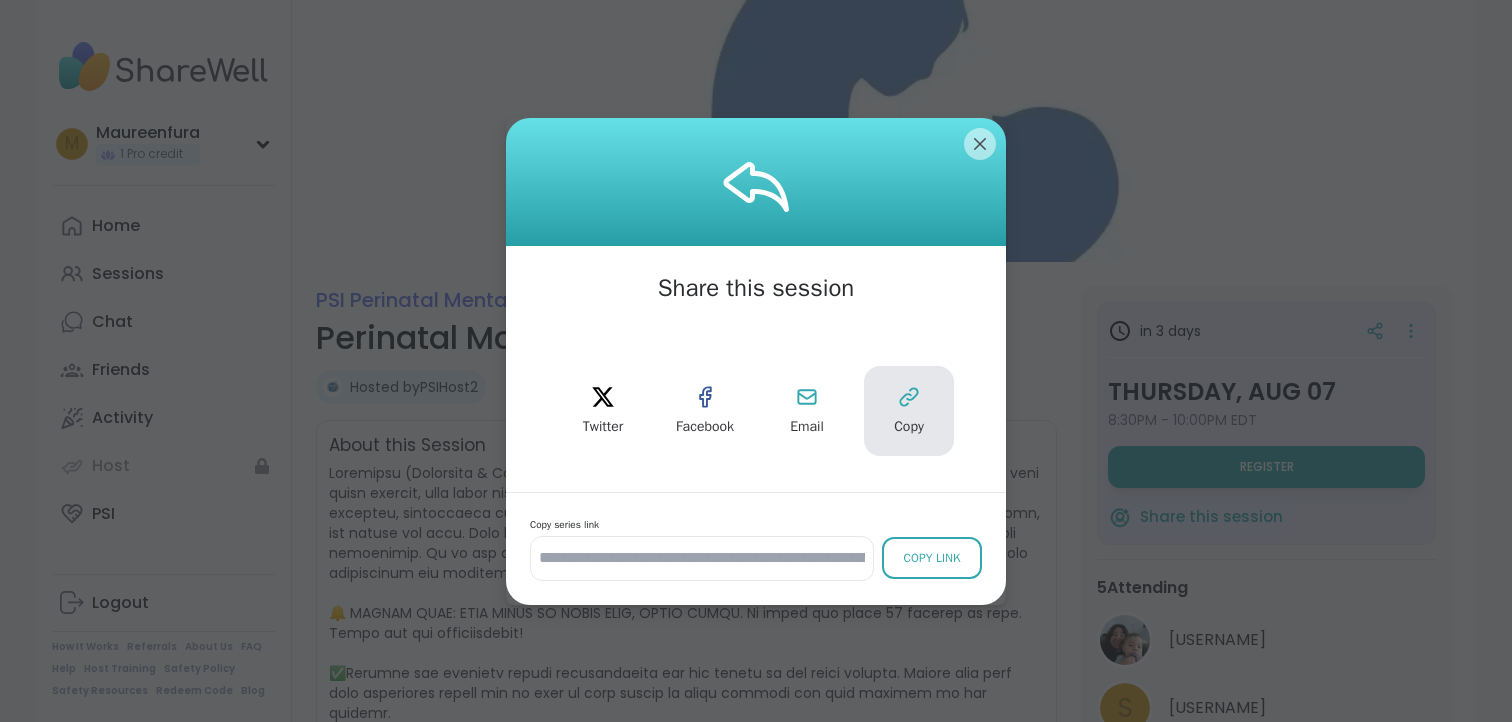 click 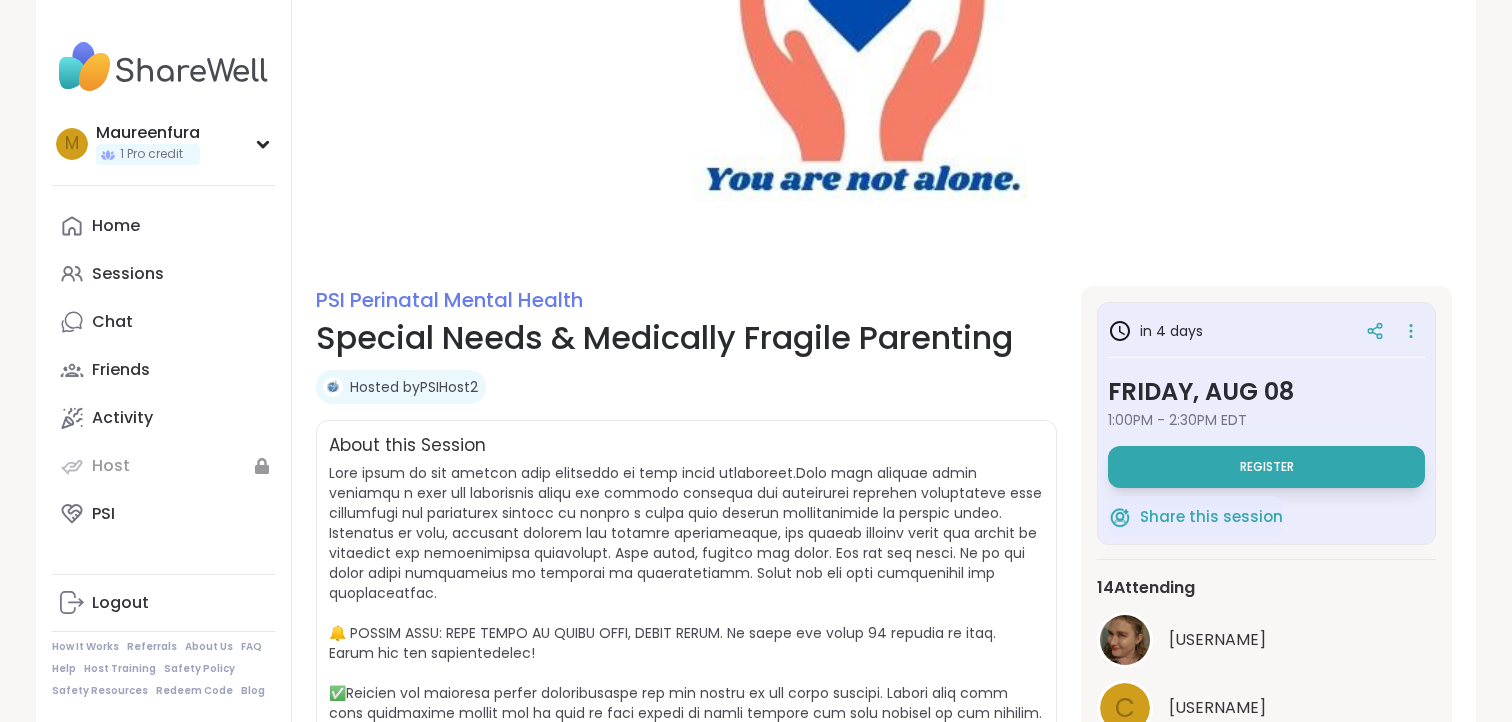 scroll, scrollTop: 0, scrollLeft: 0, axis: both 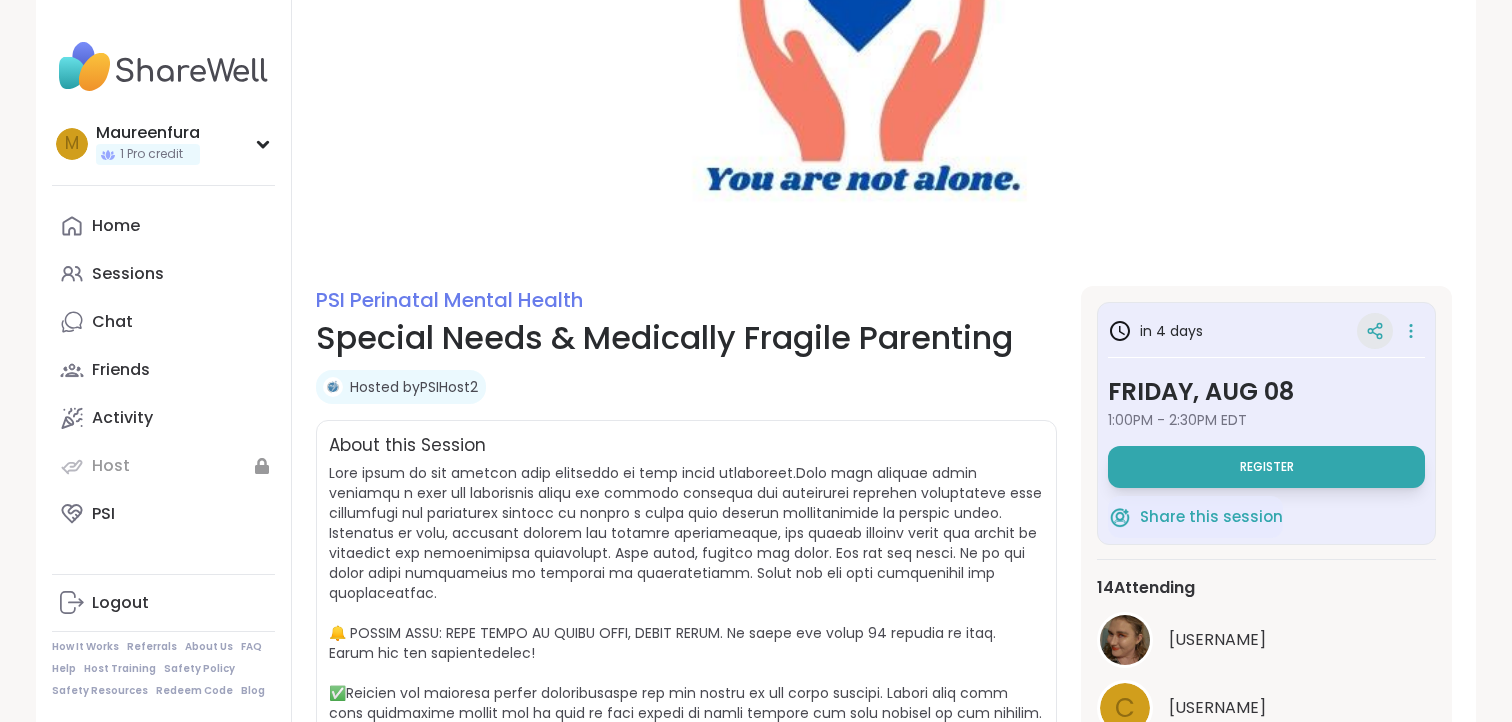 click 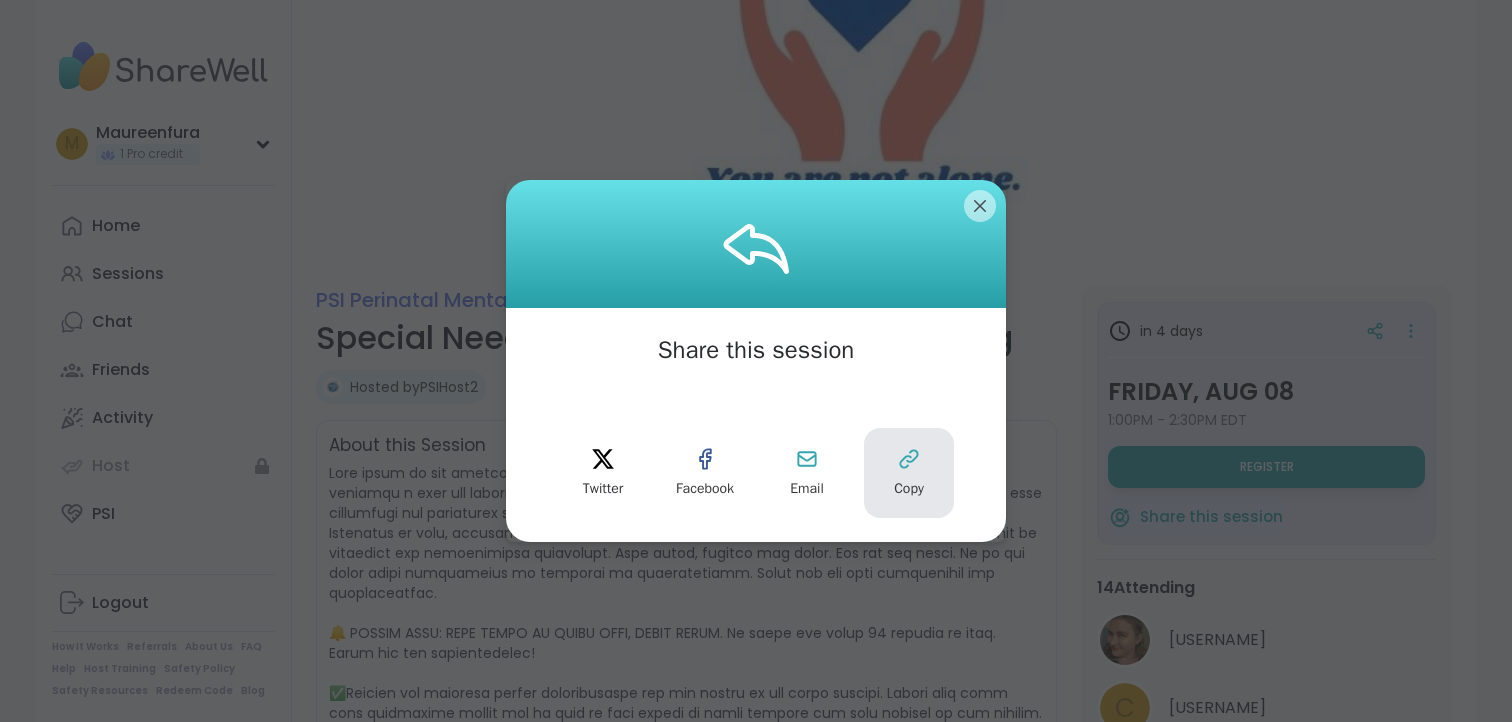 click 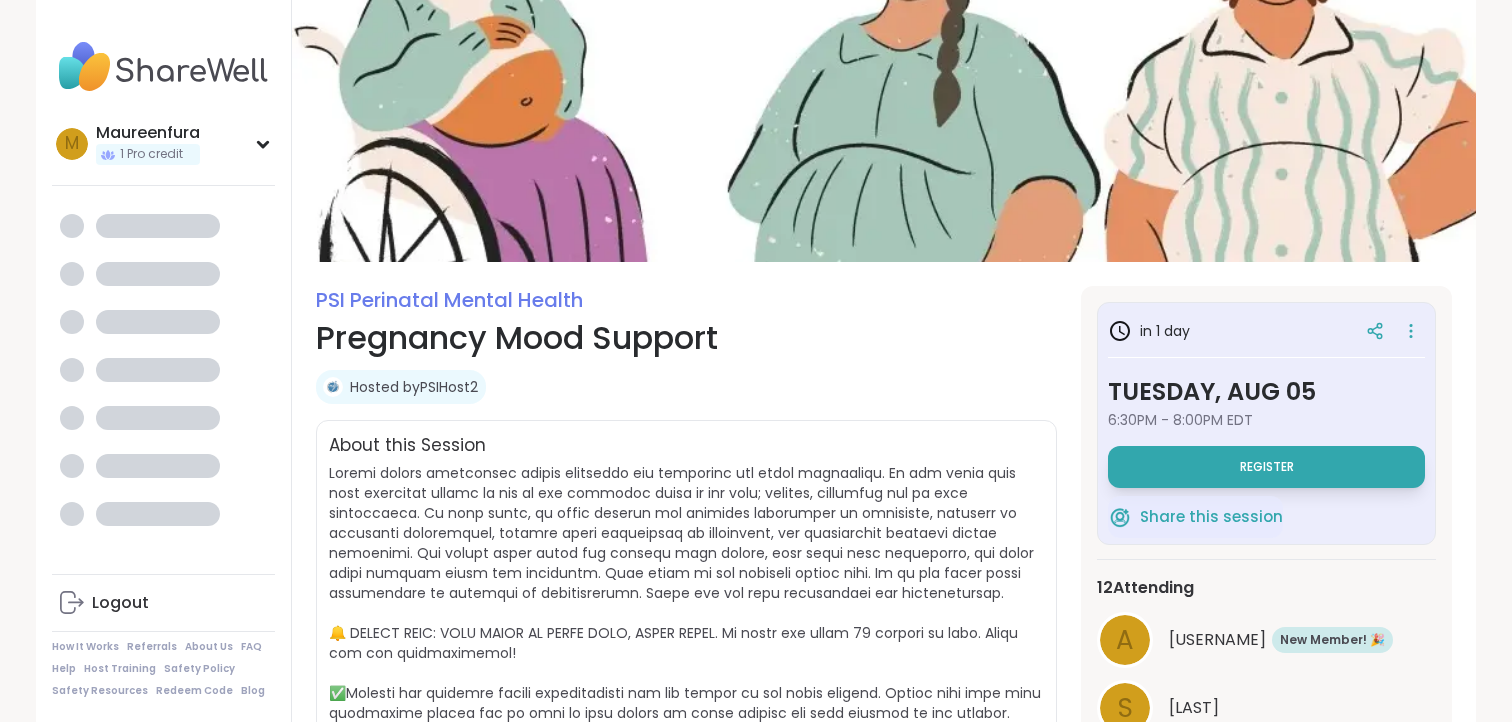 scroll, scrollTop: 0, scrollLeft: 0, axis: both 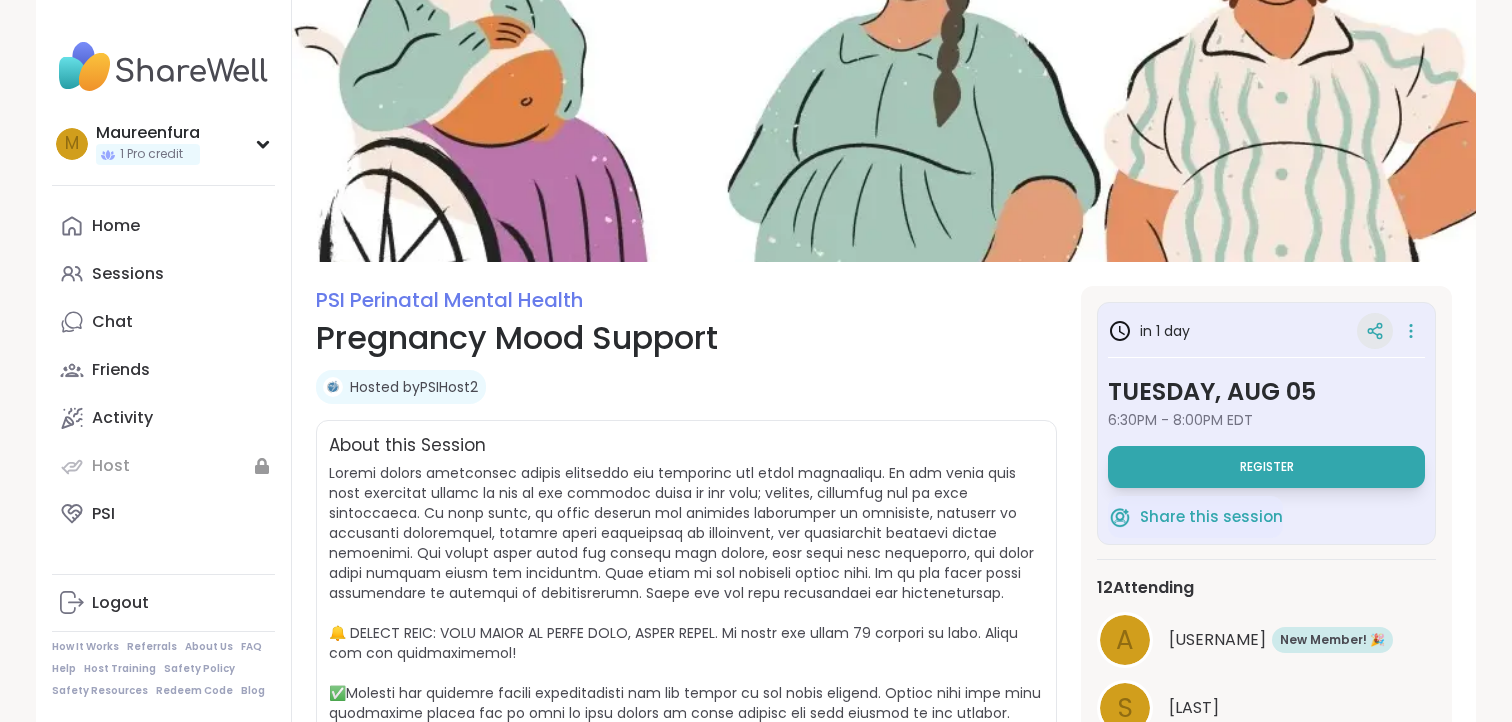 click 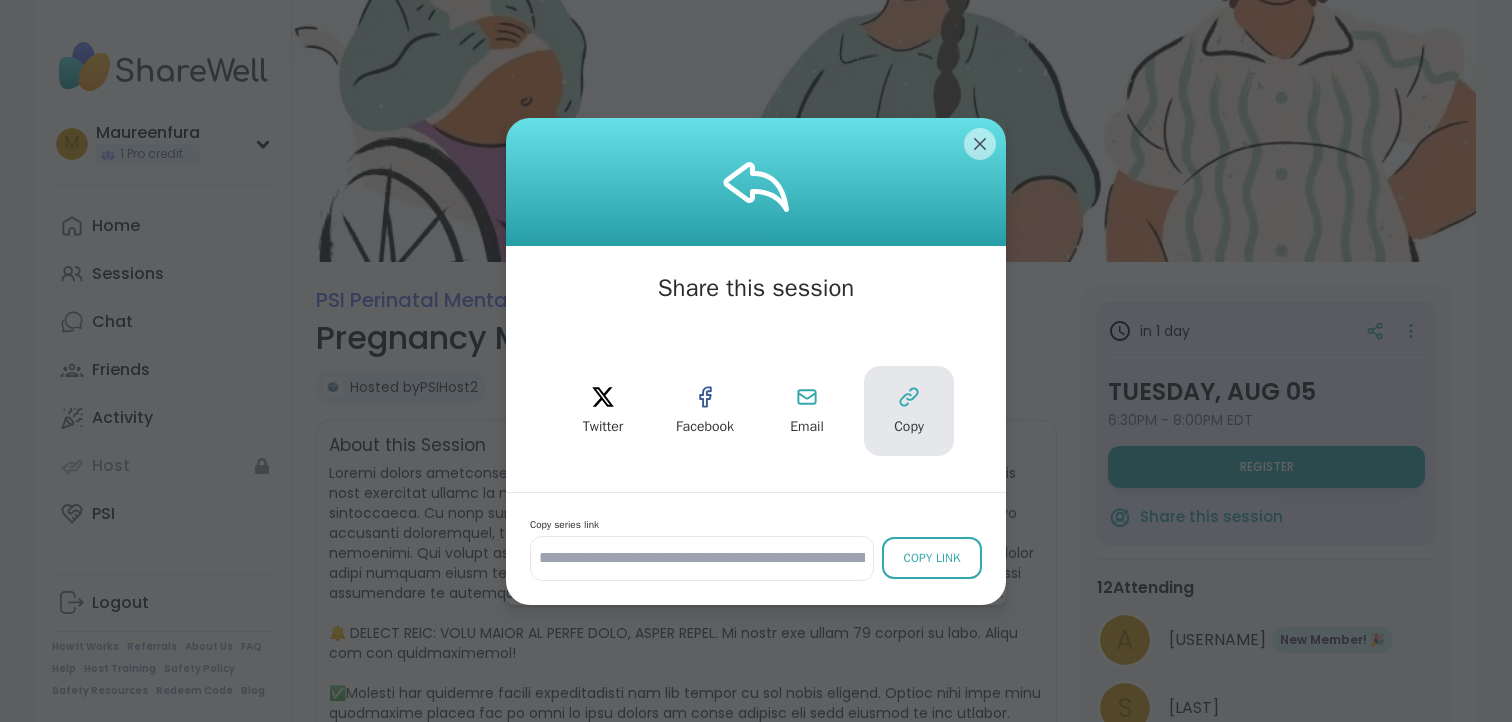 click 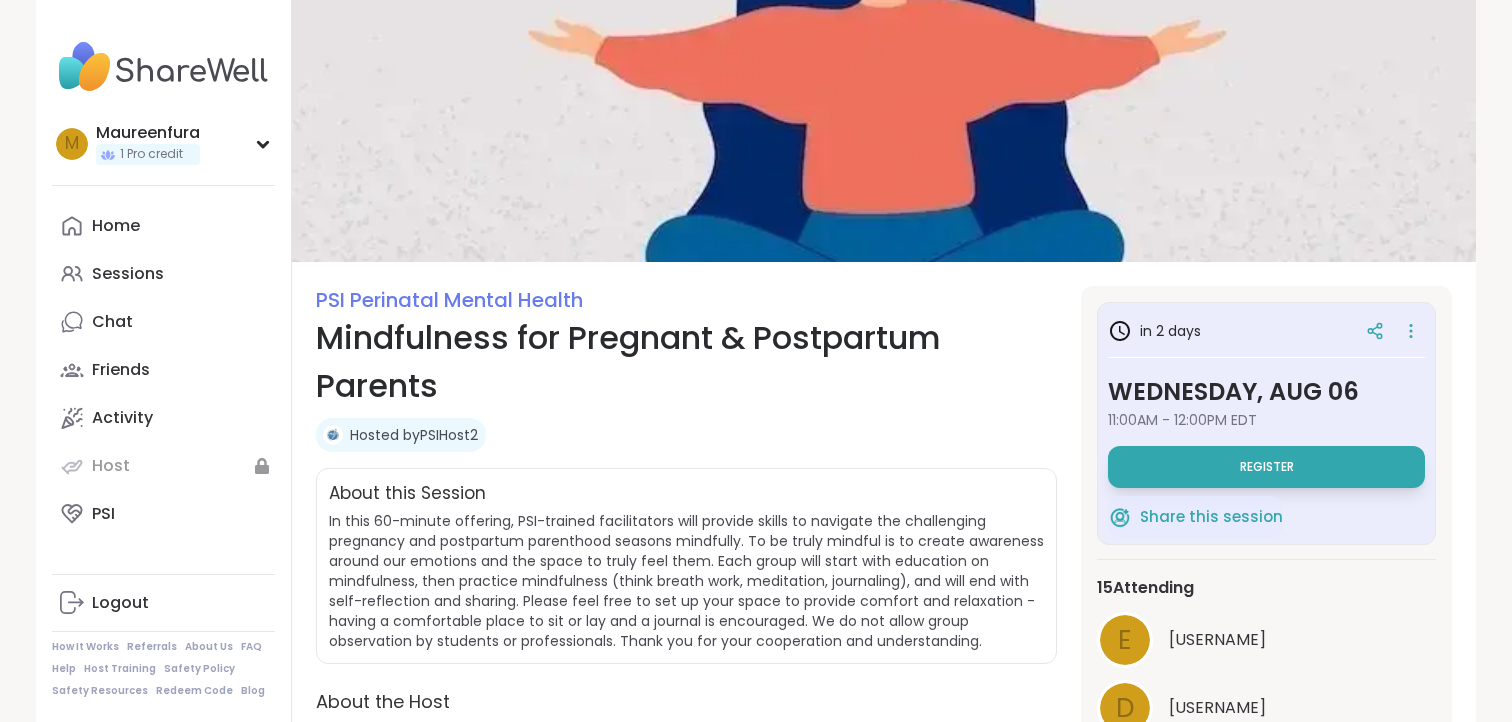 scroll, scrollTop: 0, scrollLeft: 0, axis: both 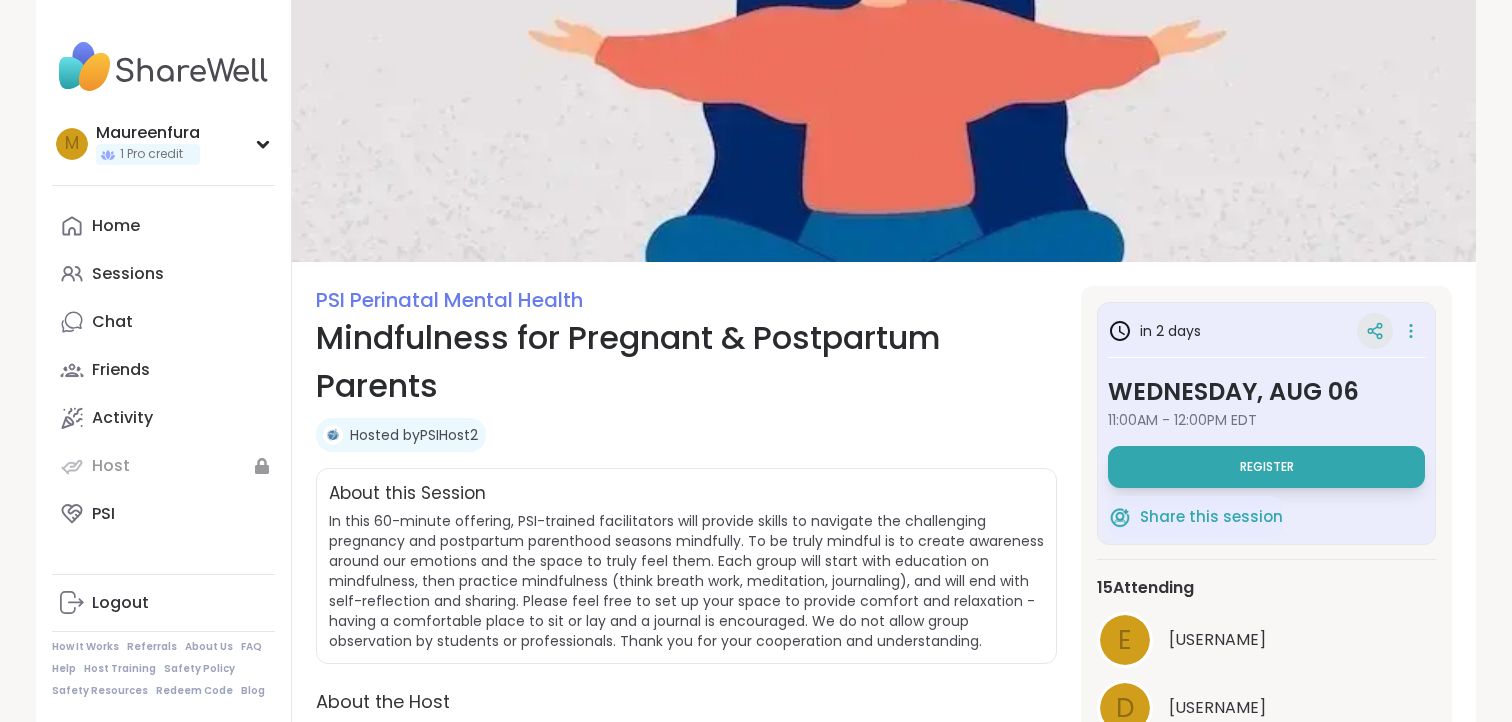 click 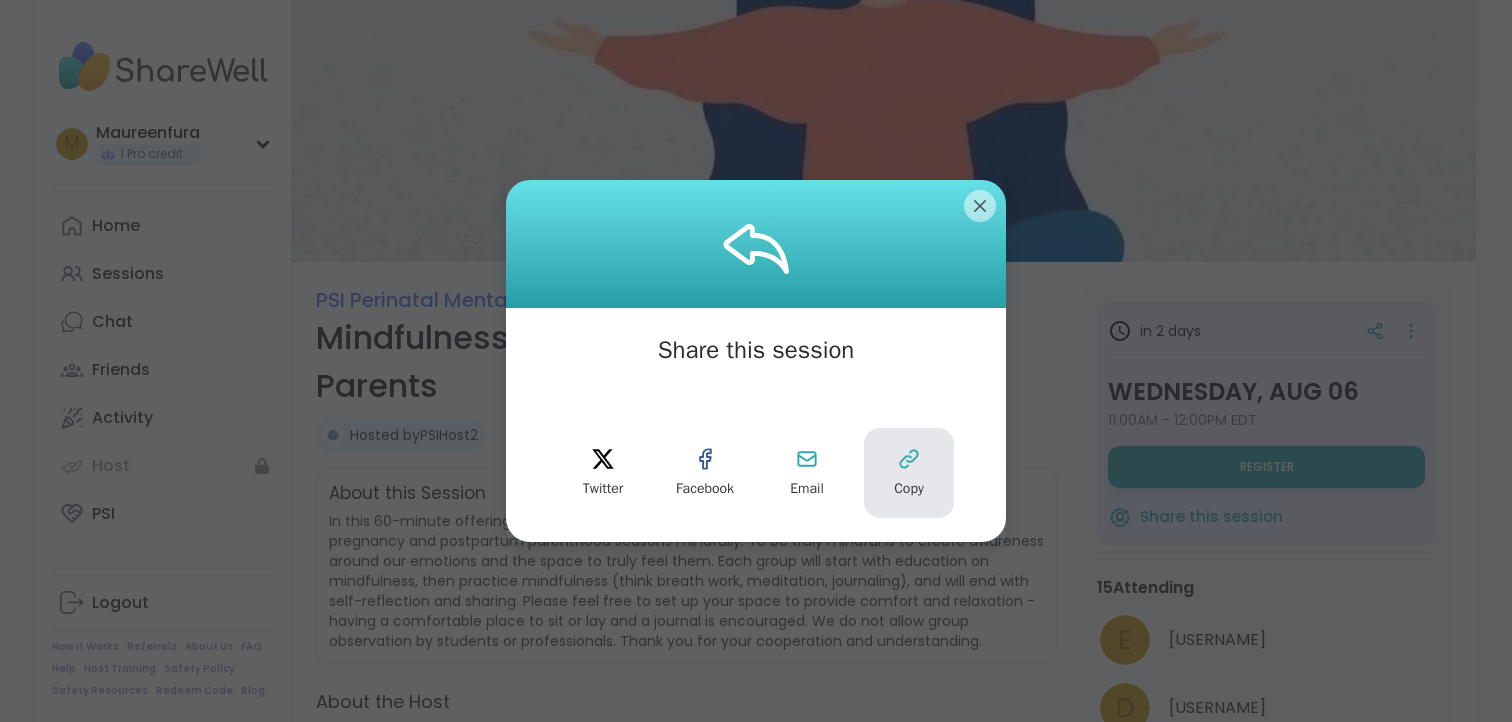 click 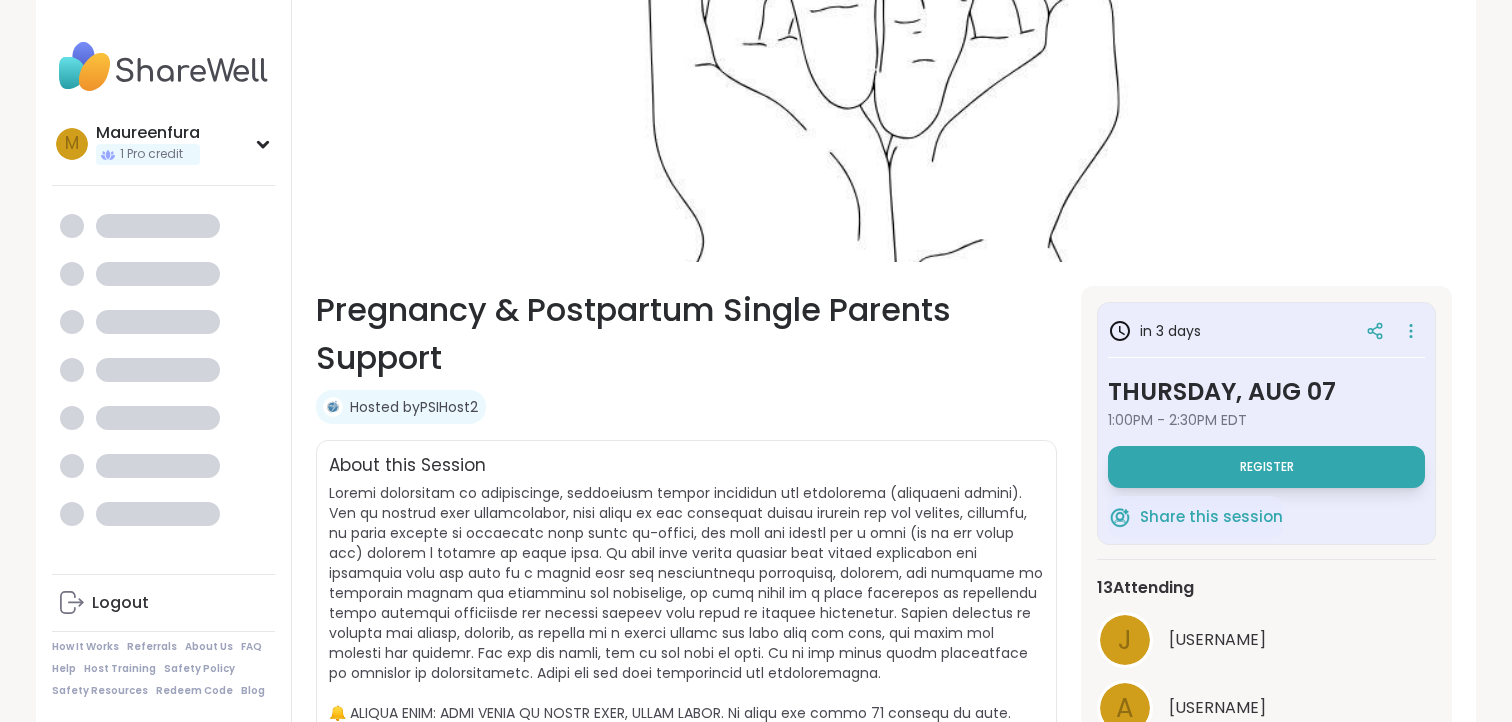 scroll, scrollTop: 0, scrollLeft: 0, axis: both 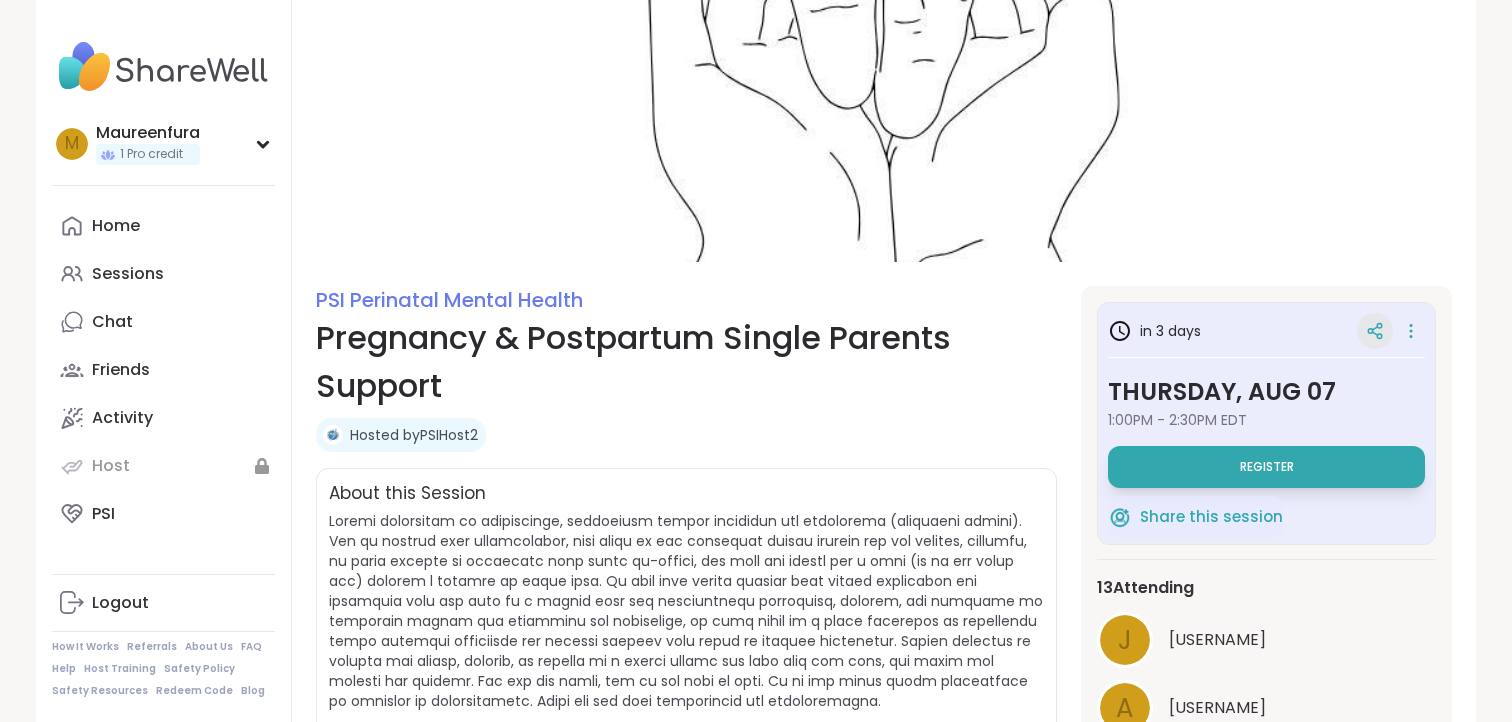 click 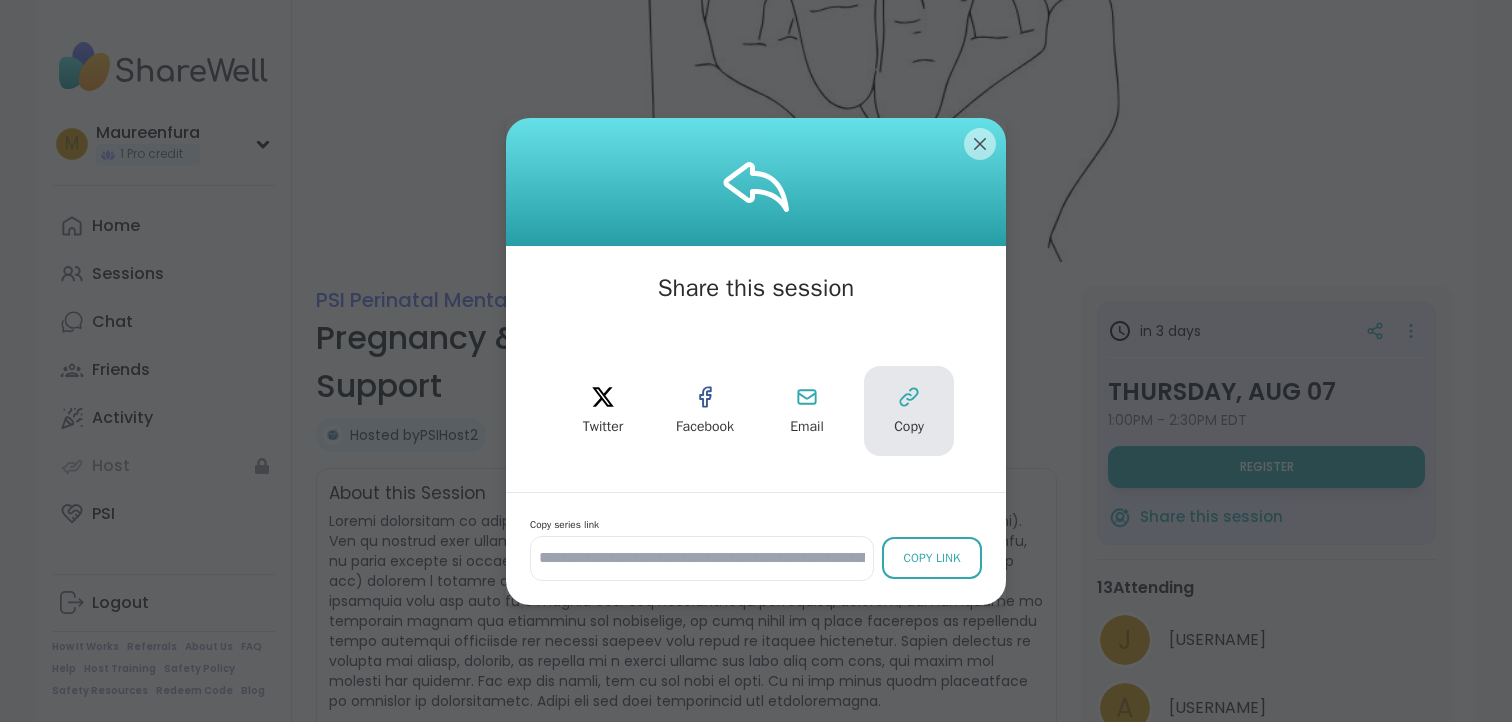 click on "Copy" at bounding box center (909, 411) 